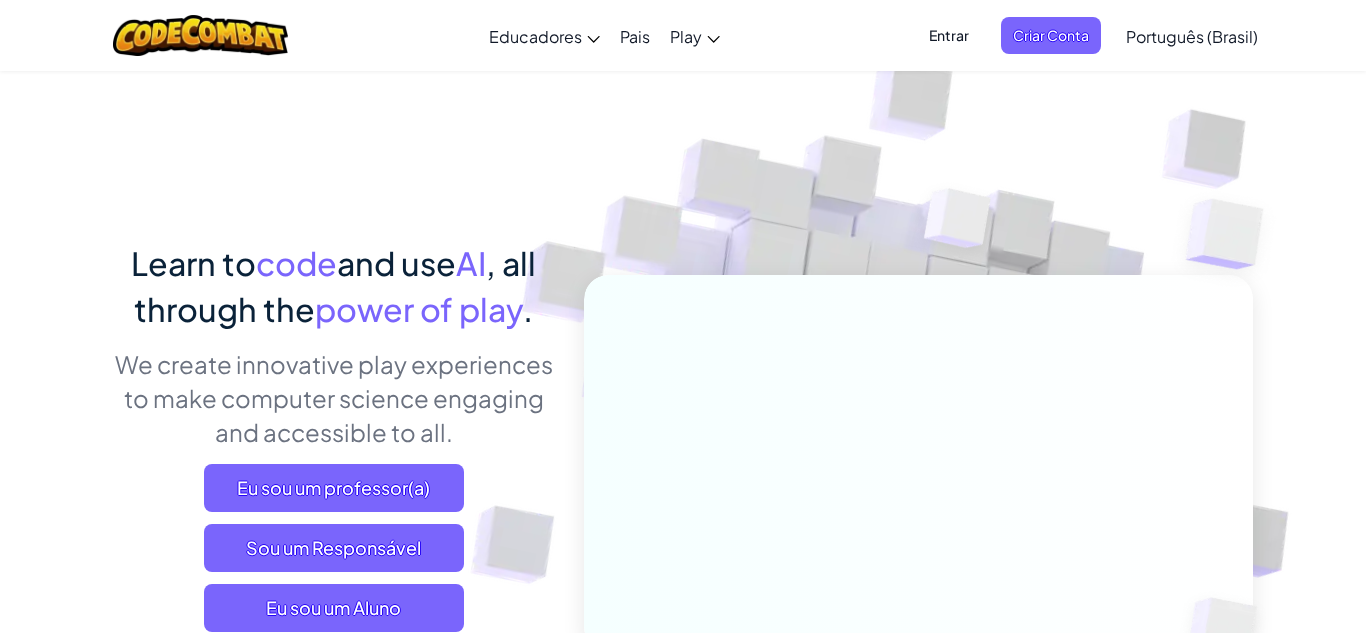 scroll, scrollTop: 0, scrollLeft: 0, axis: both 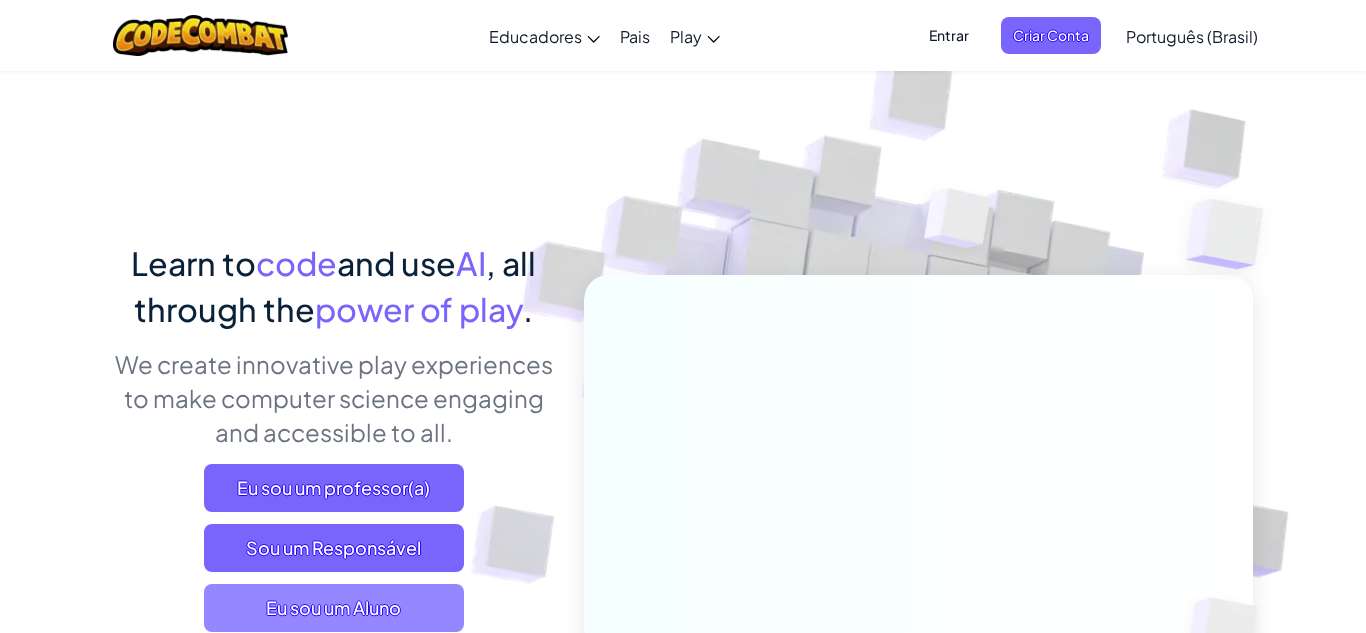click on "Eu sou um Aluno" at bounding box center [334, 608] 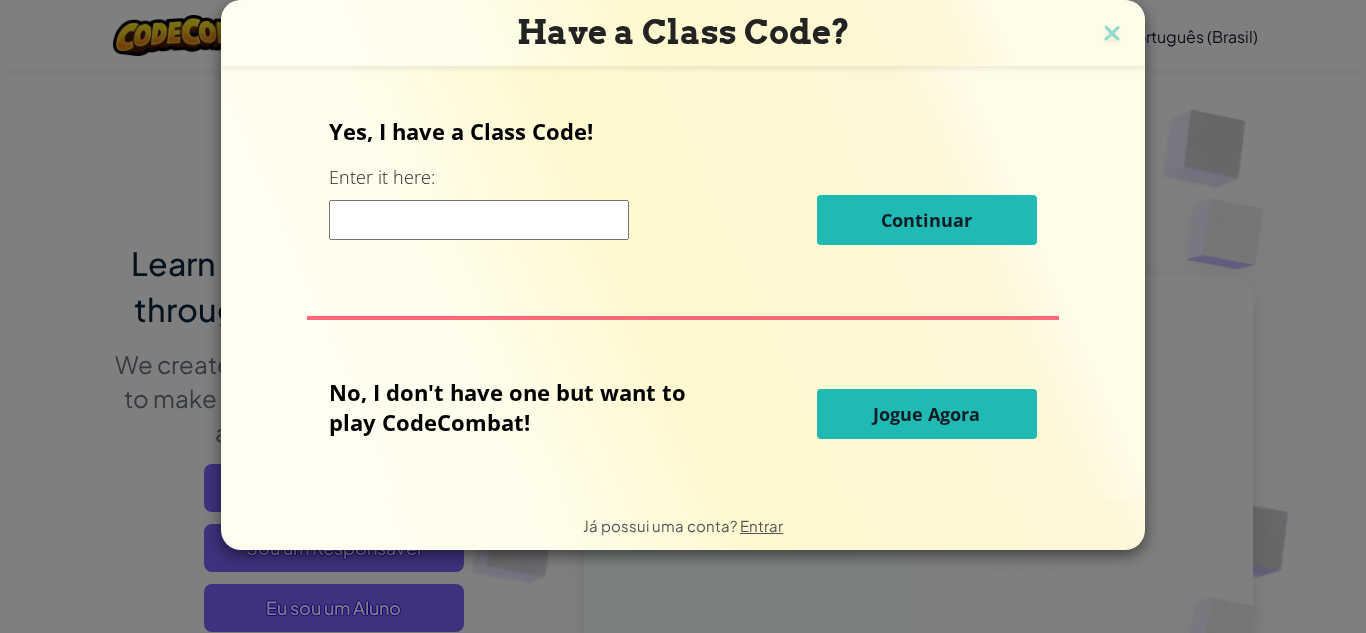 click at bounding box center (479, 220) 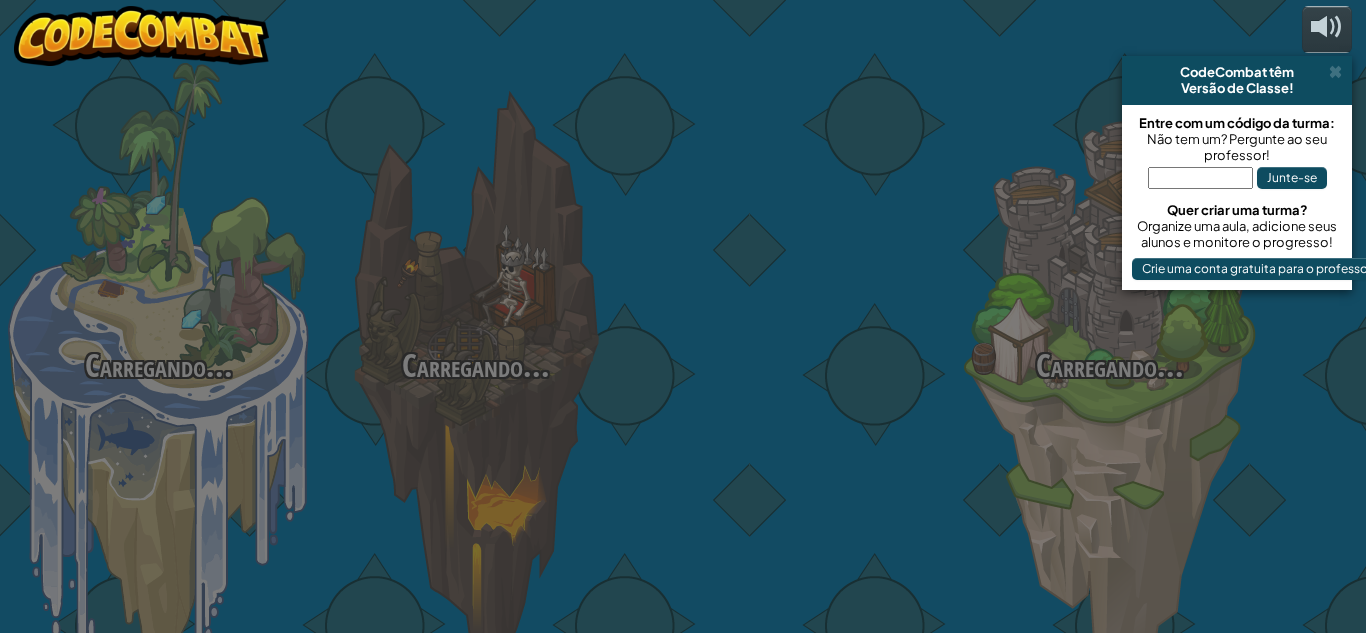 select on "pt-BR" 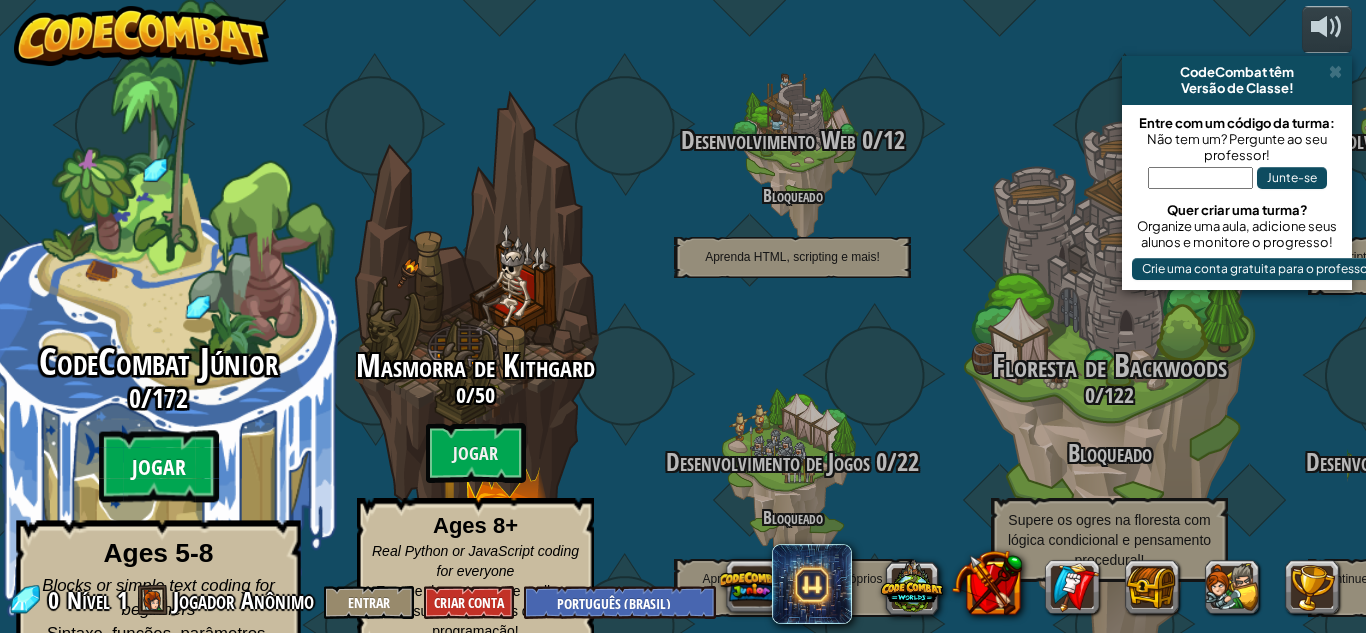 click on "Jogar" at bounding box center [159, 467] 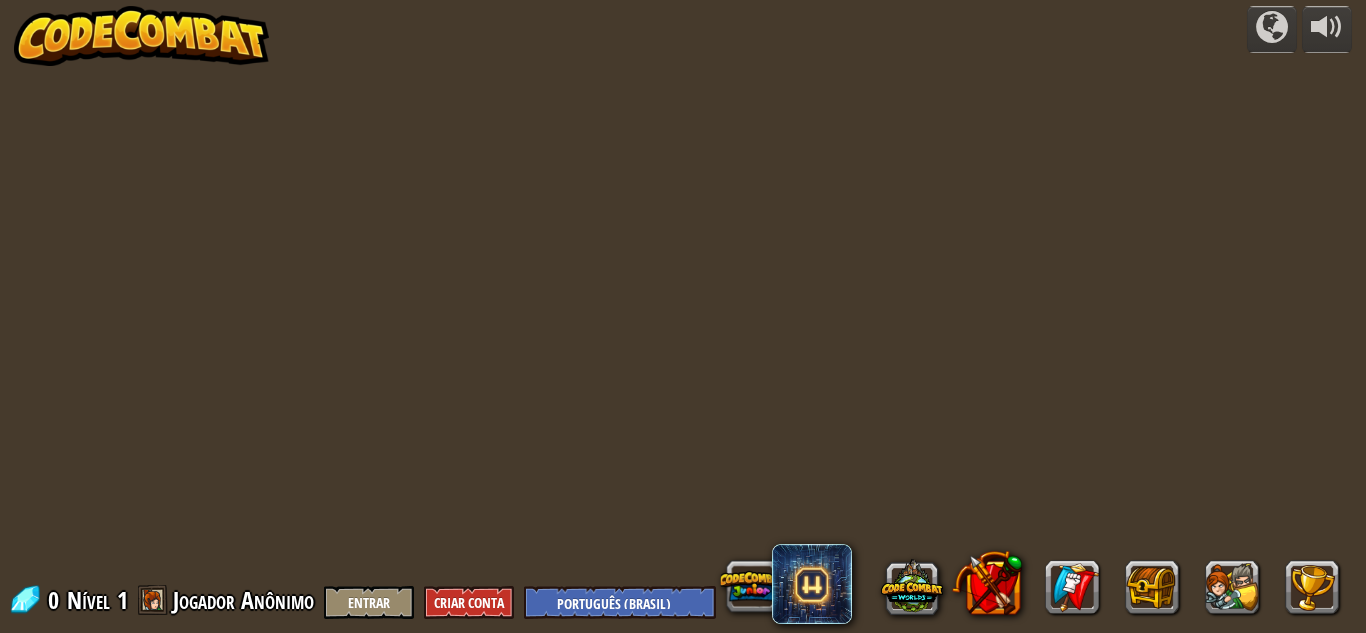 select on "pt-BR" 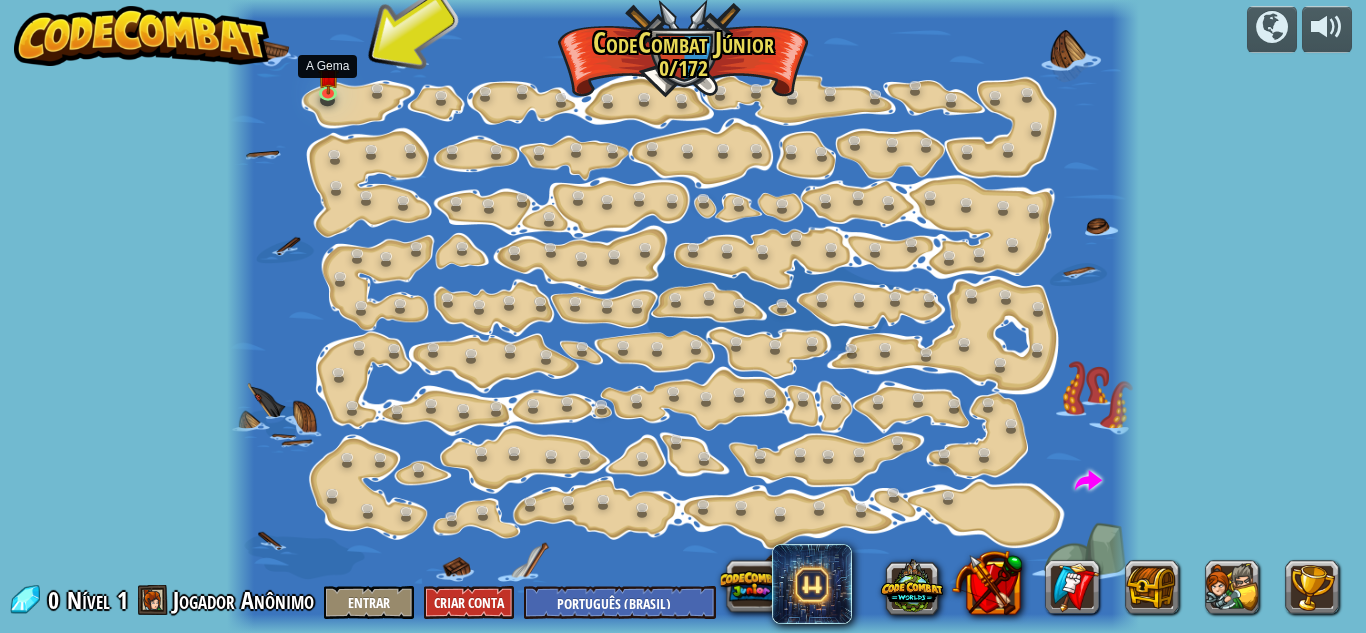 click on "Mudança de Passo (Bloqueado) Altera os argumentos de step.
Vai Inteligente (Bloqueado) Agora estamos mesmo a andar!
Vamos Vamos Vamos (Bloqueado) Vai buscar mais gemas.
Brilhante (Bloqueado) Olha para todas estas gemas!
Caminha Para Aliviar (Bloqueado) Uma caminhada longa; podemos acelerar isto?
Caminhante (Bloqueado) Pratica esses passos.
Cotovelo (Bloqueado) Dois passos de cada vez.
Turnos (Bloqueado) Só segue a costa e vais ficar bem.
Passos (Bloqueado) Vai mais de um passo de cada vez.
A Gema A Gema Aprende a programar o teu herói!
Jogar Corredor Longo   (Bloqueado) Programar com inteligência é melhor que programar por muito tempo!
Duas Gemas (Bloqueado) Move-te um pouco mais e apanha duas gemas!
Quadrado de Pedras Preciosas Grande (Bloqueado) Vai mais de um passo de cada vez.
X Marca o Lugar (Bloqueado) Get to the raft!
Quadrado de Gemas (Bloqueado) Rodeado por gemas!
Dá a Volta (Bloqueado) Não consegues passar por aí? Dá a volta.
Primeiras Gemas (Bloqueado)" at bounding box center [683, 316] 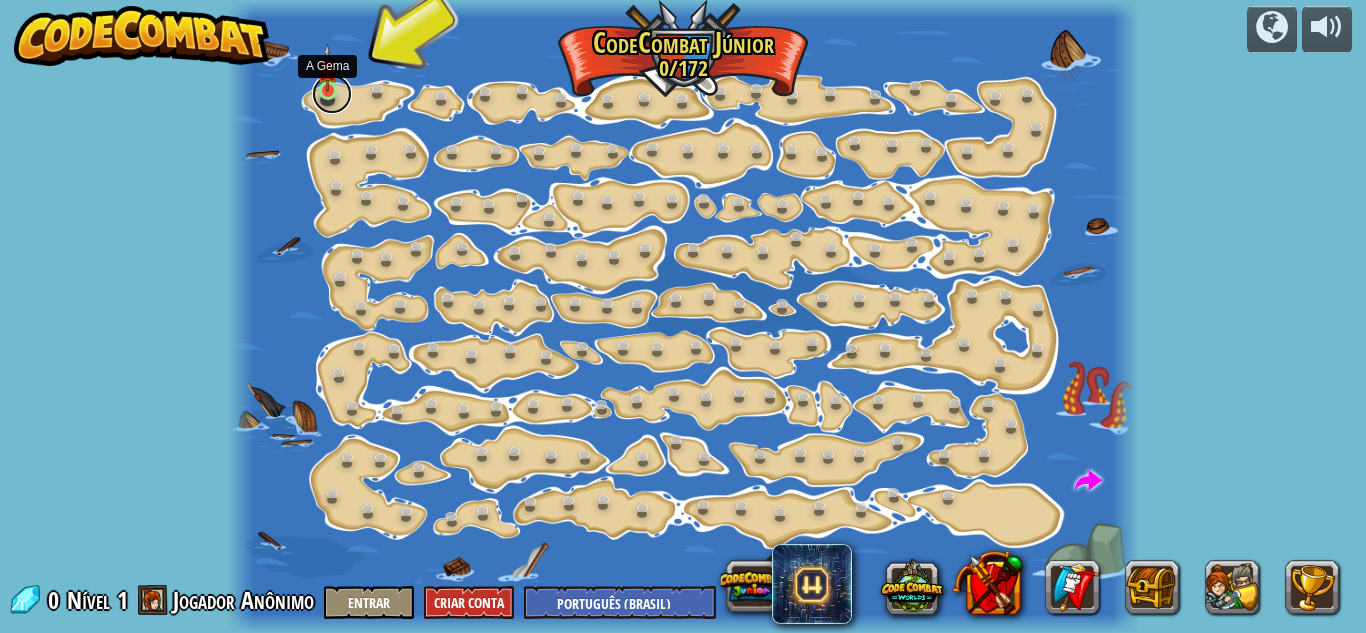 click at bounding box center (332, 94) 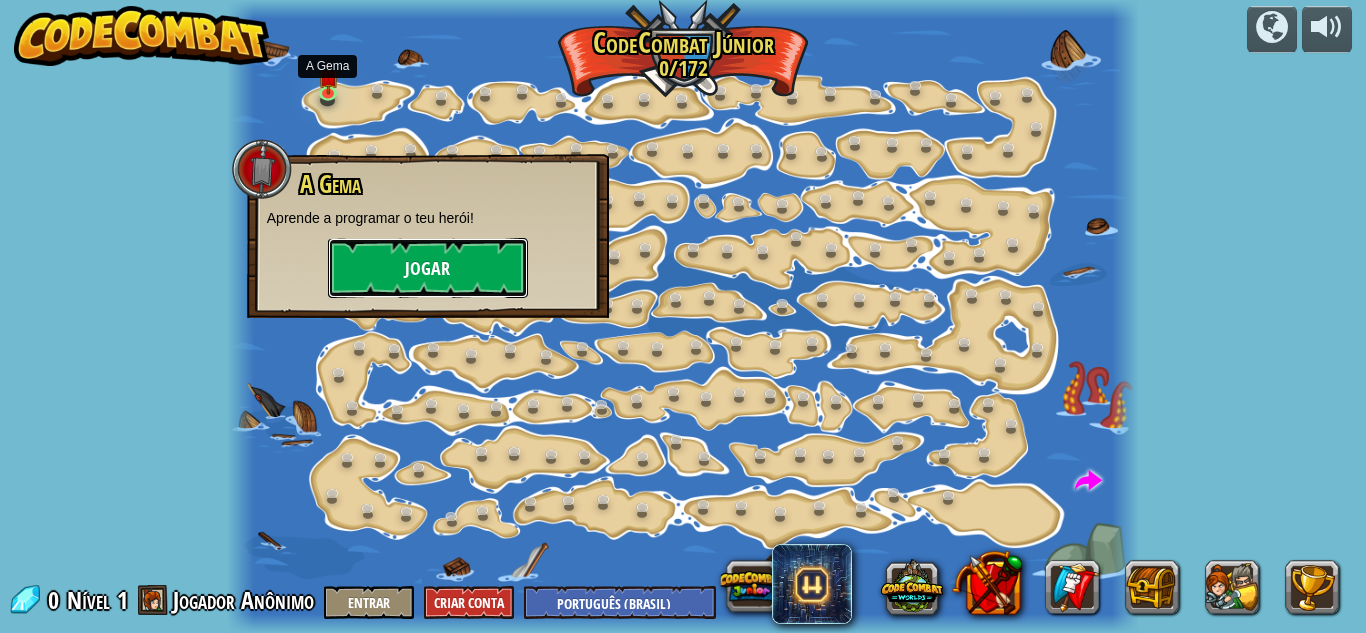 click on "Jogar" at bounding box center [428, 268] 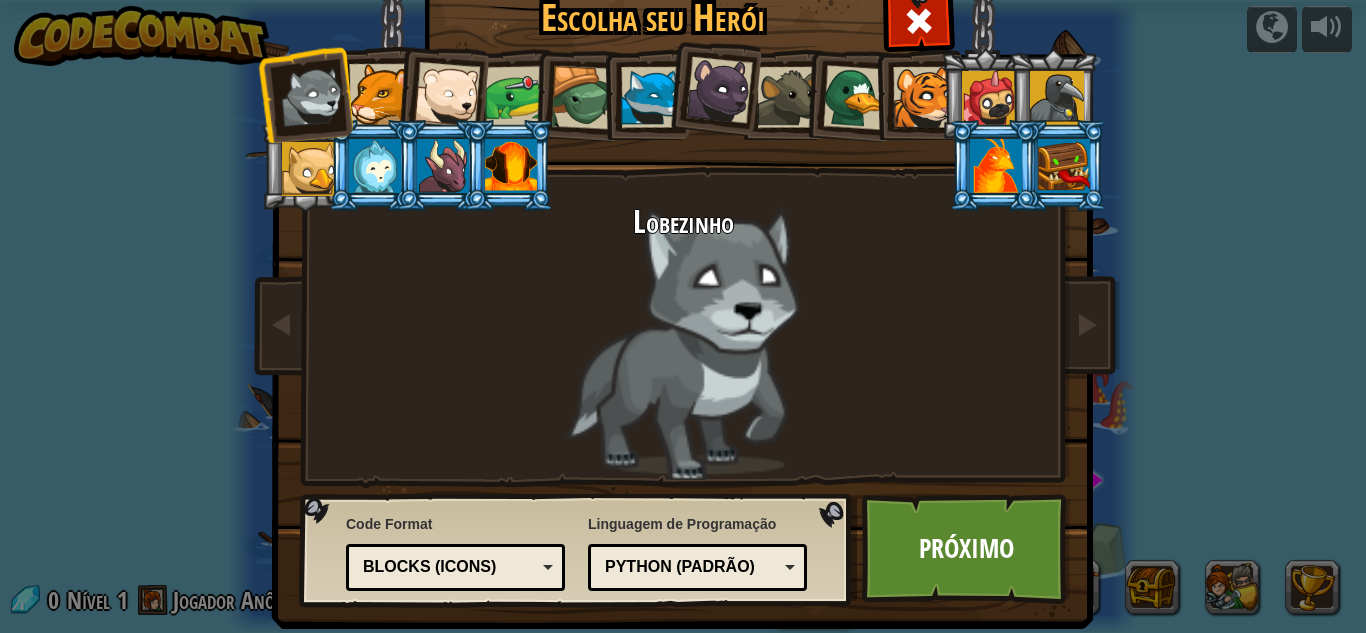 click at bounding box center (996, 166) 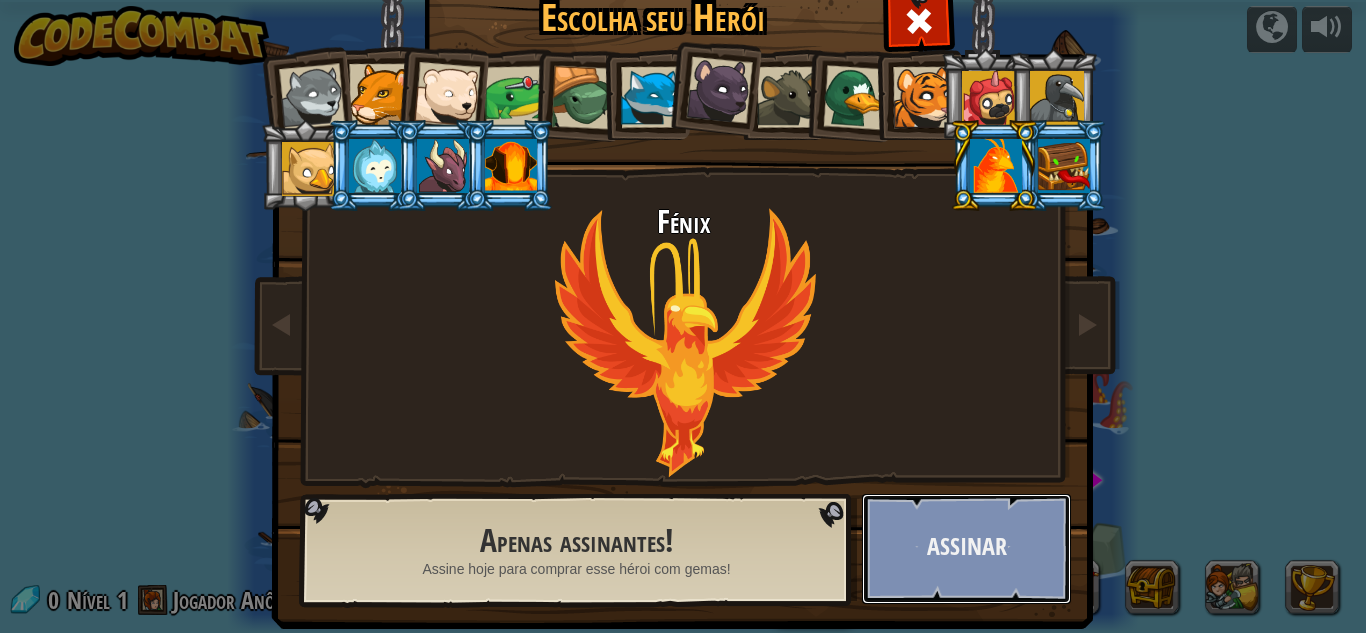 click on "Assinar" at bounding box center (966, 549) 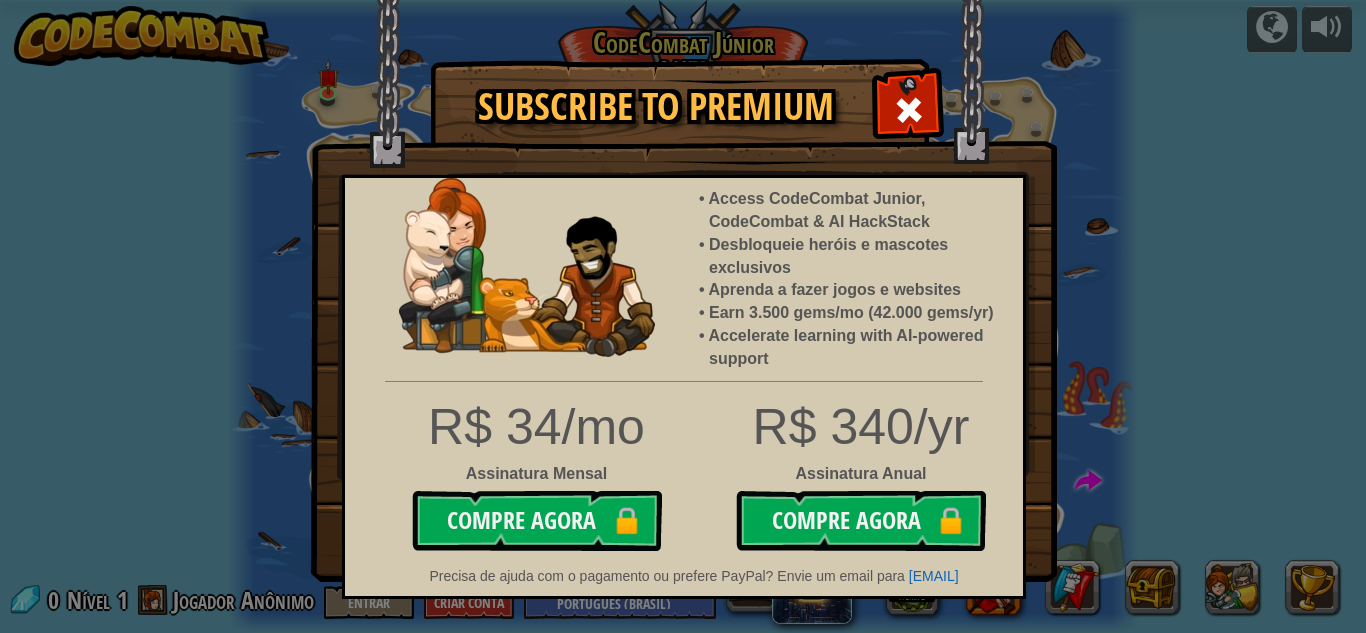 click at bounding box center (684, 291) 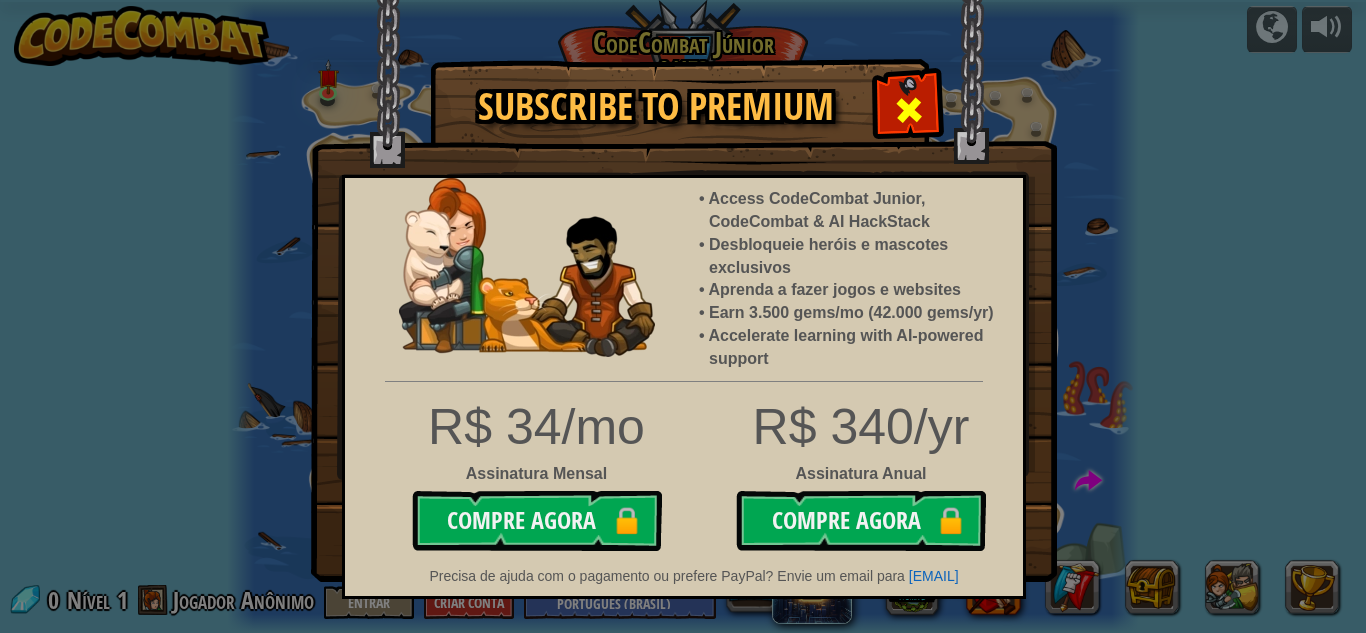 click at bounding box center (909, 110) 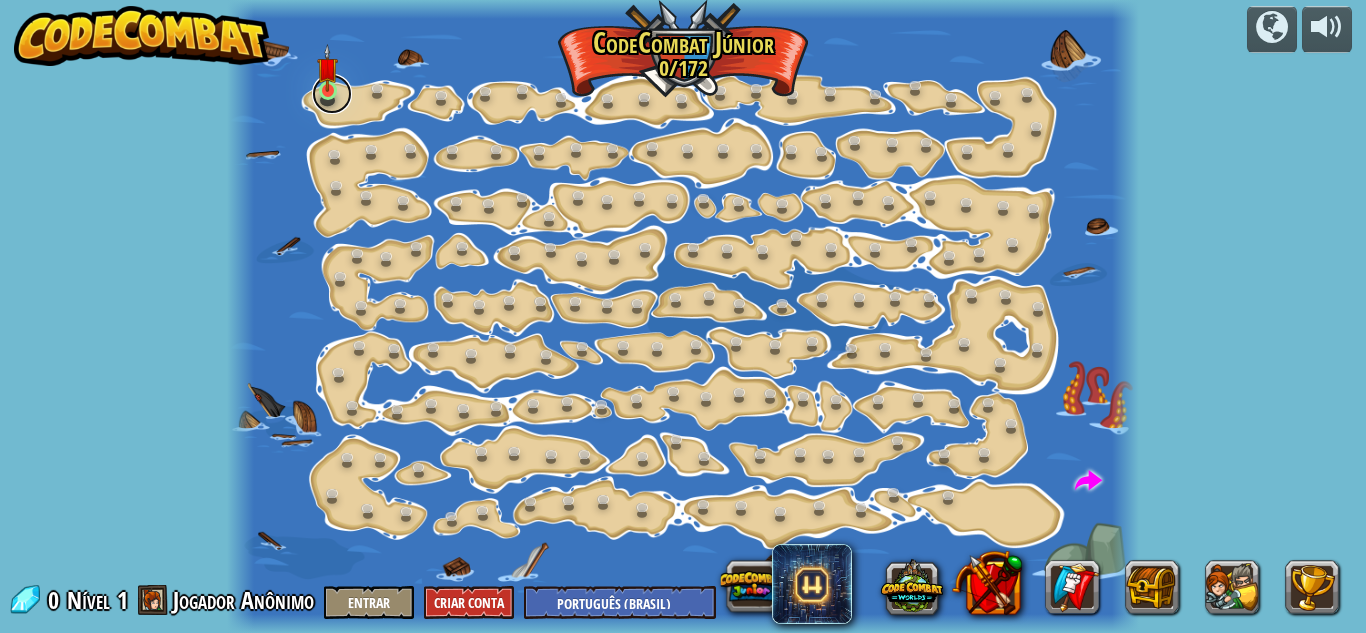 click at bounding box center [332, 94] 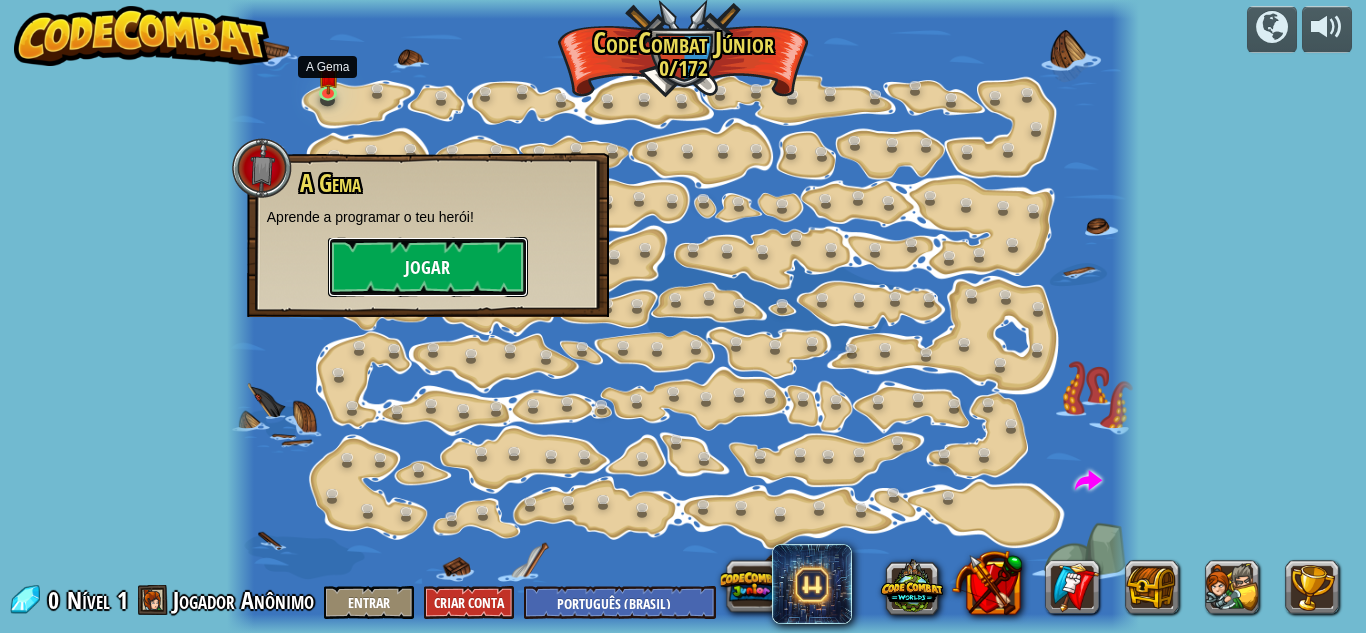 click on "Jogar" at bounding box center (428, 267) 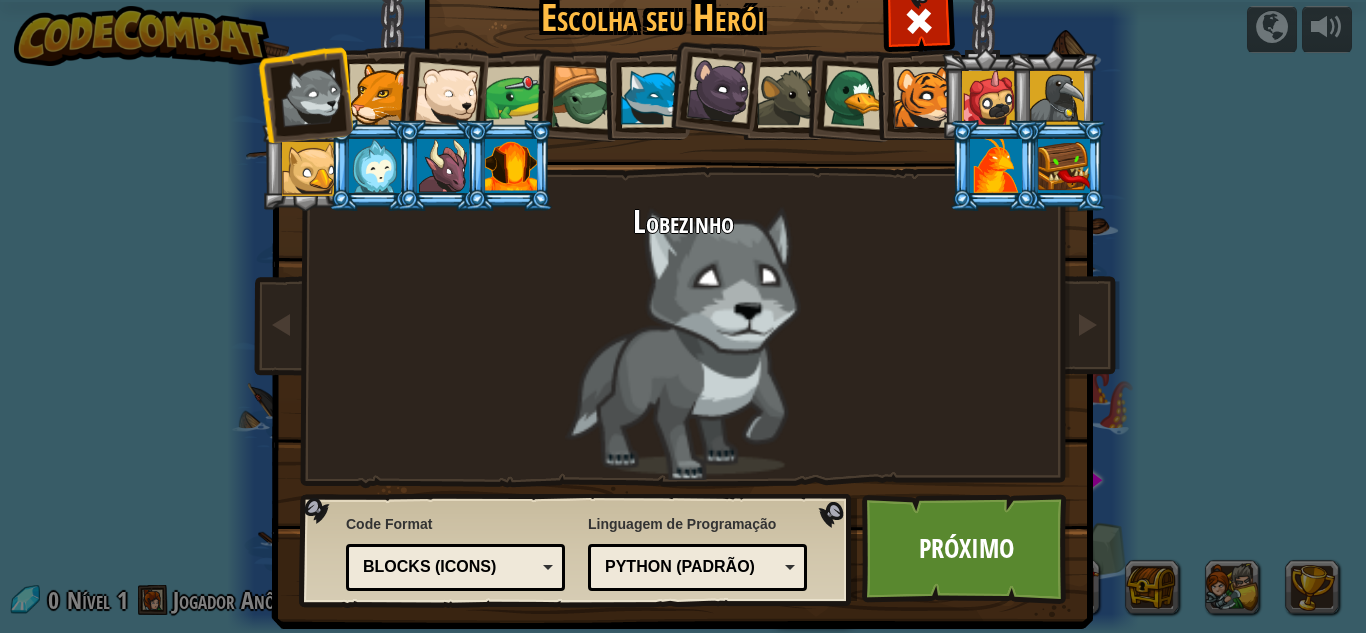 click at bounding box center (1057, 98) 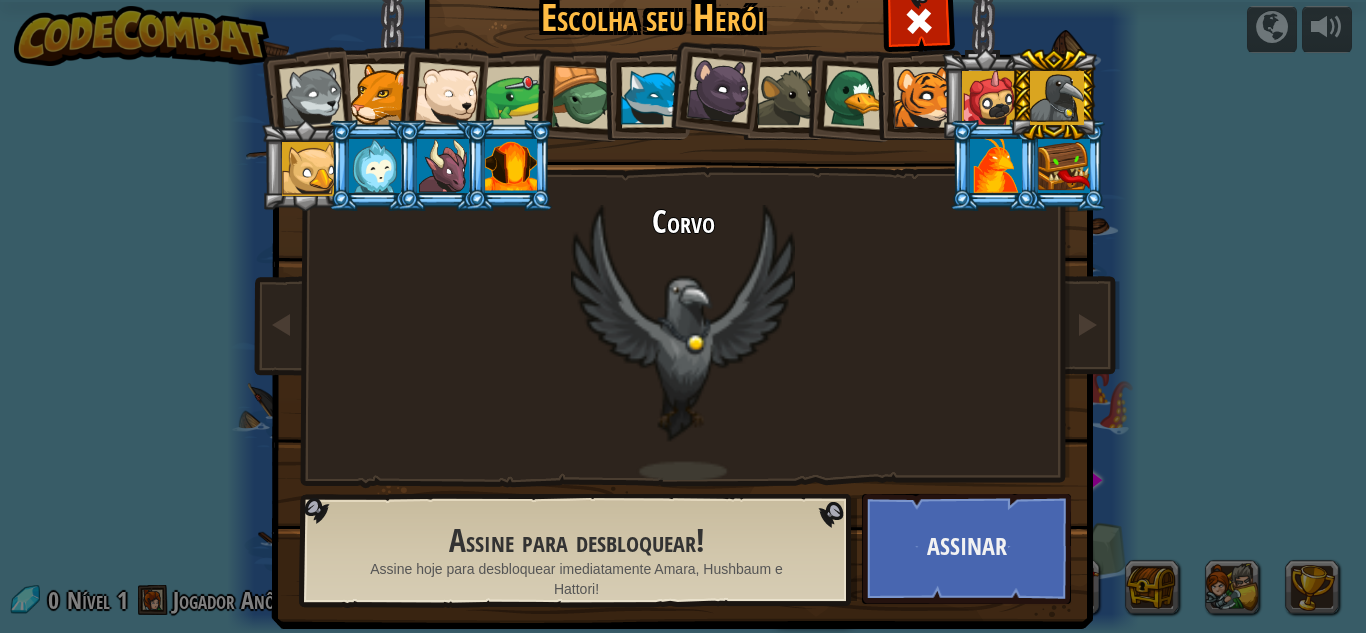 click at bounding box center (923, 97) 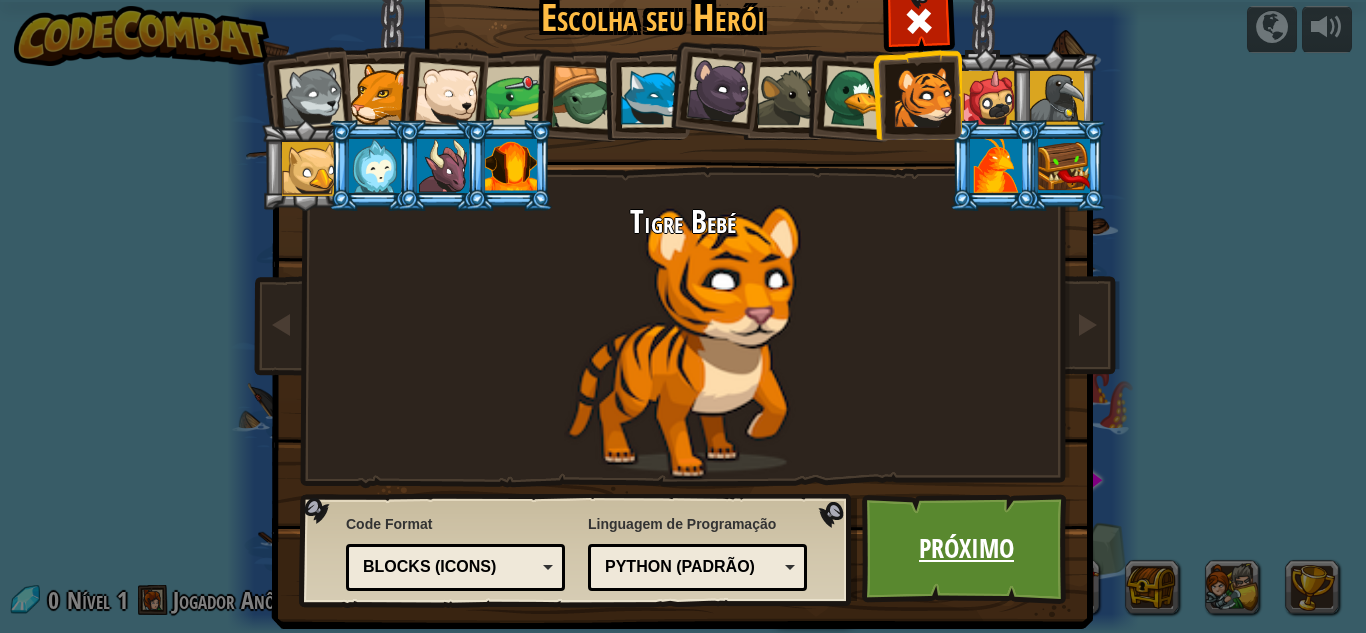 click on "Próximo" at bounding box center [966, 549] 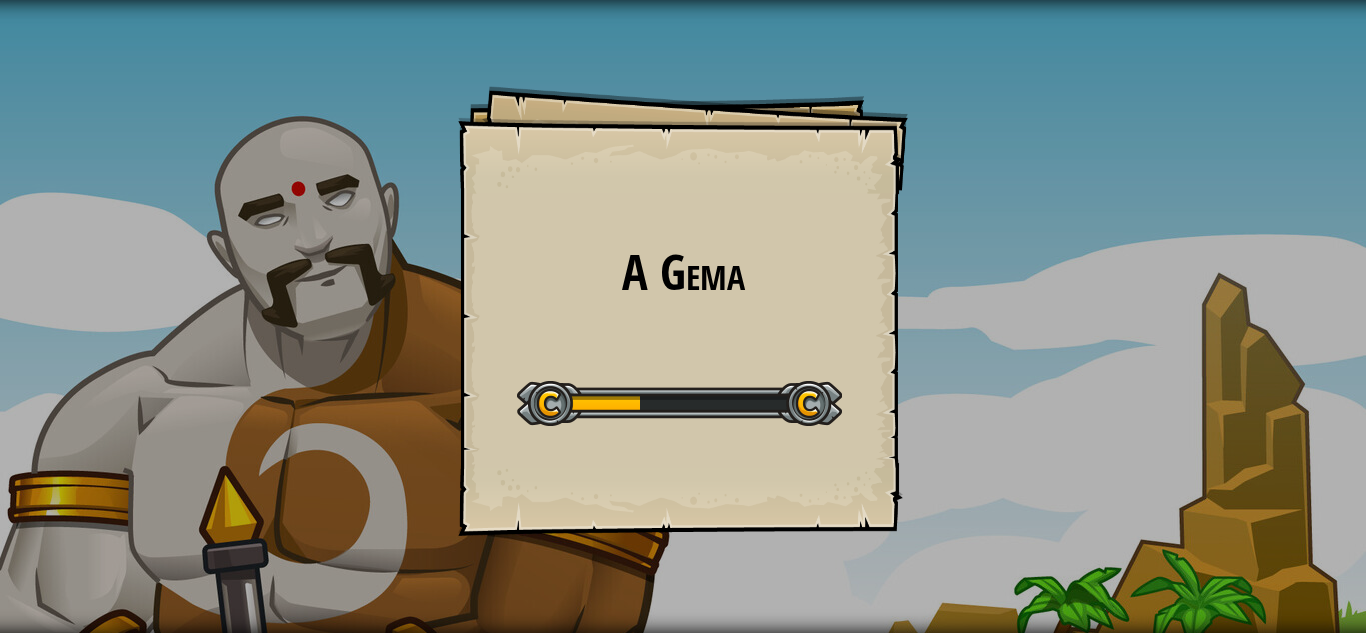 click on "A Gema" at bounding box center [683, 272] 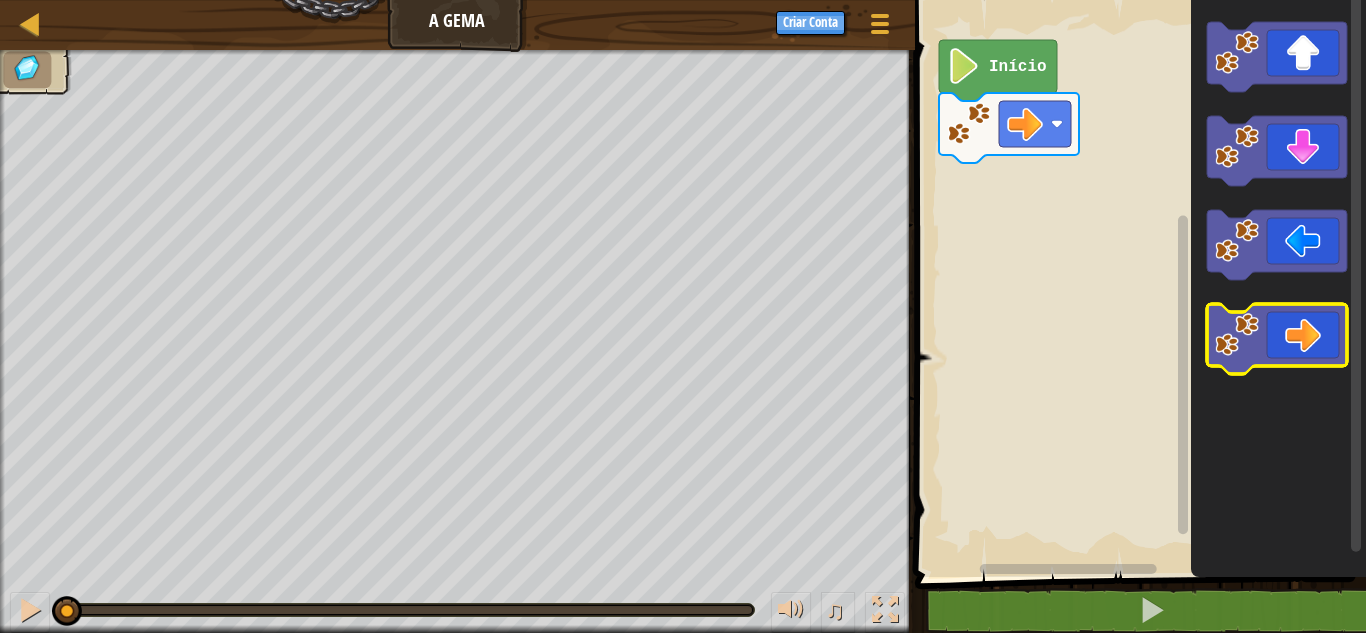 click 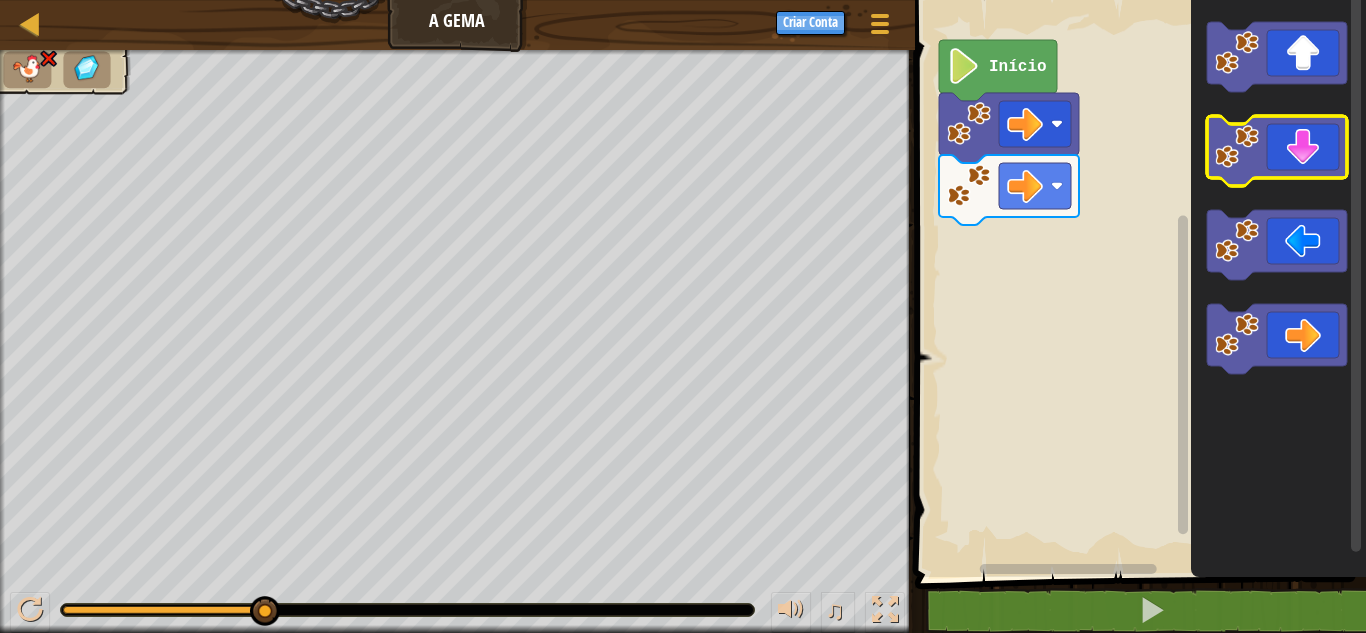 click 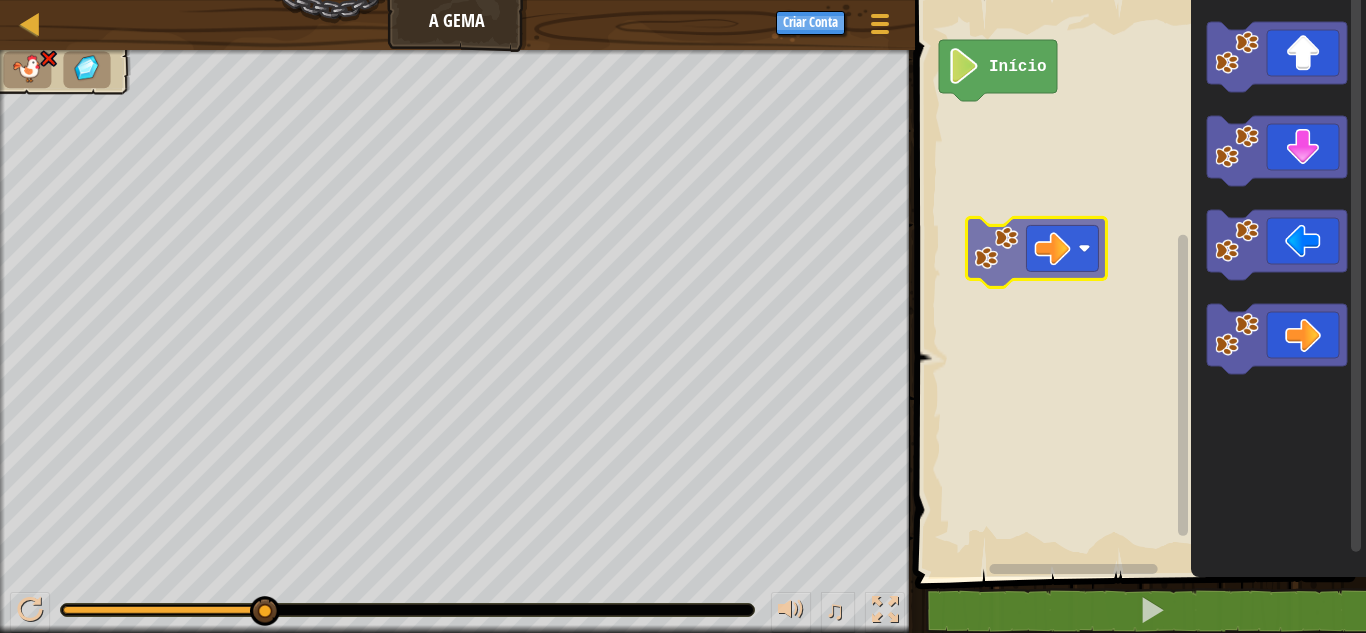 click on "Início" at bounding box center (1137, 283) 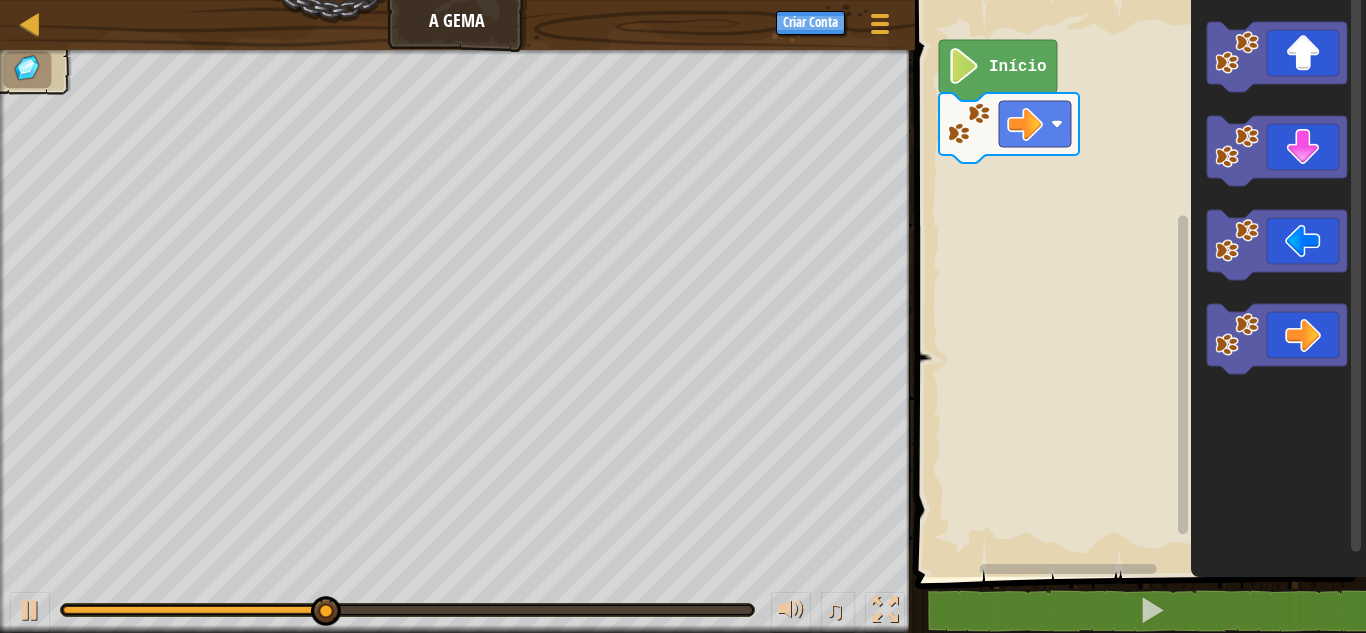 click on "Início" at bounding box center (1137, 283) 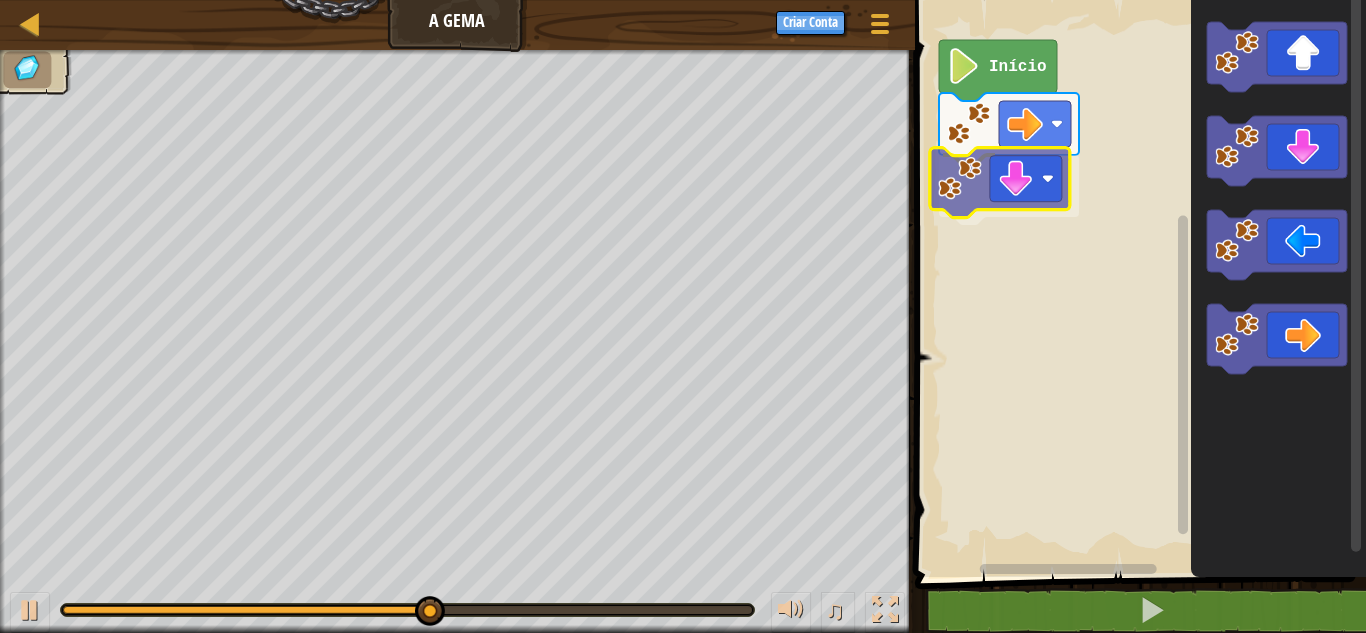 click on "Início" at bounding box center [1137, 283] 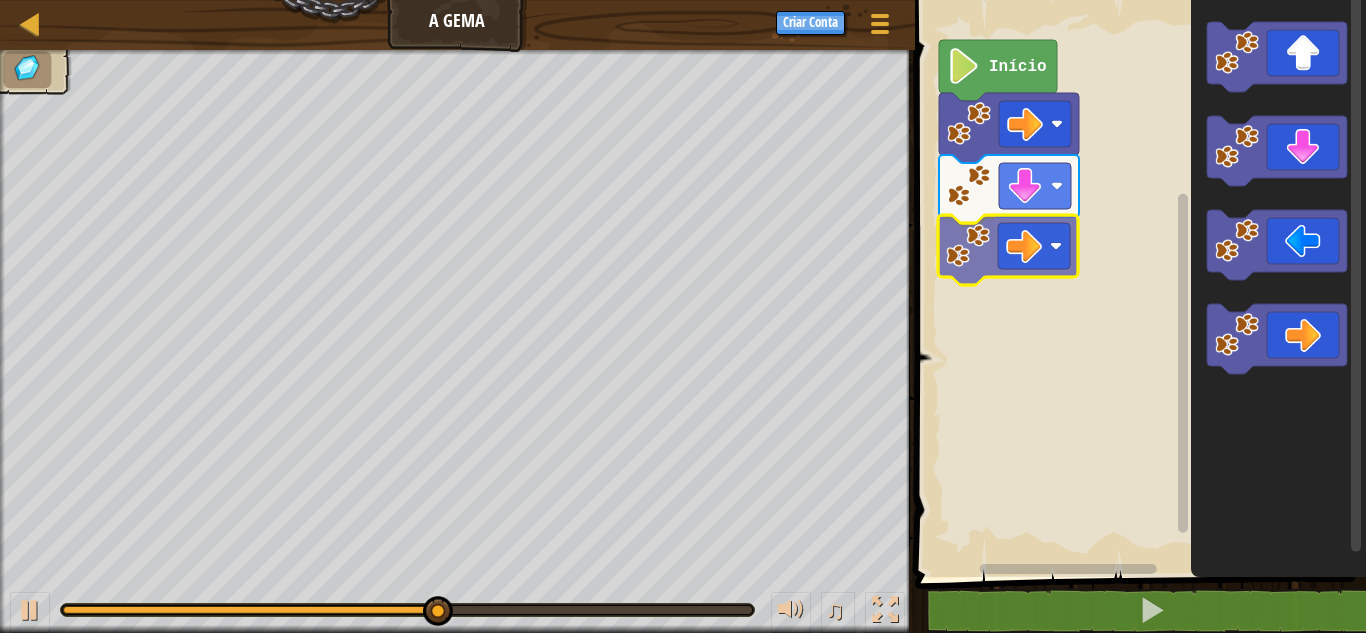 click on "Início" at bounding box center [1137, 283] 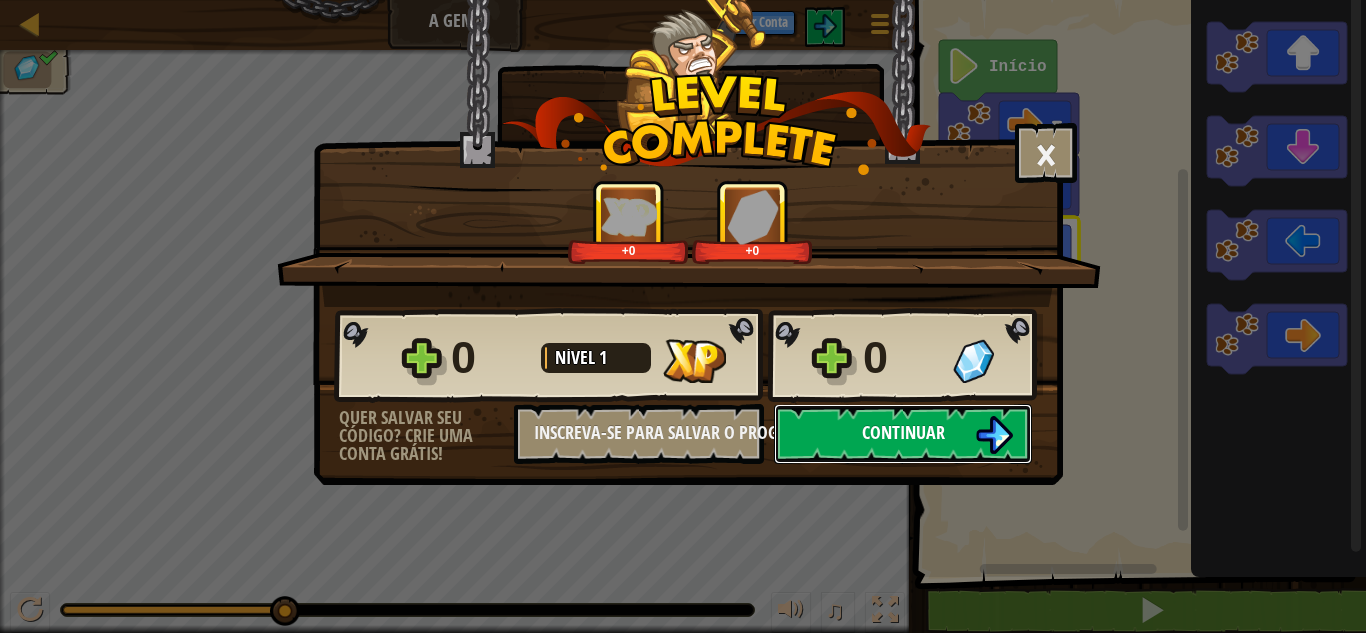 click on "Continuar" at bounding box center (903, 434) 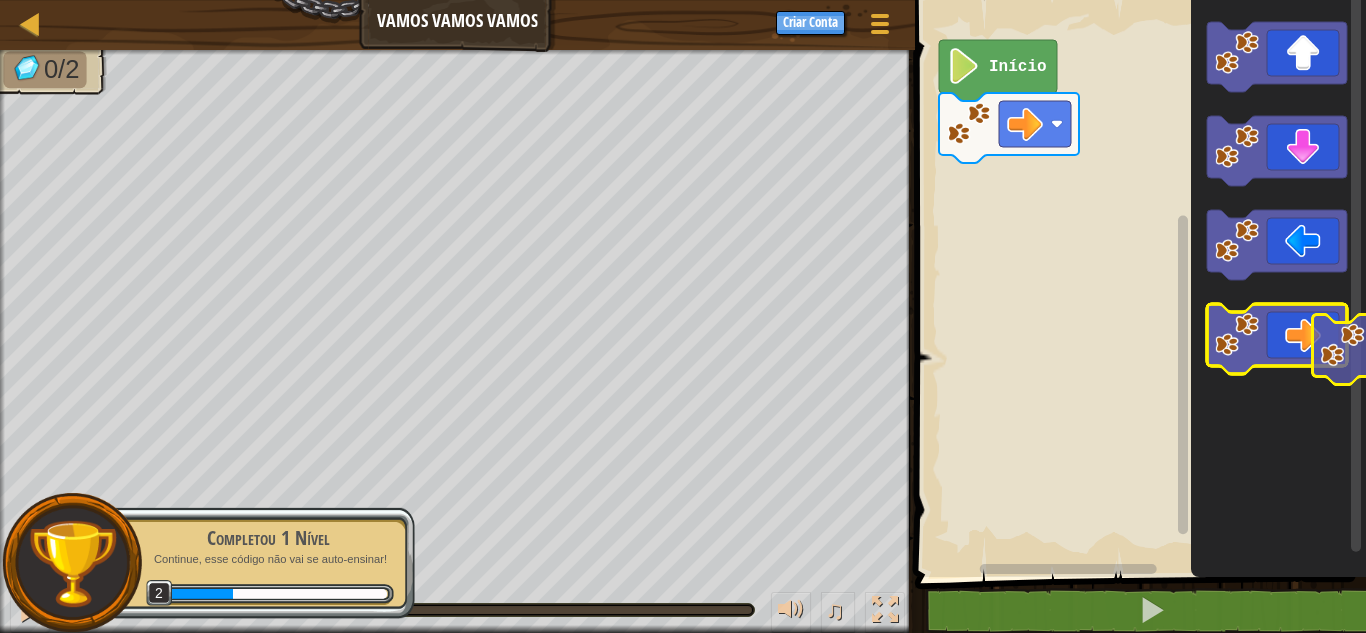 click 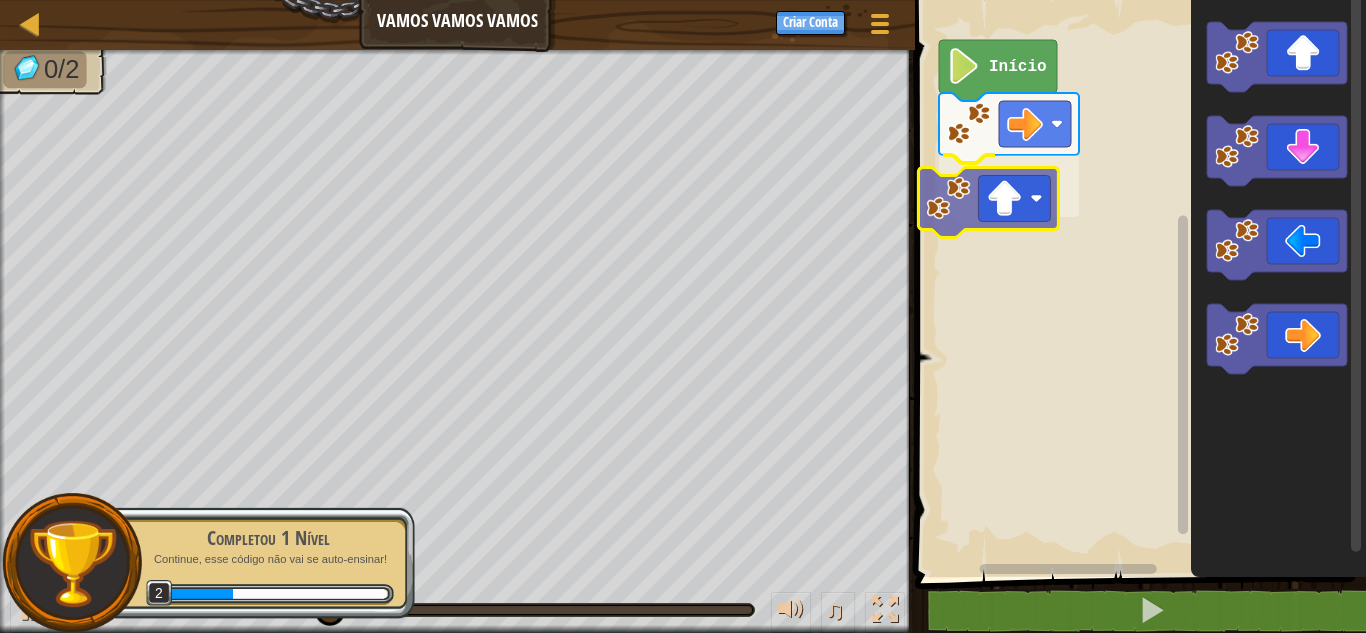click on "Início" at bounding box center [1137, 283] 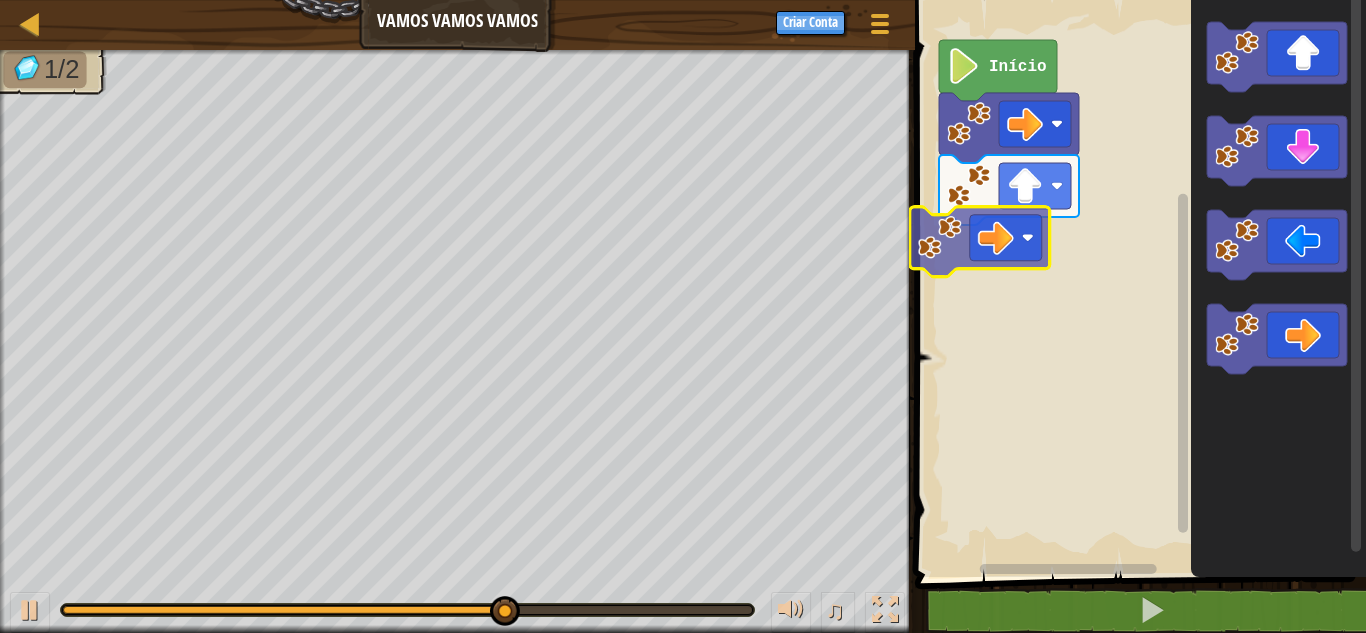 click on "Início" at bounding box center [1137, 283] 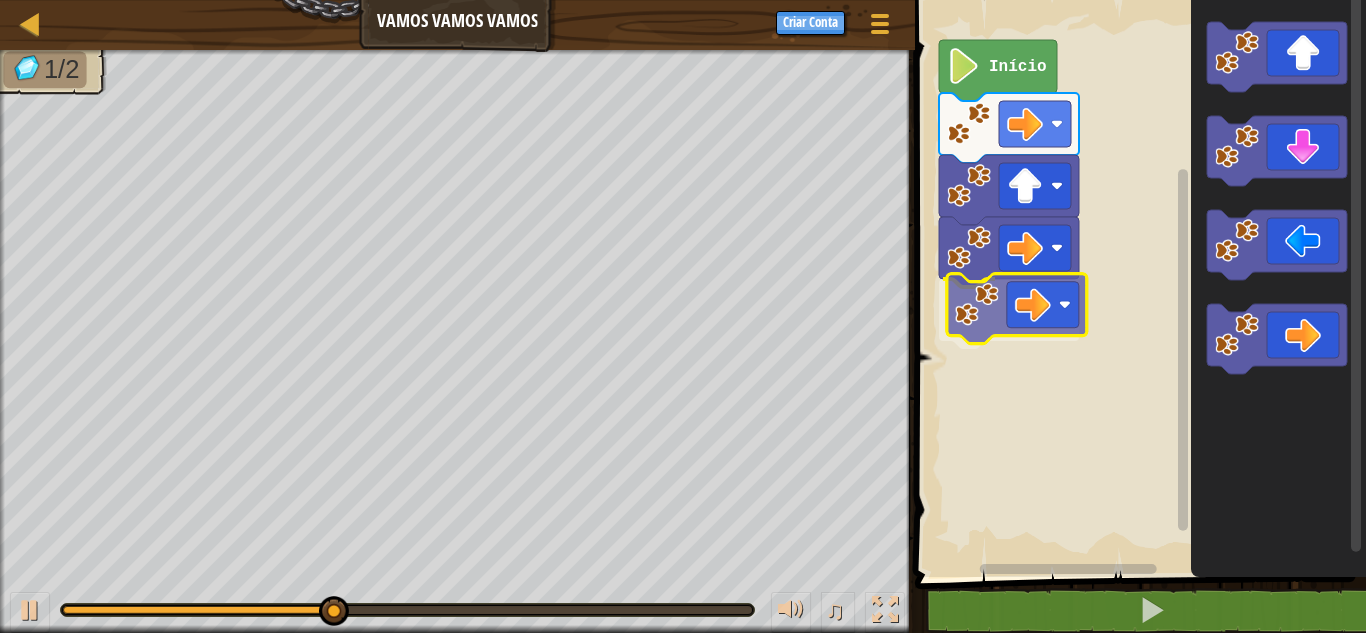 click on "Início" at bounding box center (1137, 283) 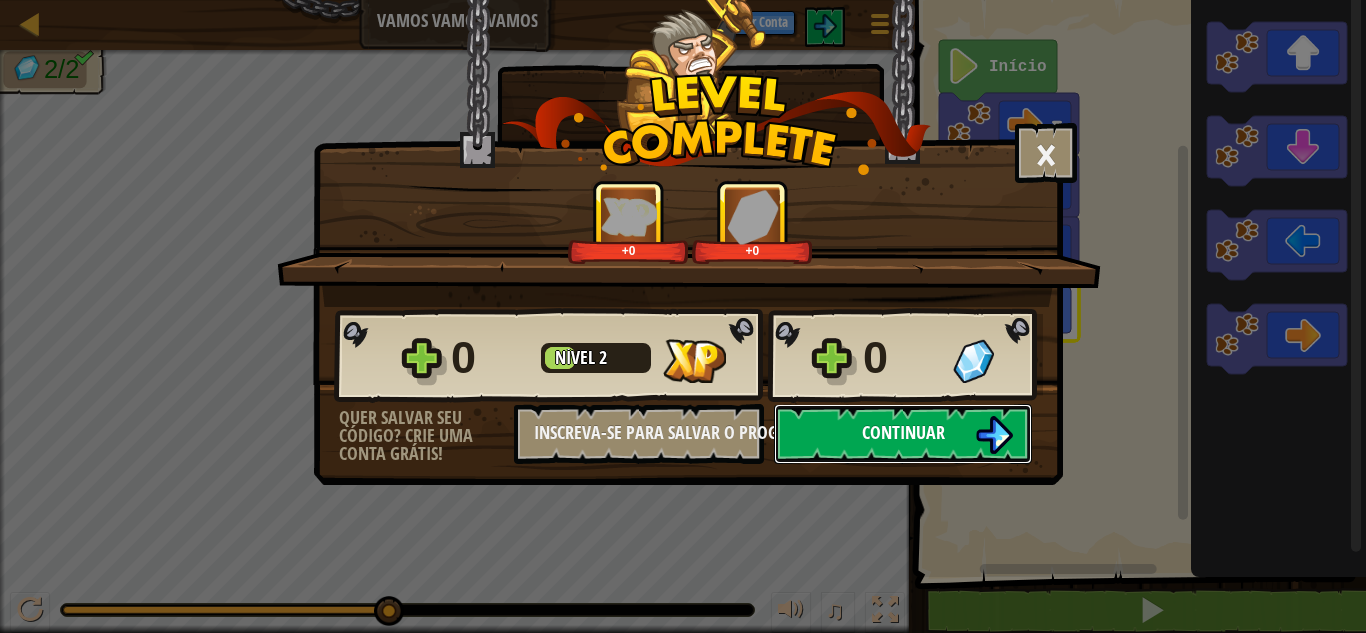 click on "Continuar" at bounding box center (903, 434) 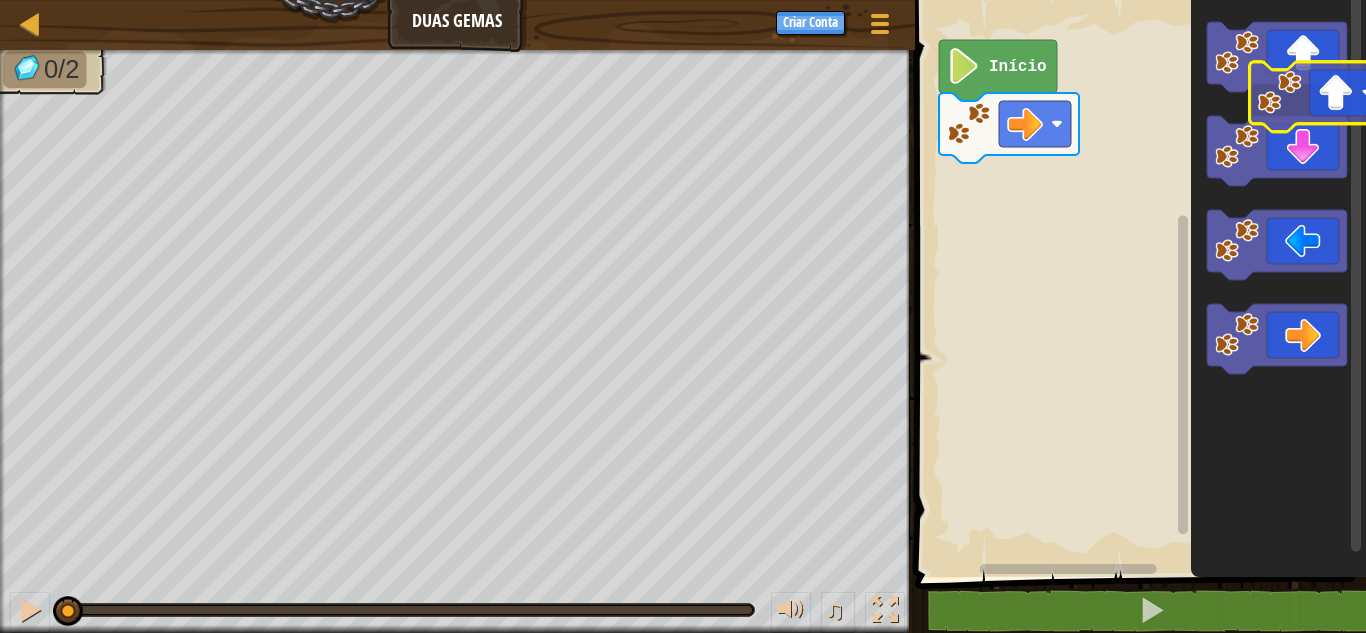 click 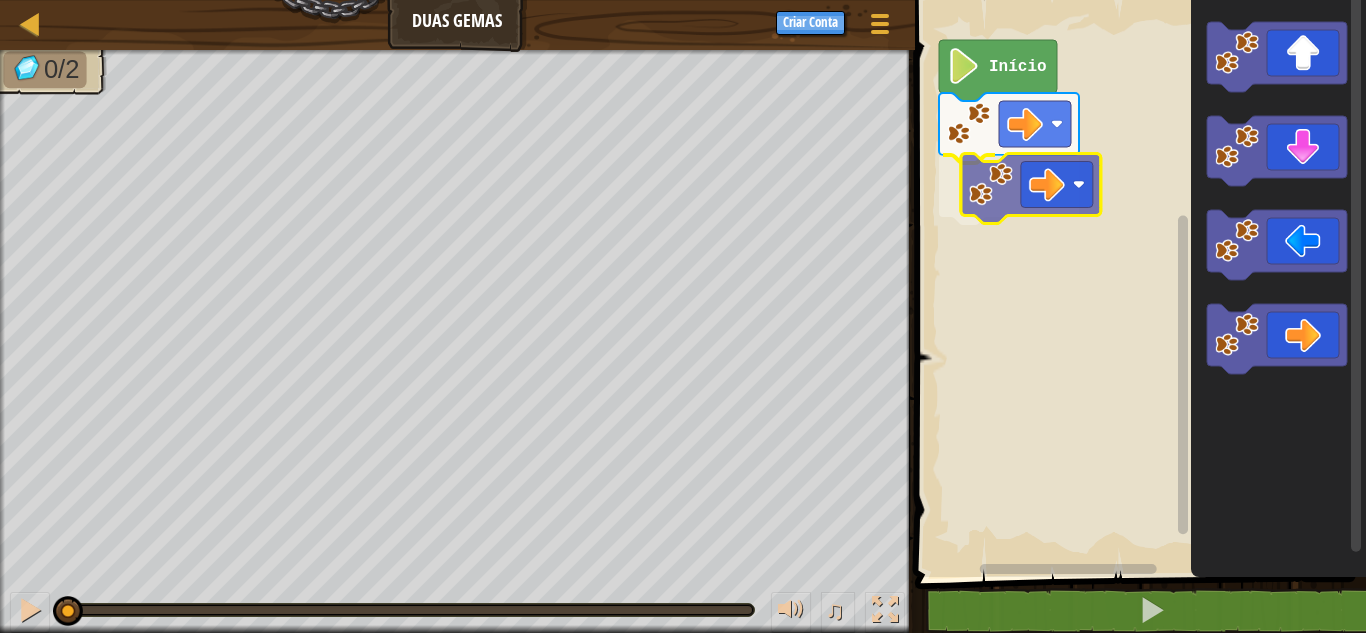 click on "Início" at bounding box center [1137, 283] 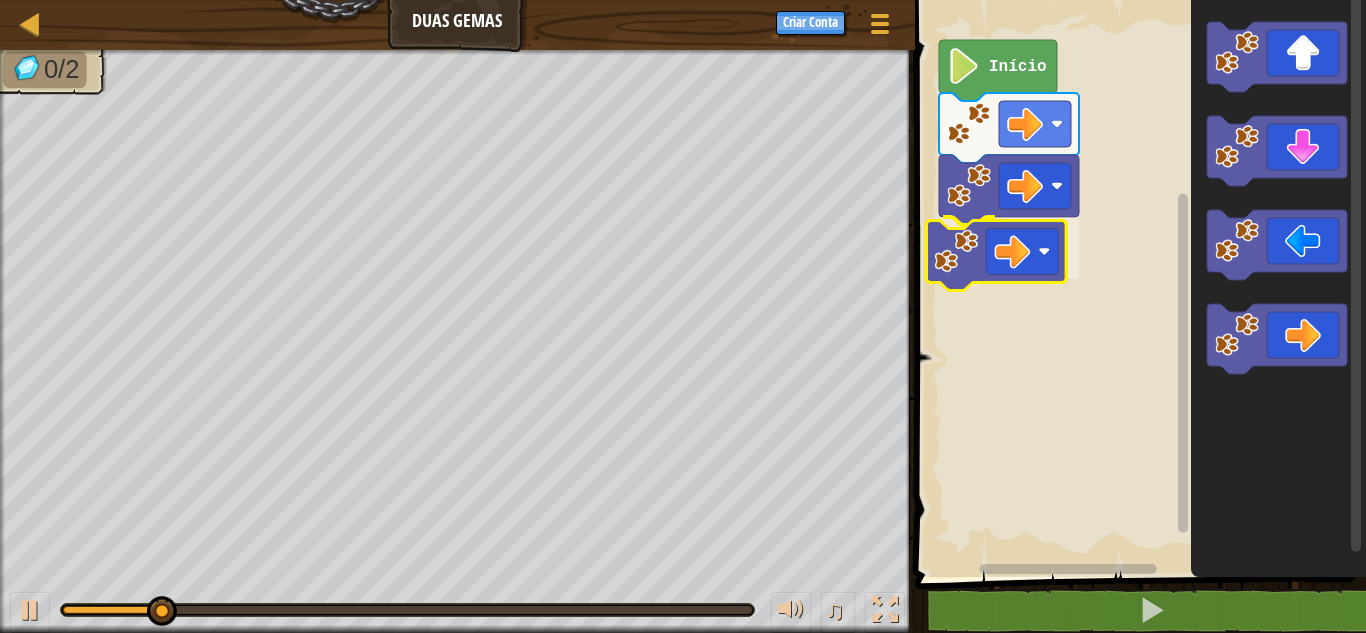 click on "Início" at bounding box center (1137, 283) 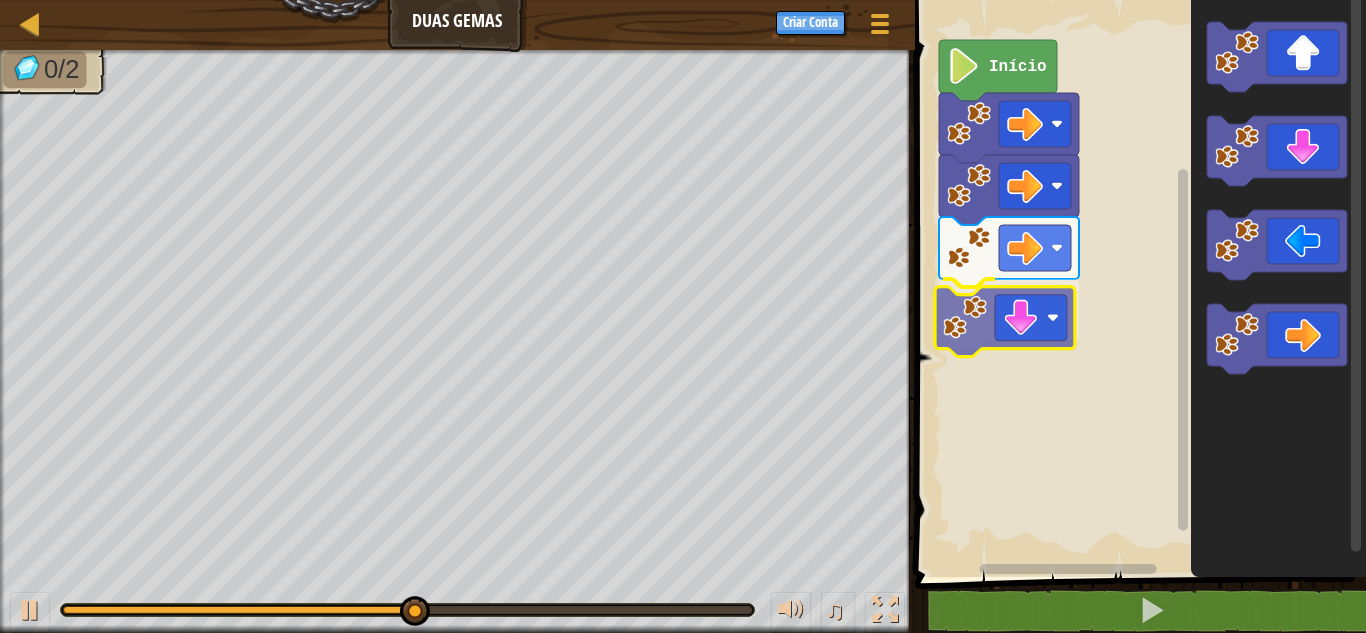 click on "Início" at bounding box center (1137, 283) 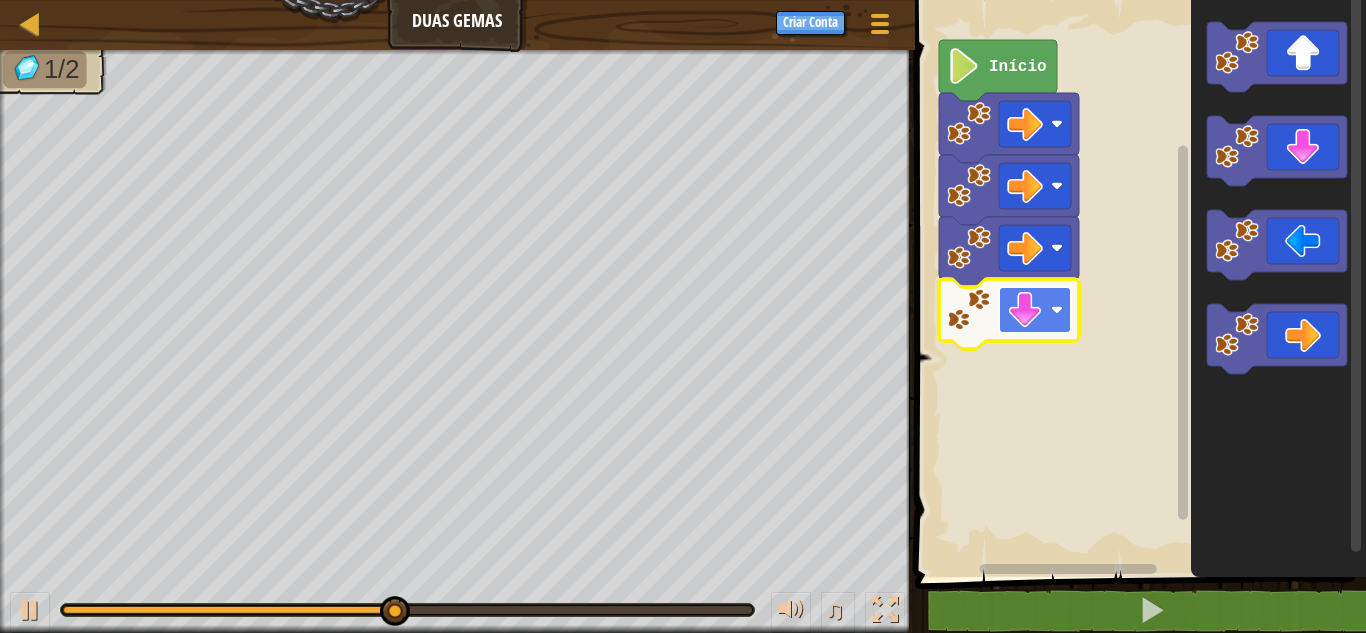 click 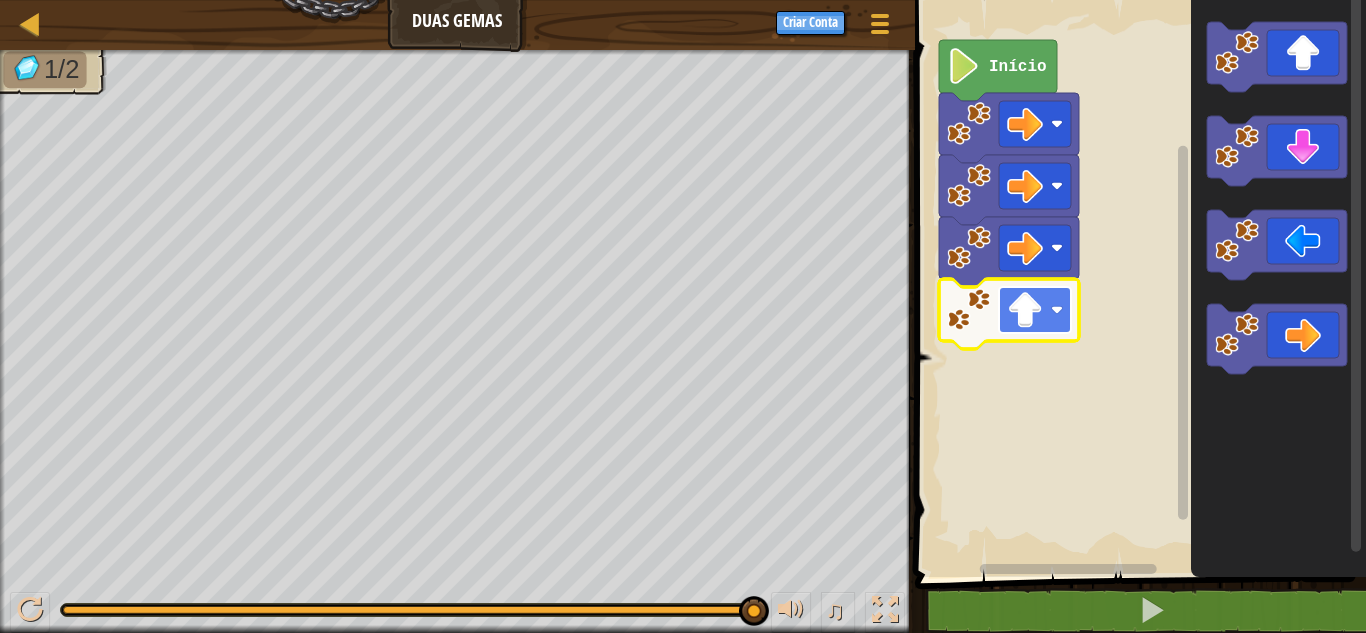 click 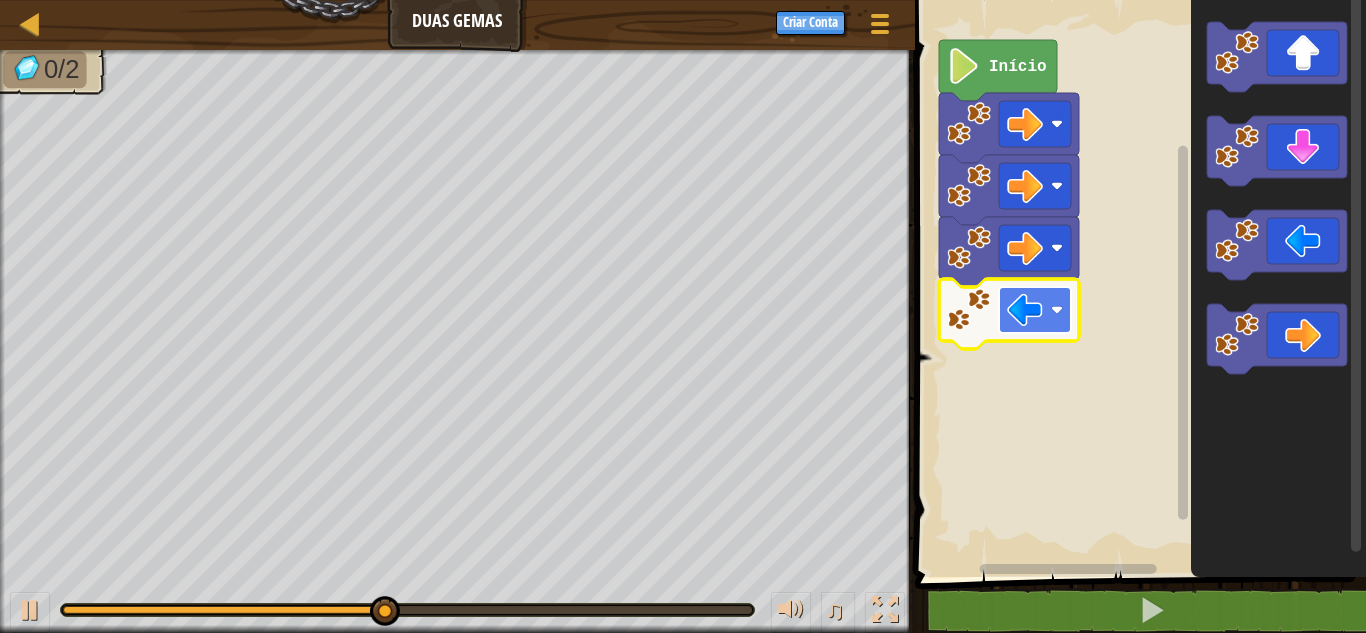 click 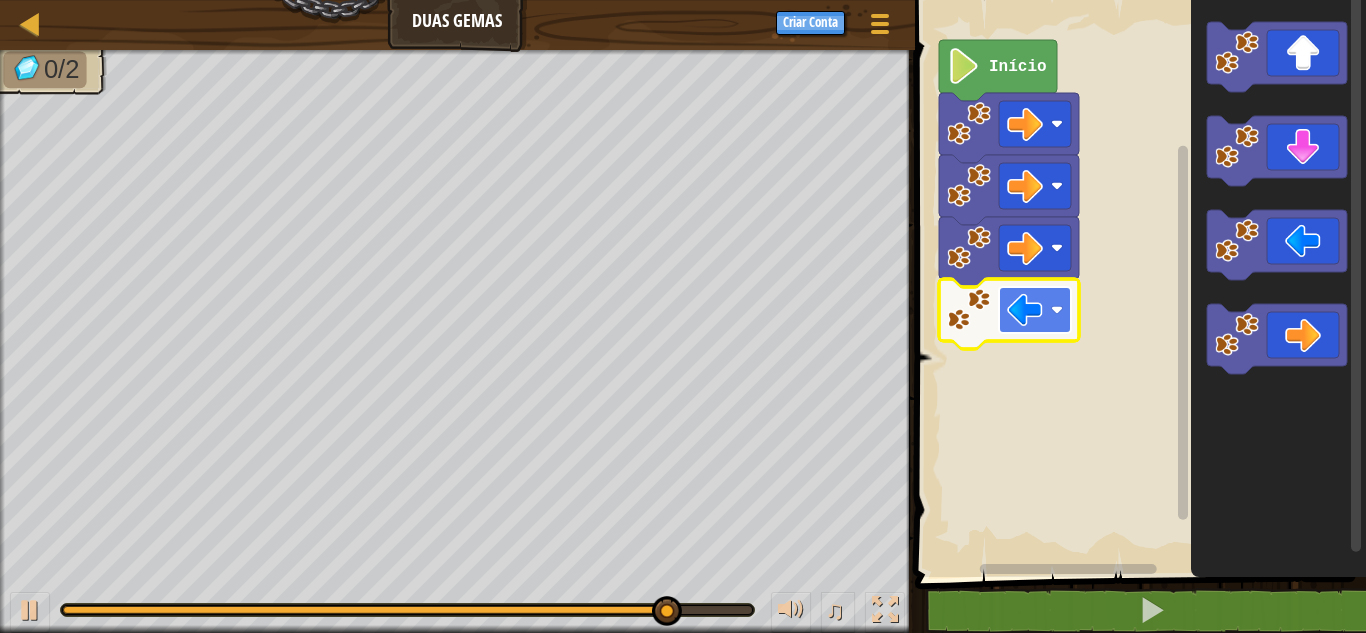 click 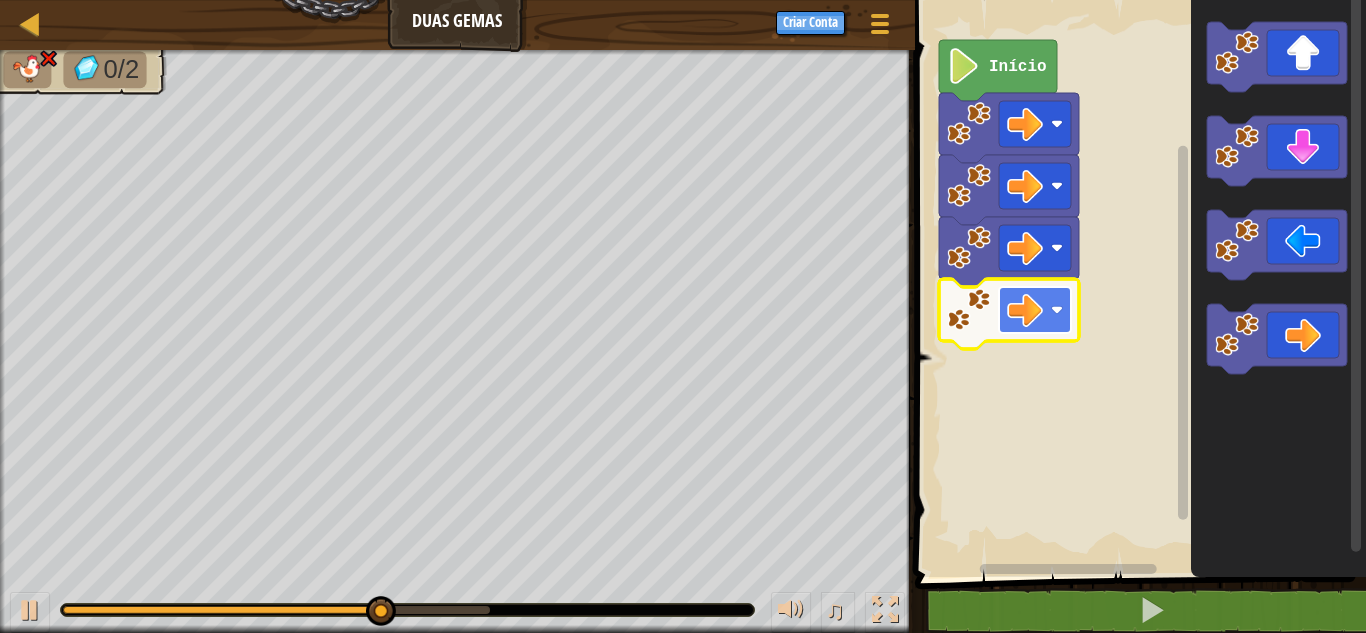 click 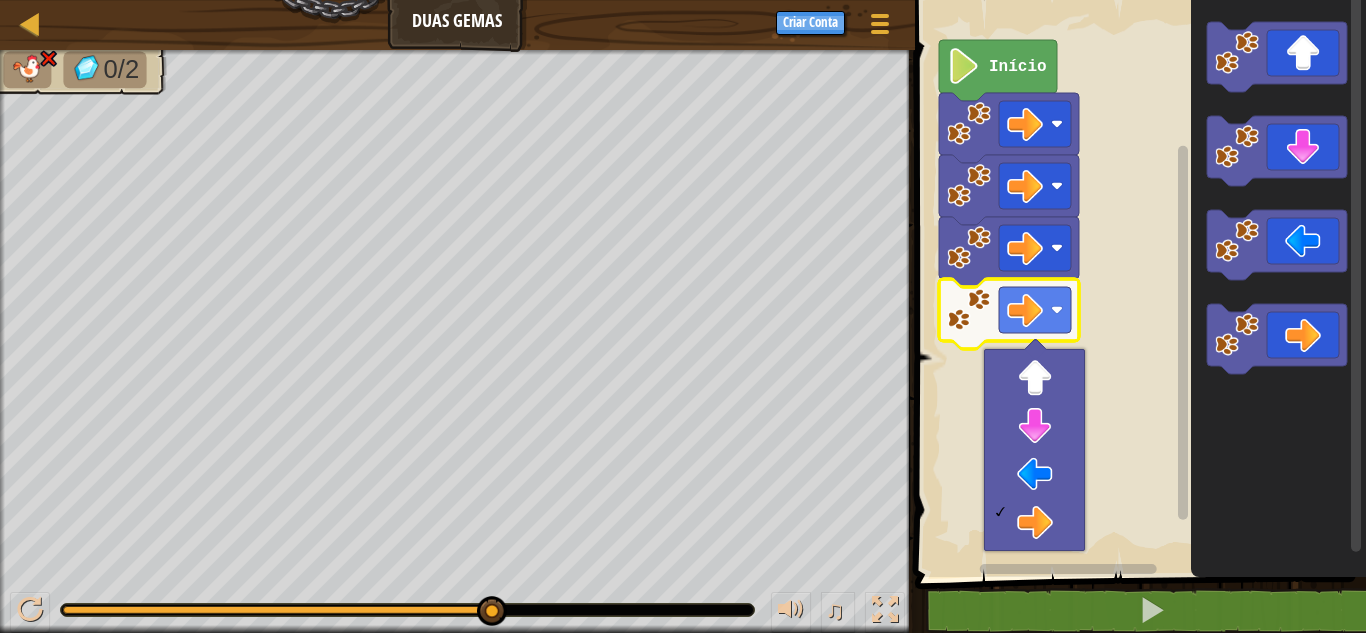 click 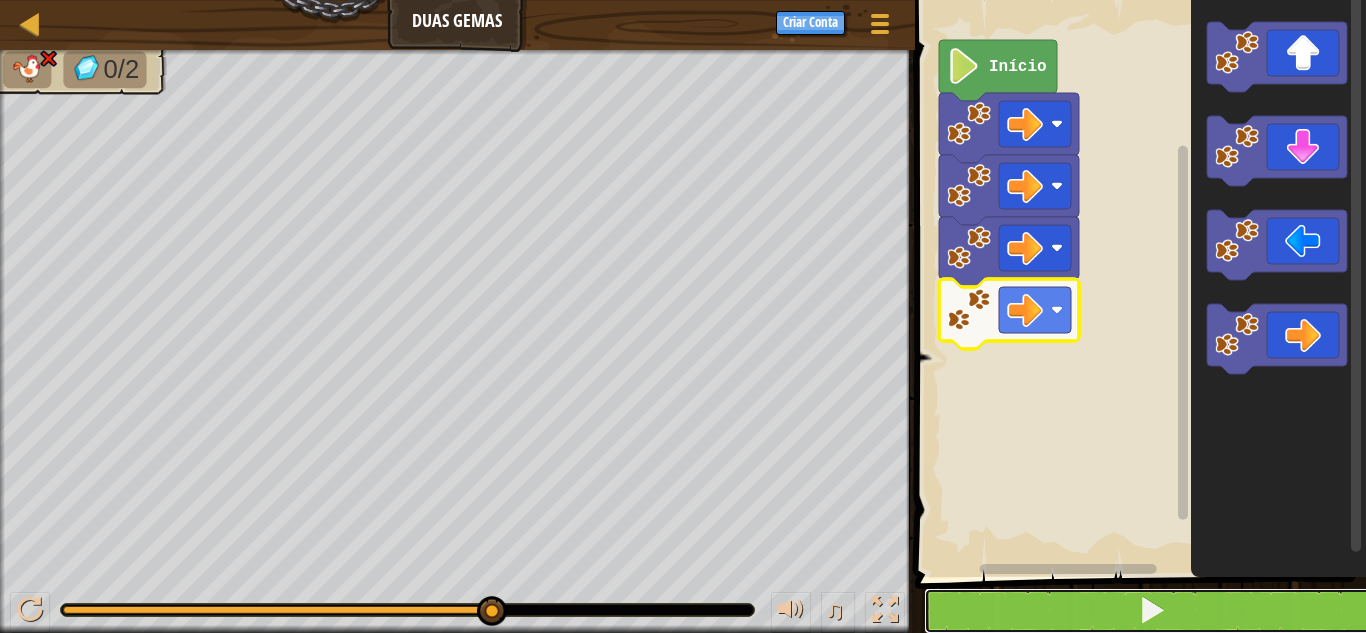 click at bounding box center (1152, 611) 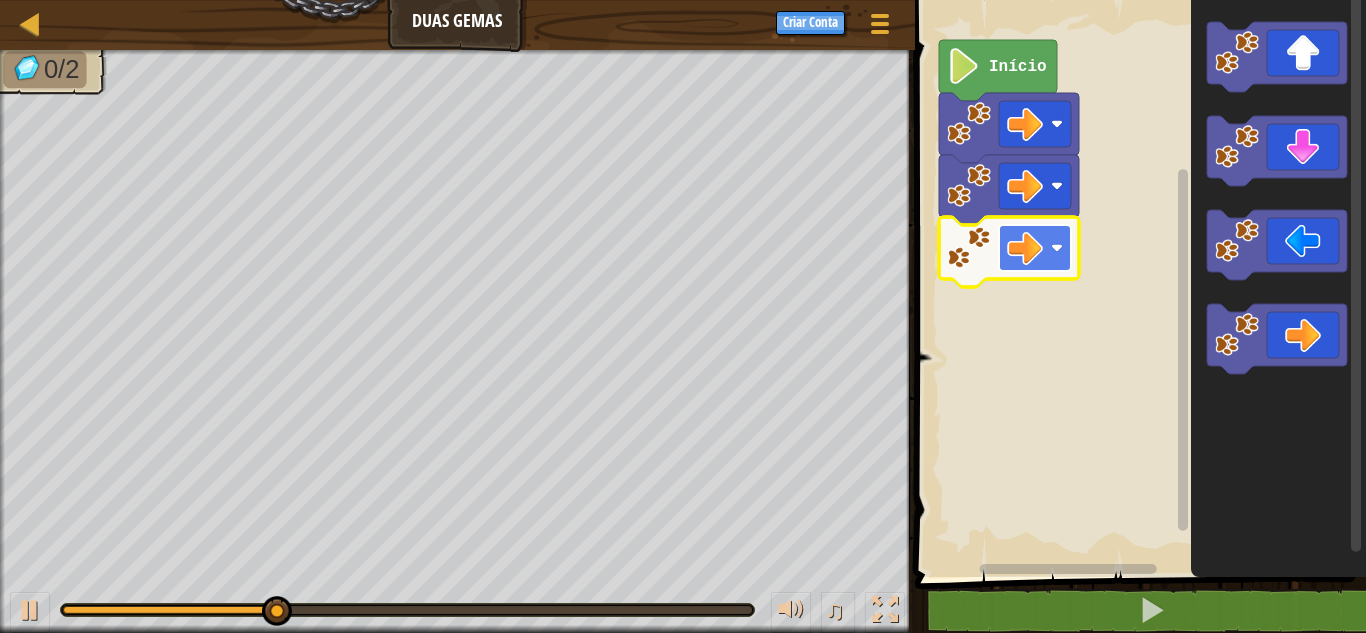 click 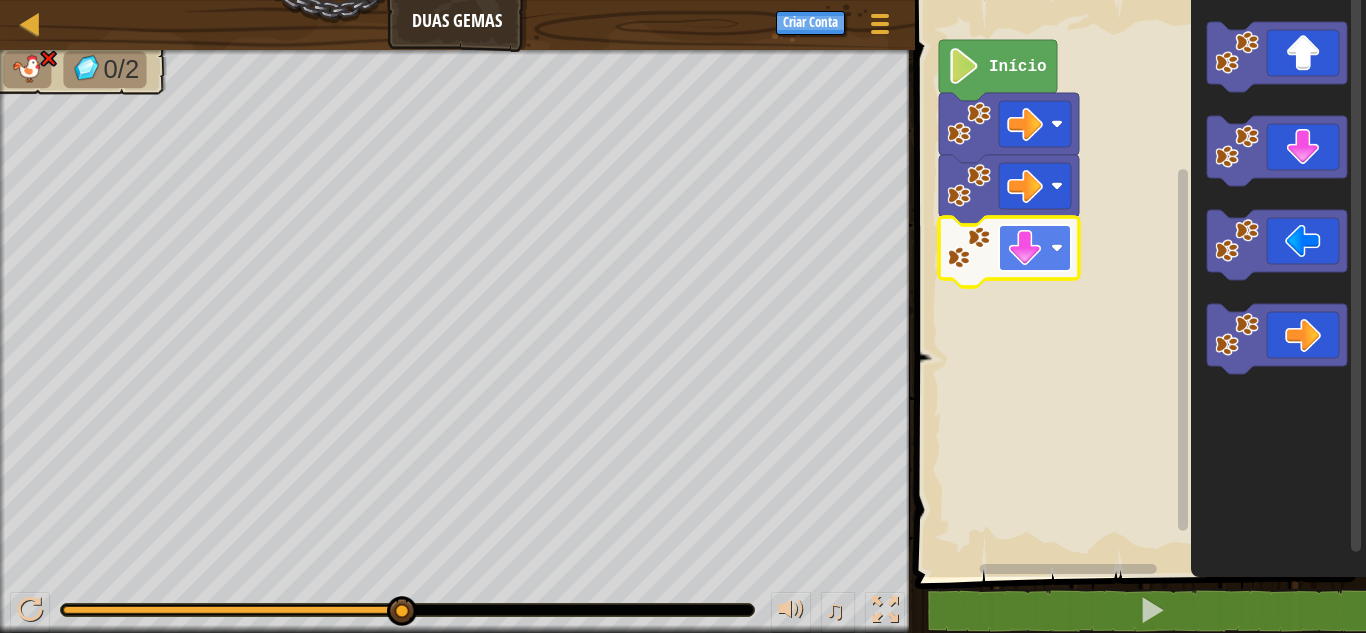 click 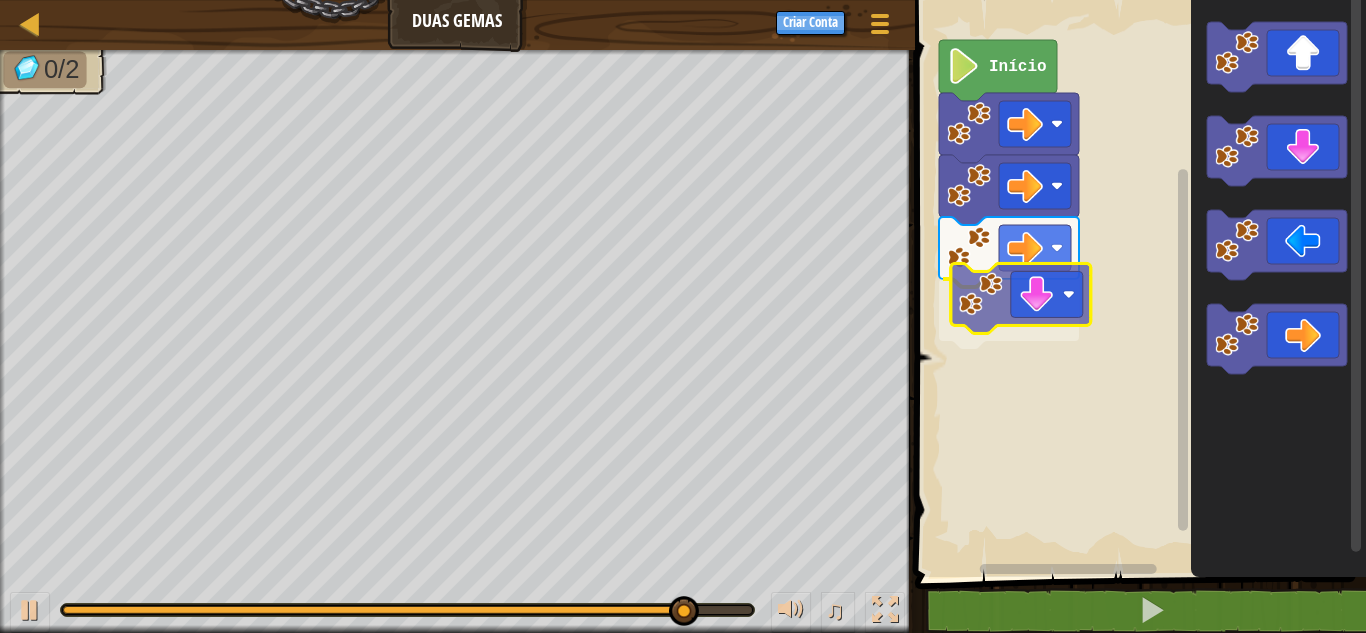 click on "Início" at bounding box center [1137, 283] 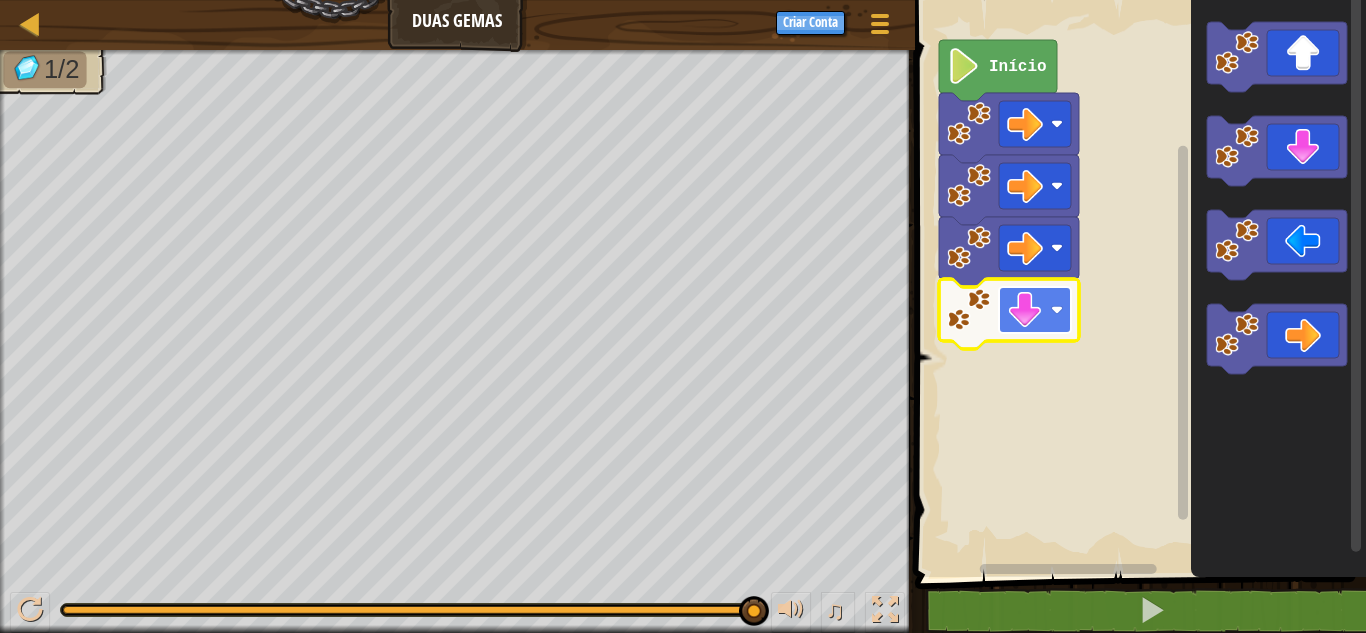 click 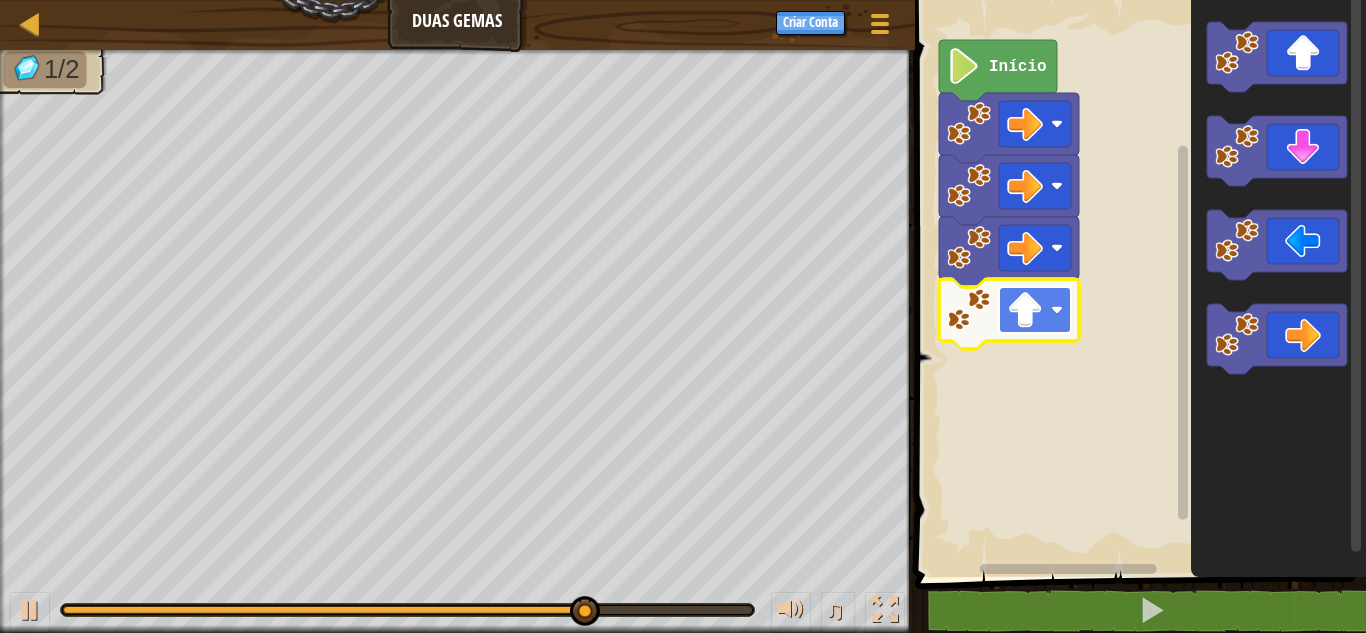 click 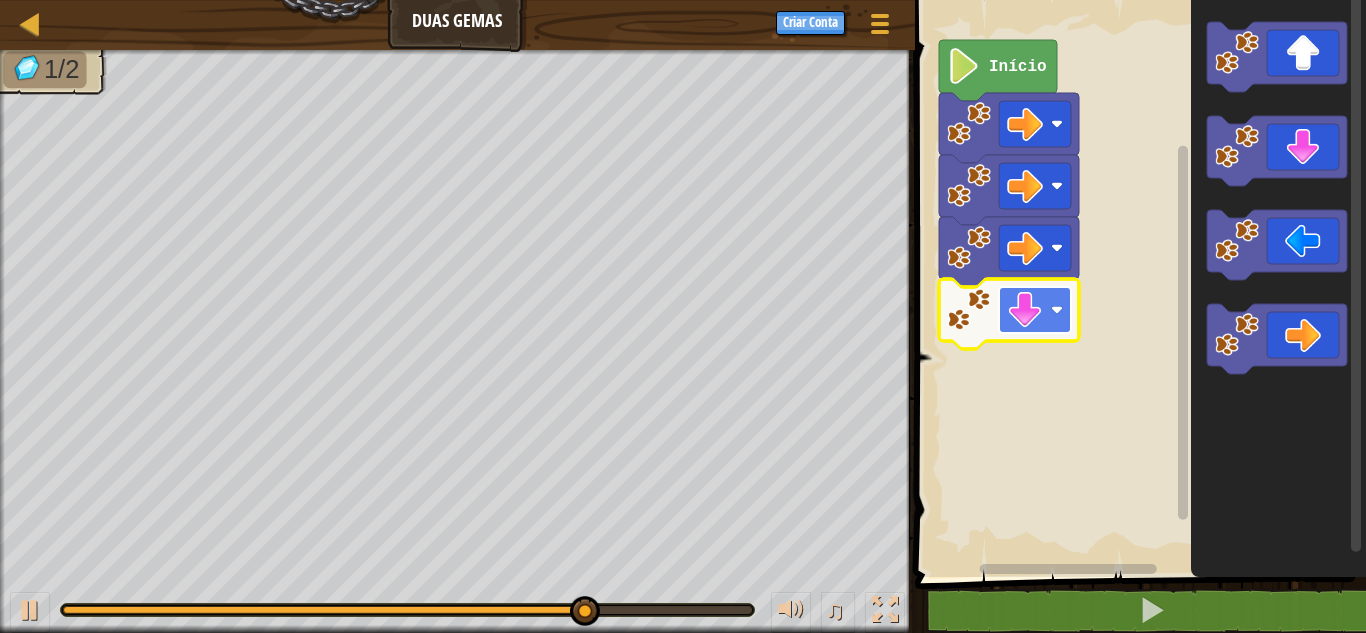 click 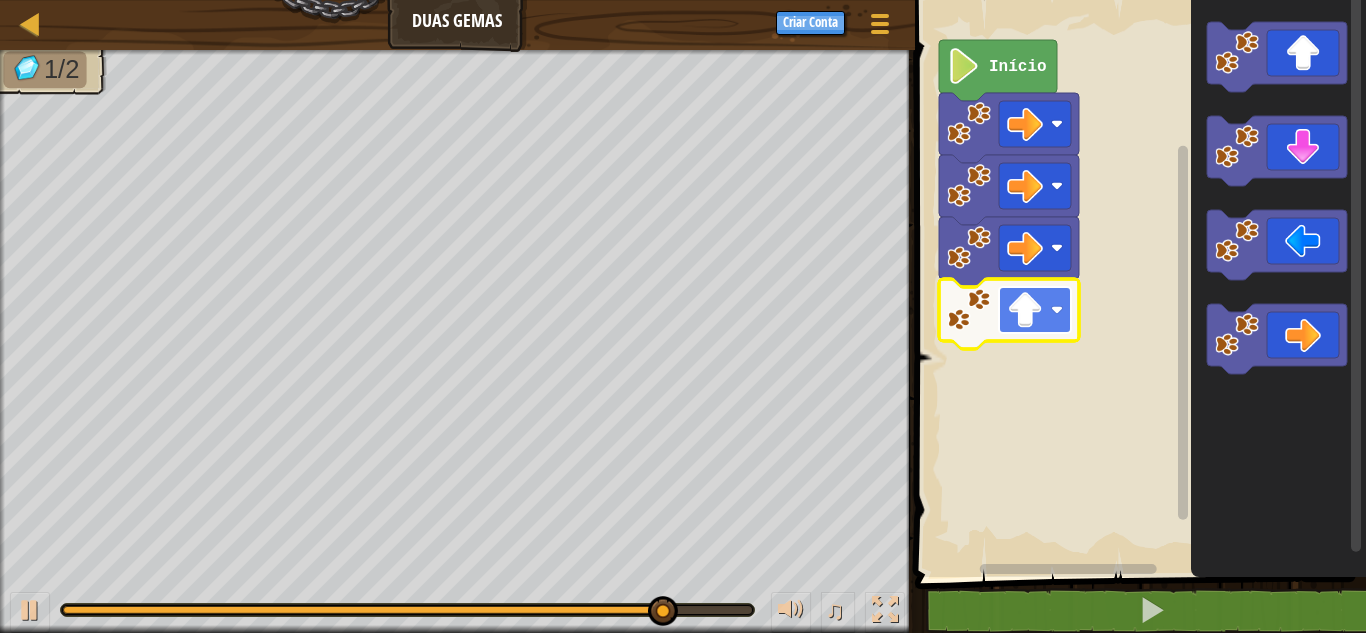 click 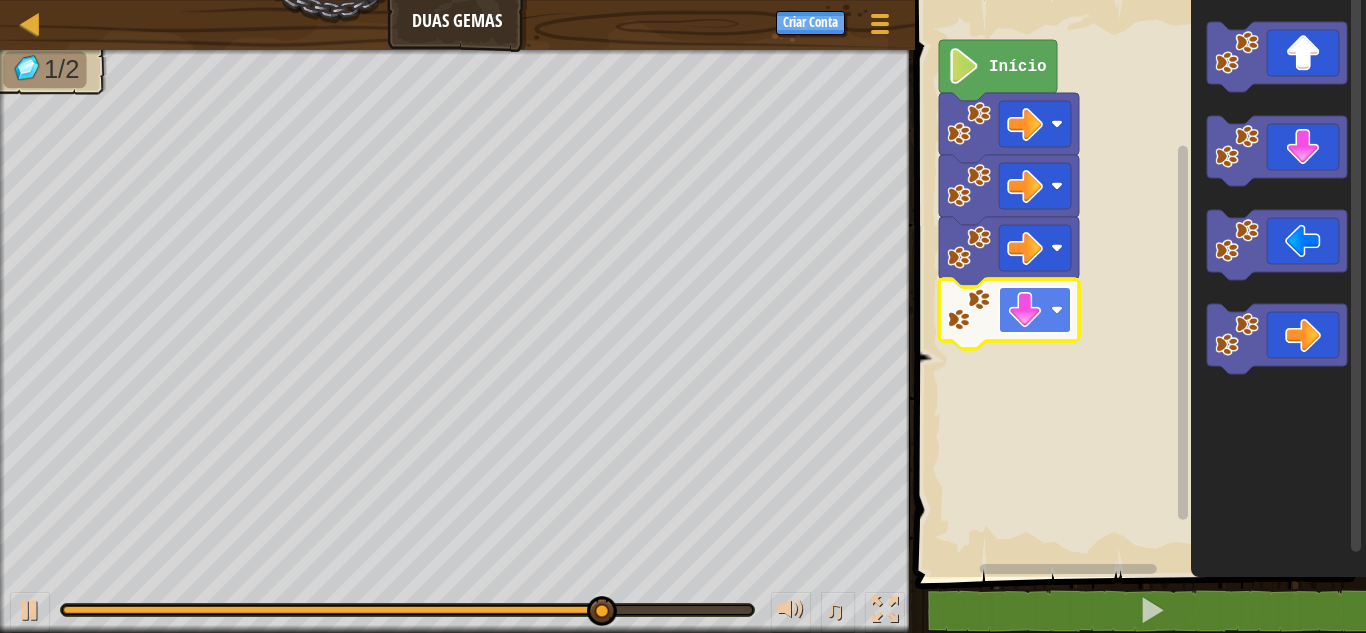 click 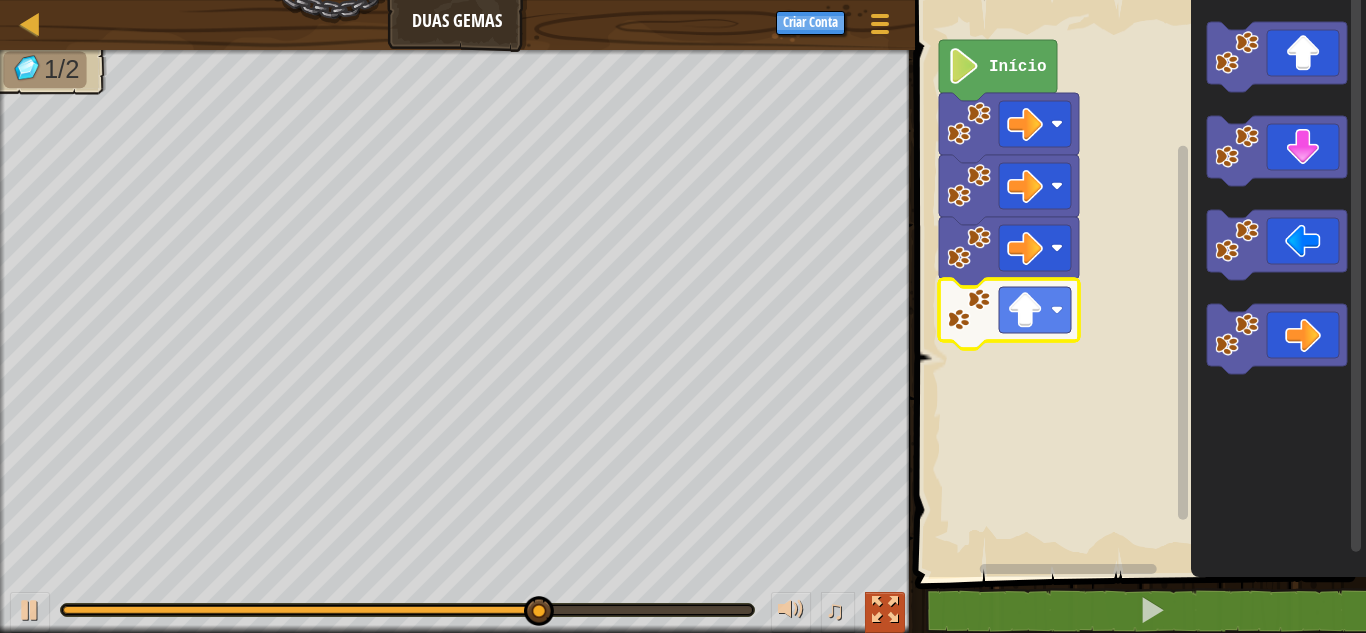 click at bounding box center (885, 612) 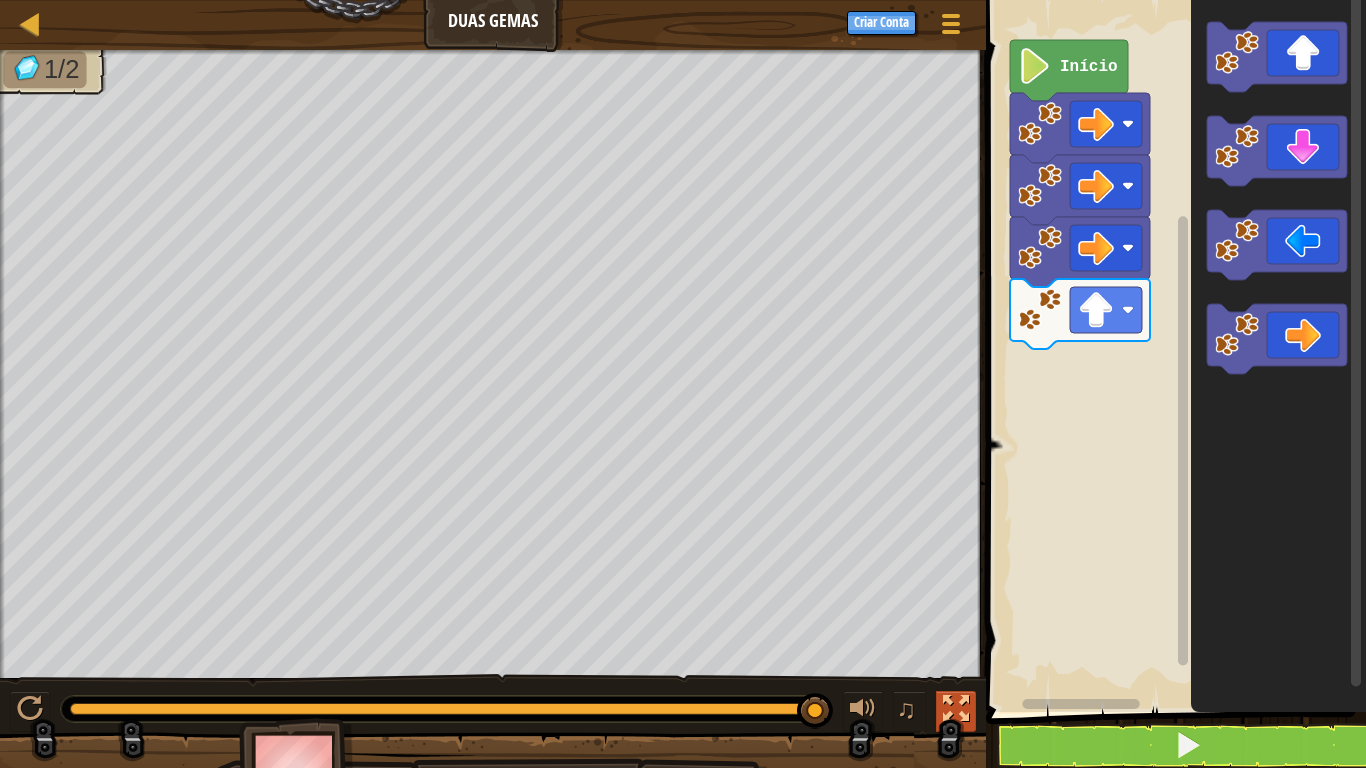 click at bounding box center [956, 709] 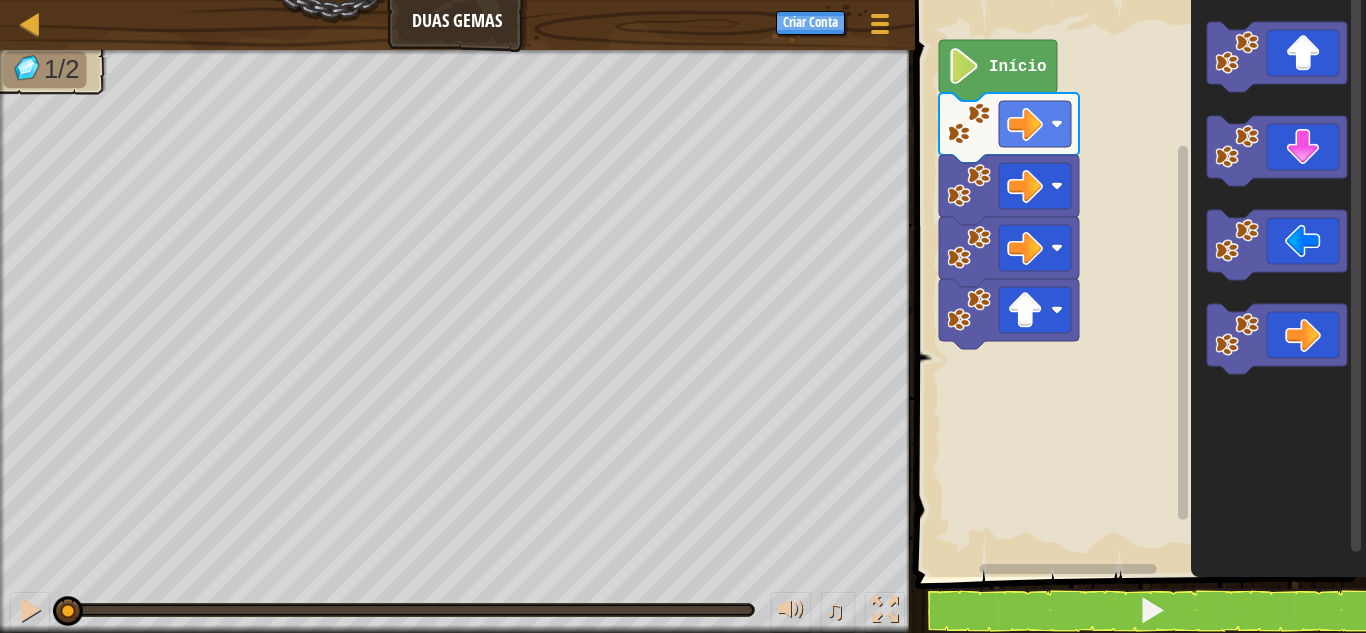drag, startPoint x: 754, startPoint y: 619, endPoint x: 0, endPoint y: 658, distance: 755.00793 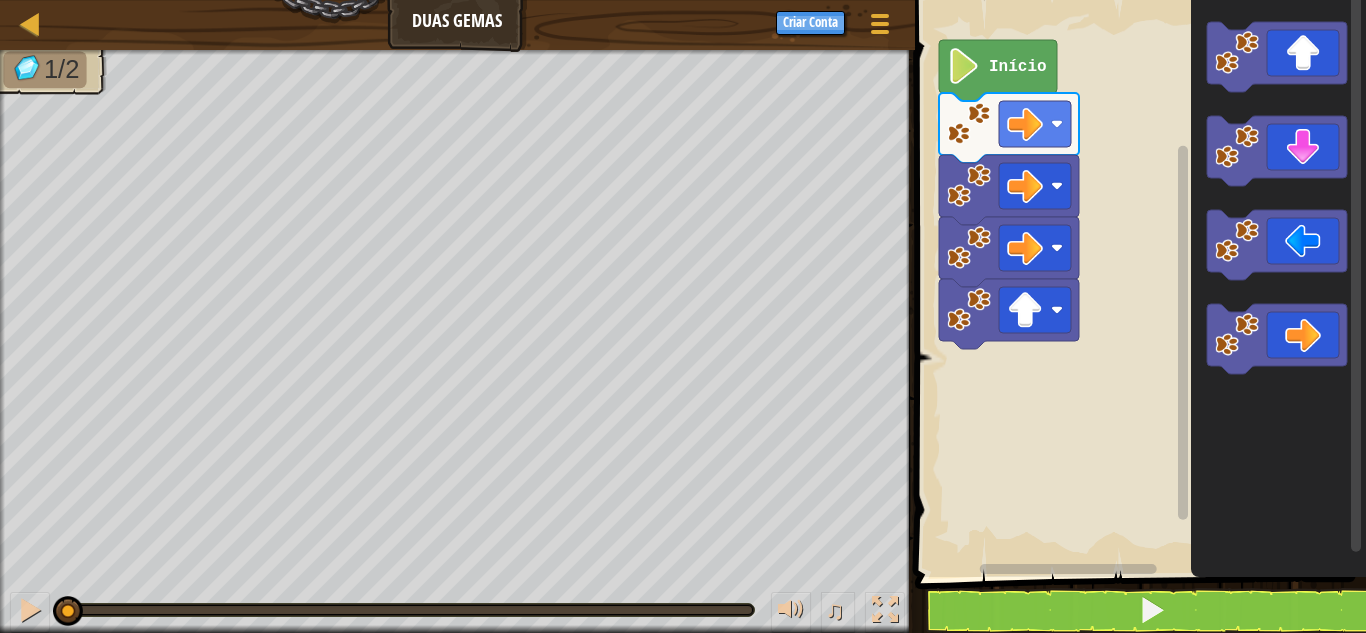 click on "Mapa Duas Gemas Menu do Jogo Criar Conta 1     הההההההההההההההההההההההההההההההההההההההההההההההההההההההההההההההההההההההההההההההההההההההההההההההההההההההההההההההההההההההההההההההההההההההההההההההההההההההההההההההההההההההההההההההההההההההההההההההההההההההההההההההההההההההההההההההההההההההההההההההההההההההההההההההה XXXXXXXXXXXXXXXXXXXXXXXXXXXXXXXXXXXXXXXXXXXXXXXXXXXXXXXXXXXXXXXXXXXXXXXXXXXXXXXXXXXXXXXXXXXXXXXXXXXXXXXXXXXXXXXXXXXXXXXXXXXXXXXXXXXXXXXXXXXXXXXXXXXXXXXXXXXXXXXXXXXXXXXXXXXXXXXXXXXXXXXXXXXXXXXXXXXXXXXXXXXXXXXXXXXXXXXXXXXXXXXXXXXXXXXXXXXXXXXXXXXXXXXXXXXXXXXX Solução × Blocks 1 2 go ( 'right' )     Início Código Salvo Linguagem de programação : Python Statement   /  Call   /  go('up') go('down') go('left') go('right') × Altere seu Código Need help? 1" at bounding box center [683, 0] 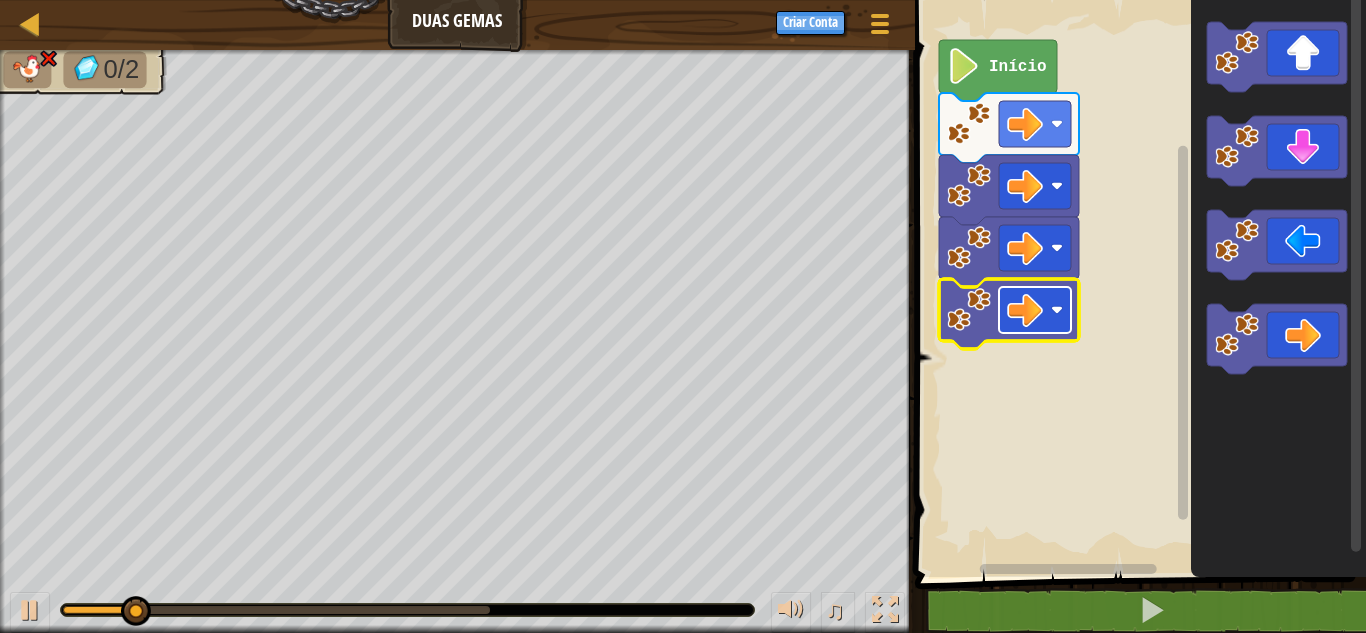 click 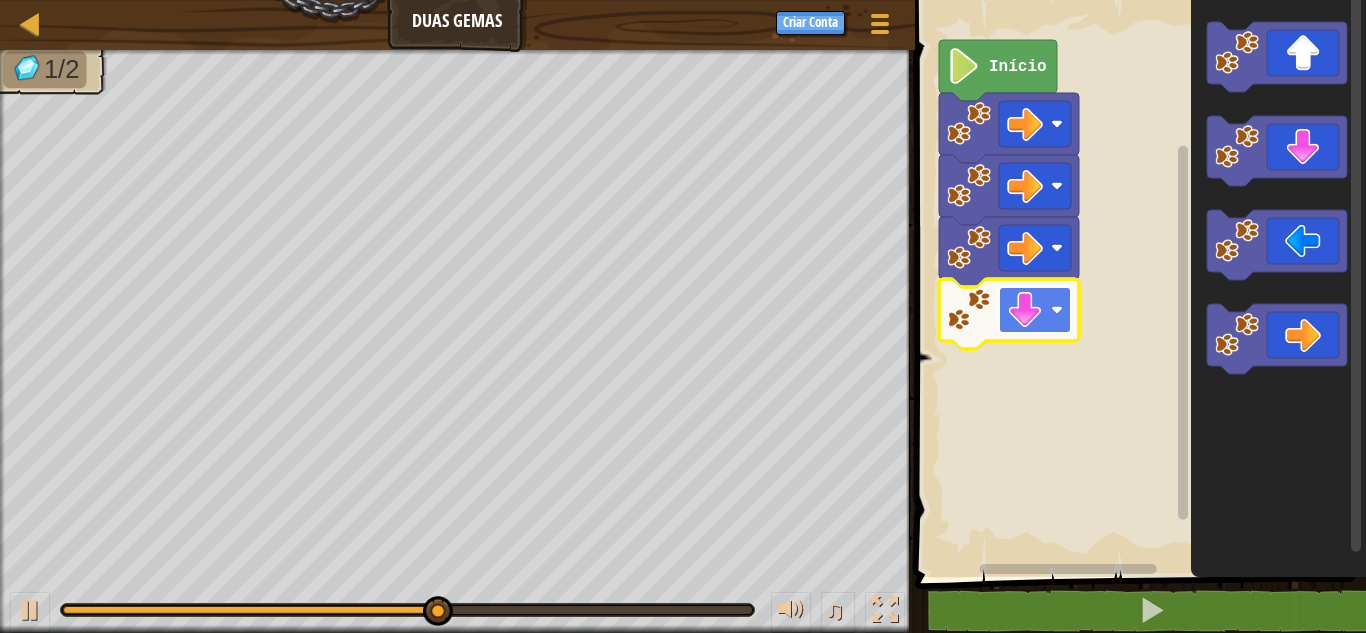 click 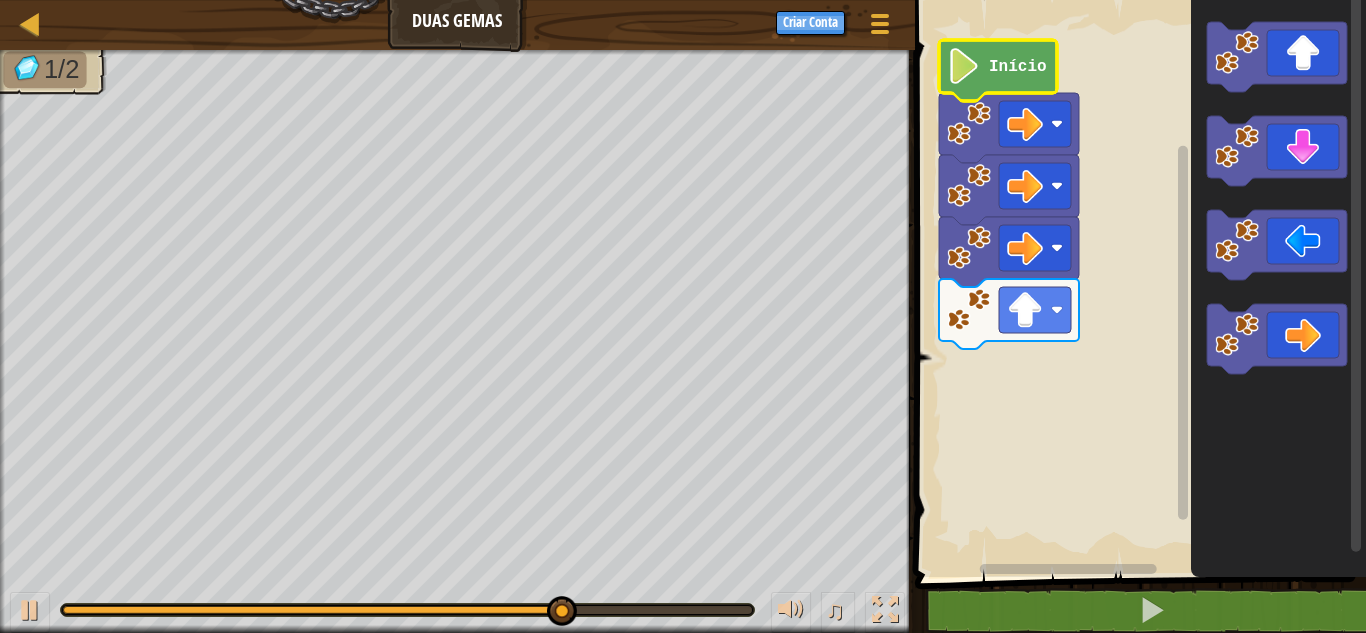 click on "Início" 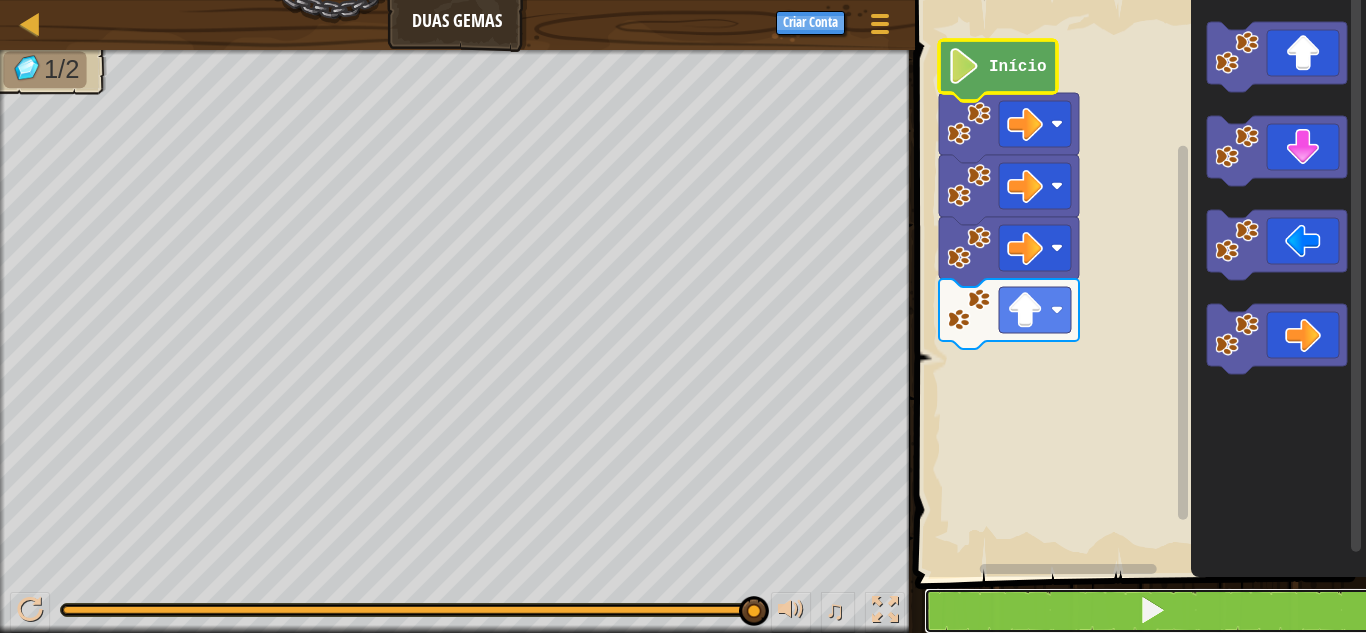 click at bounding box center (1152, 611) 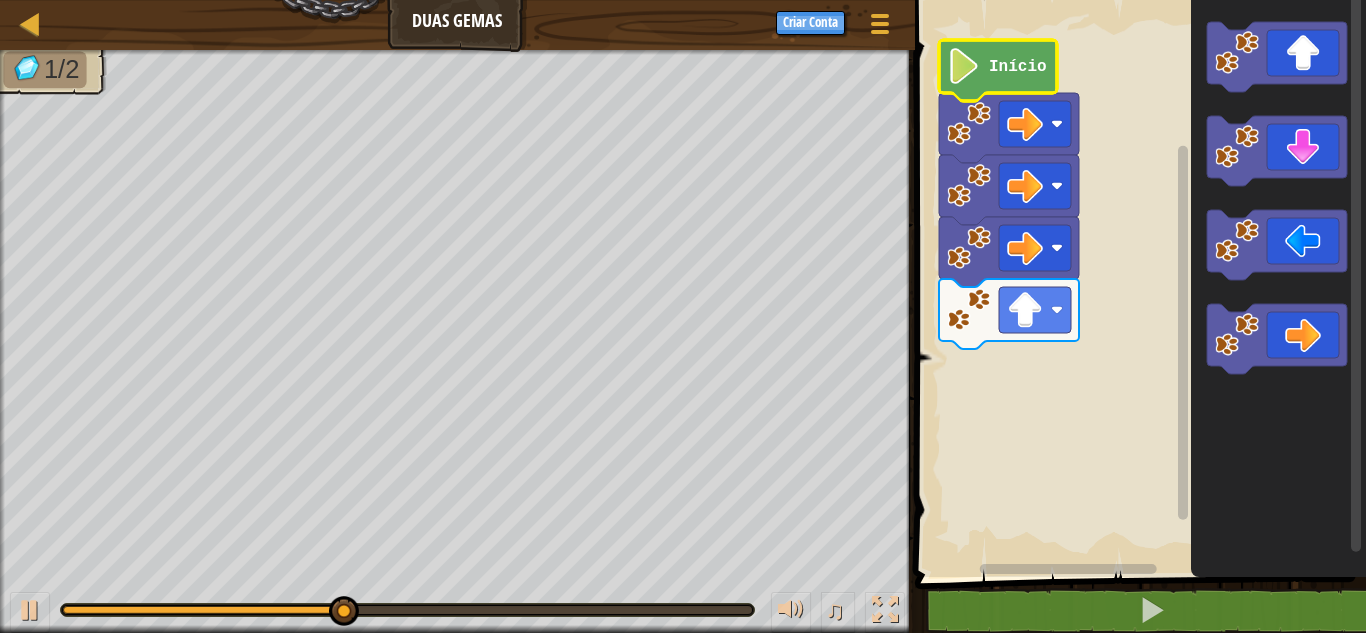 click on "Mapa Duas Gemas Menu do Jogo Criar Conta" at bounding box center (457, 25) 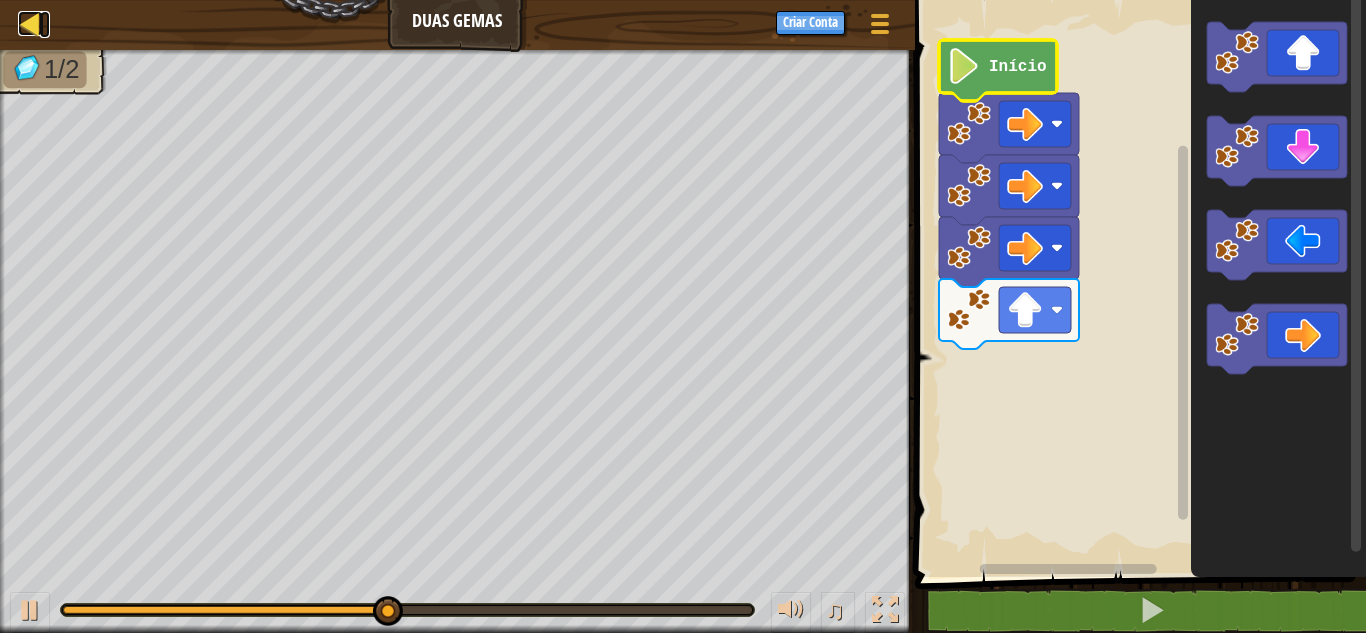click at bounding box center (30, 23) 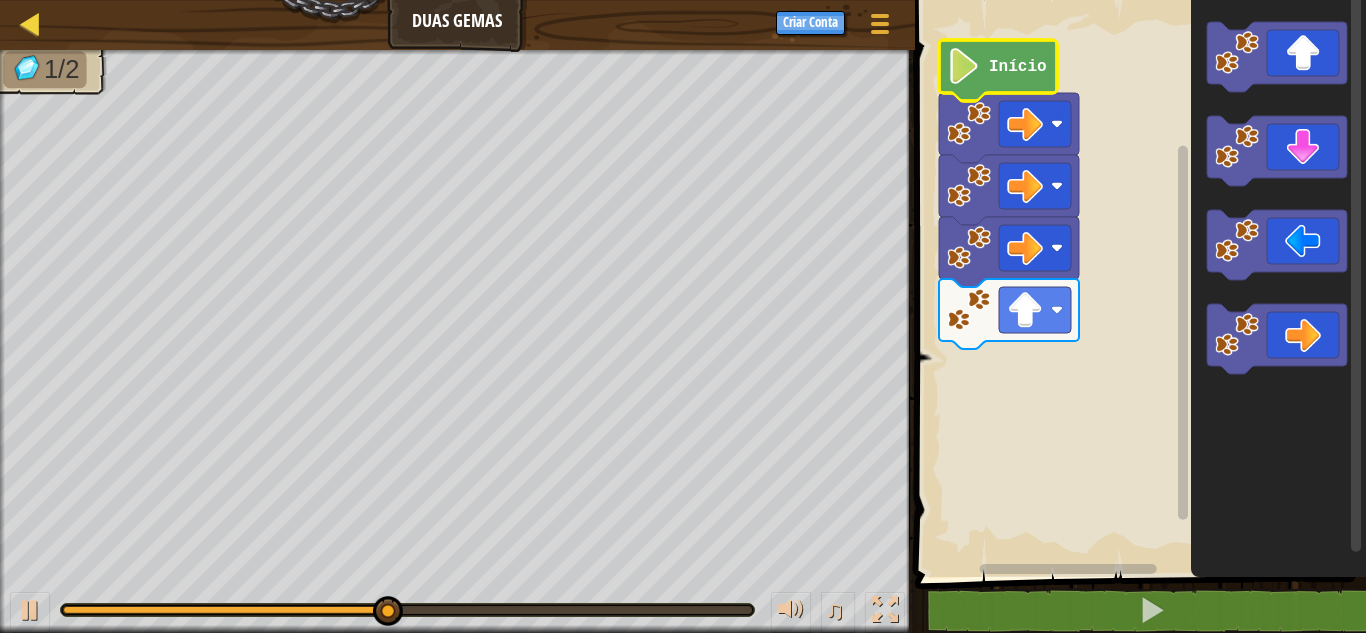 select on "pt-BR" 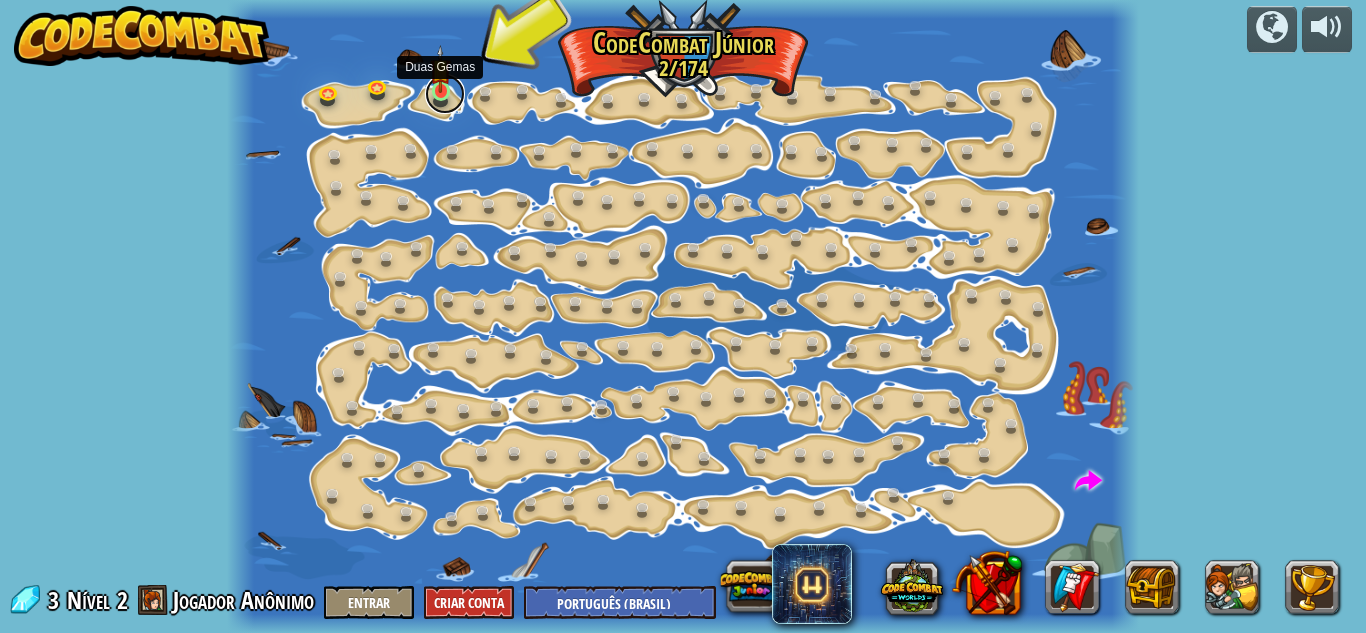 click at bounding box center [445, 94] 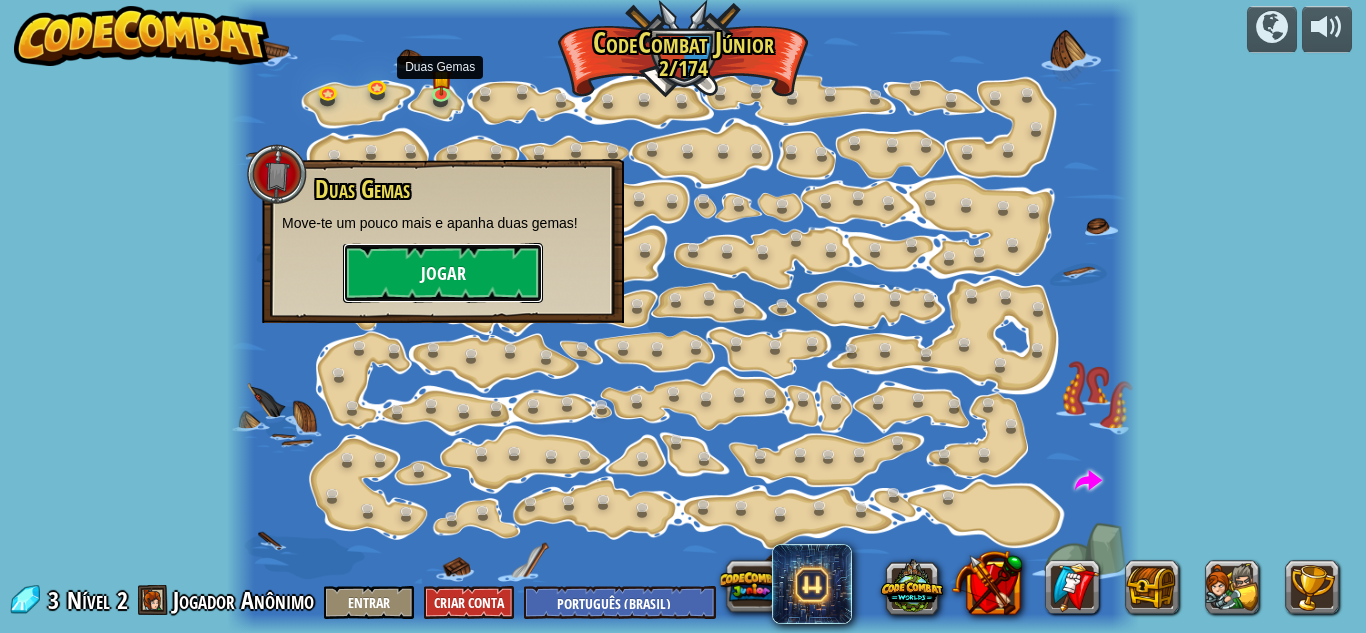 click on "Jogar" at bounding box center [443, 273] 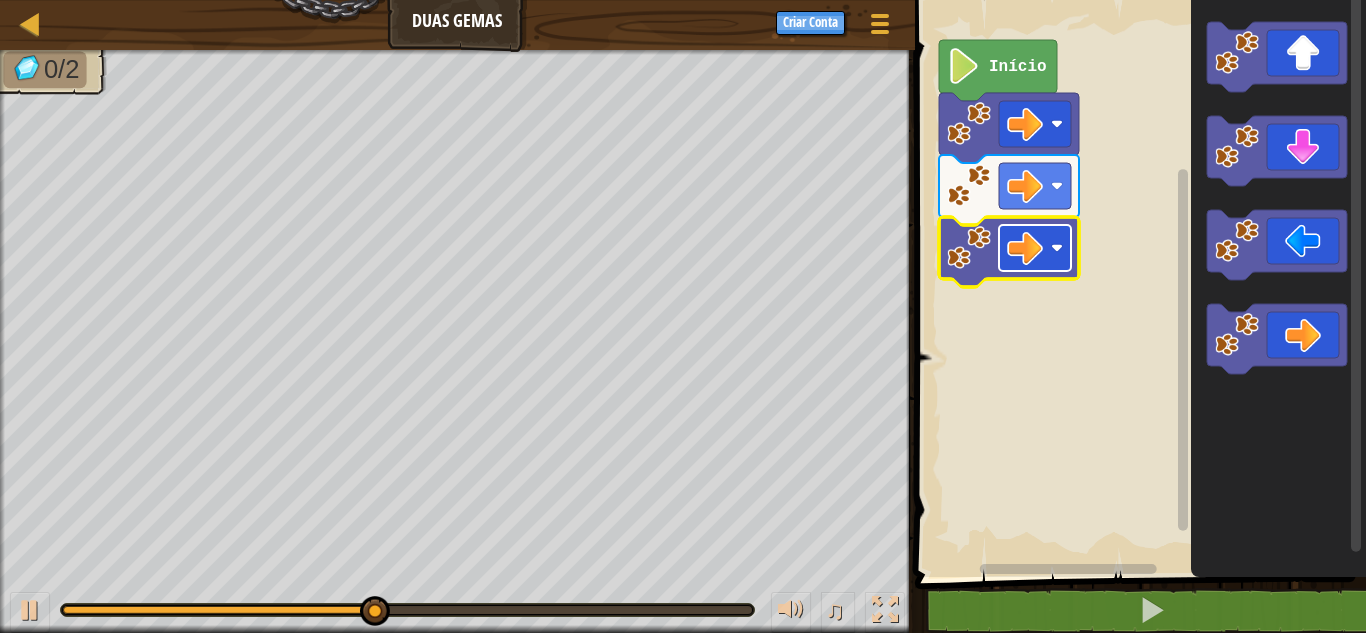 click 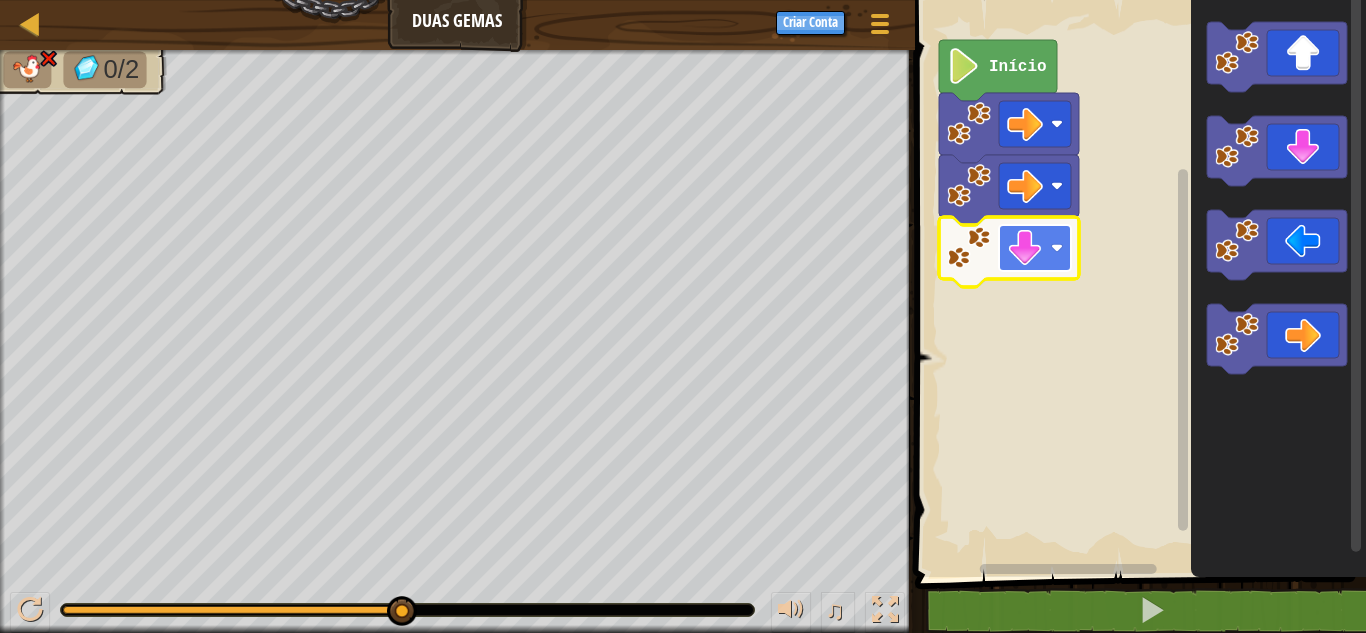 click 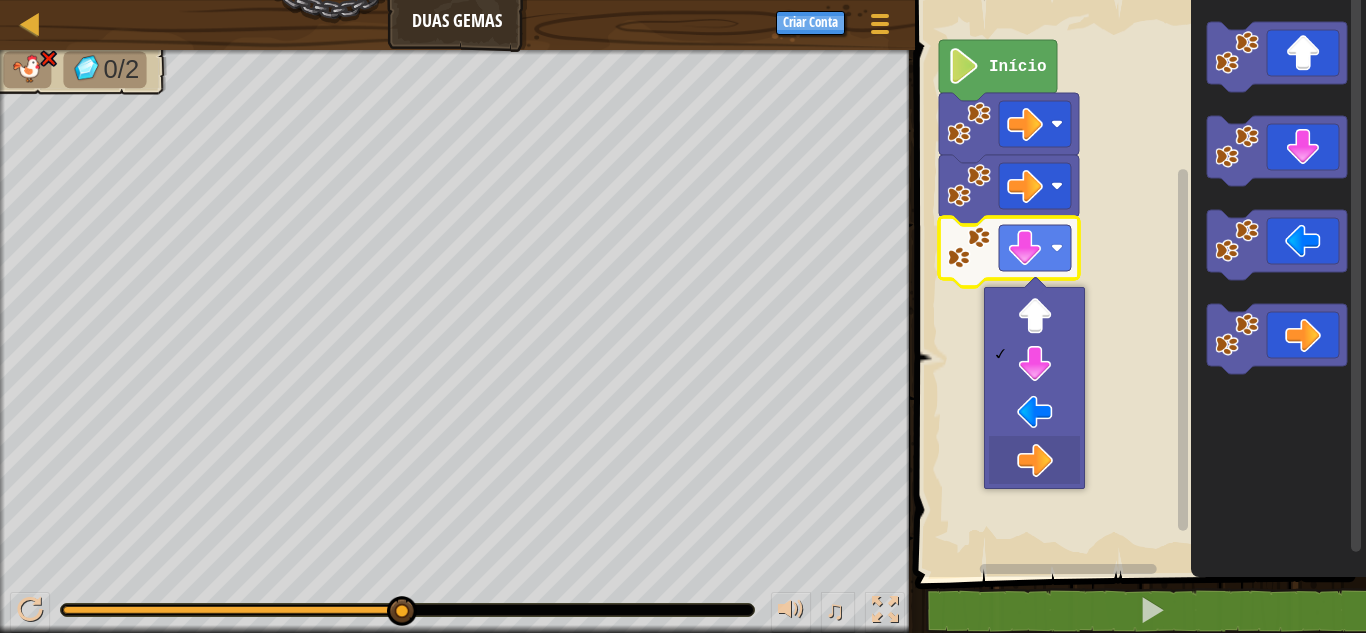 click 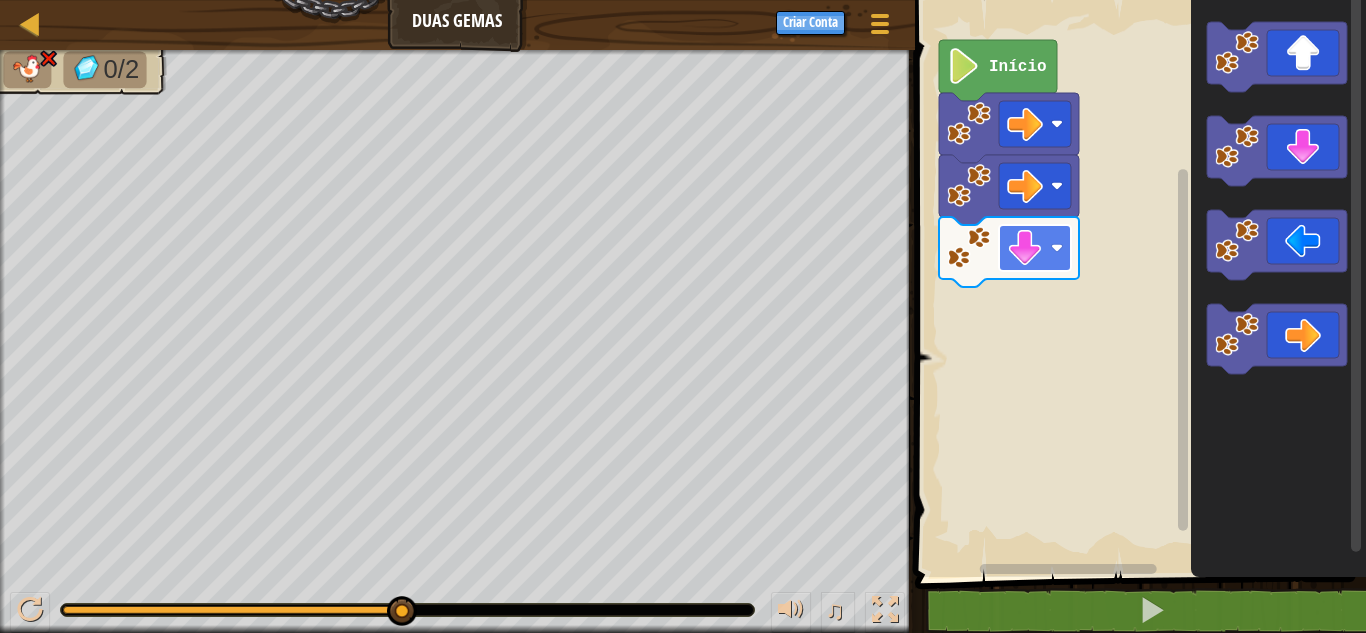 click 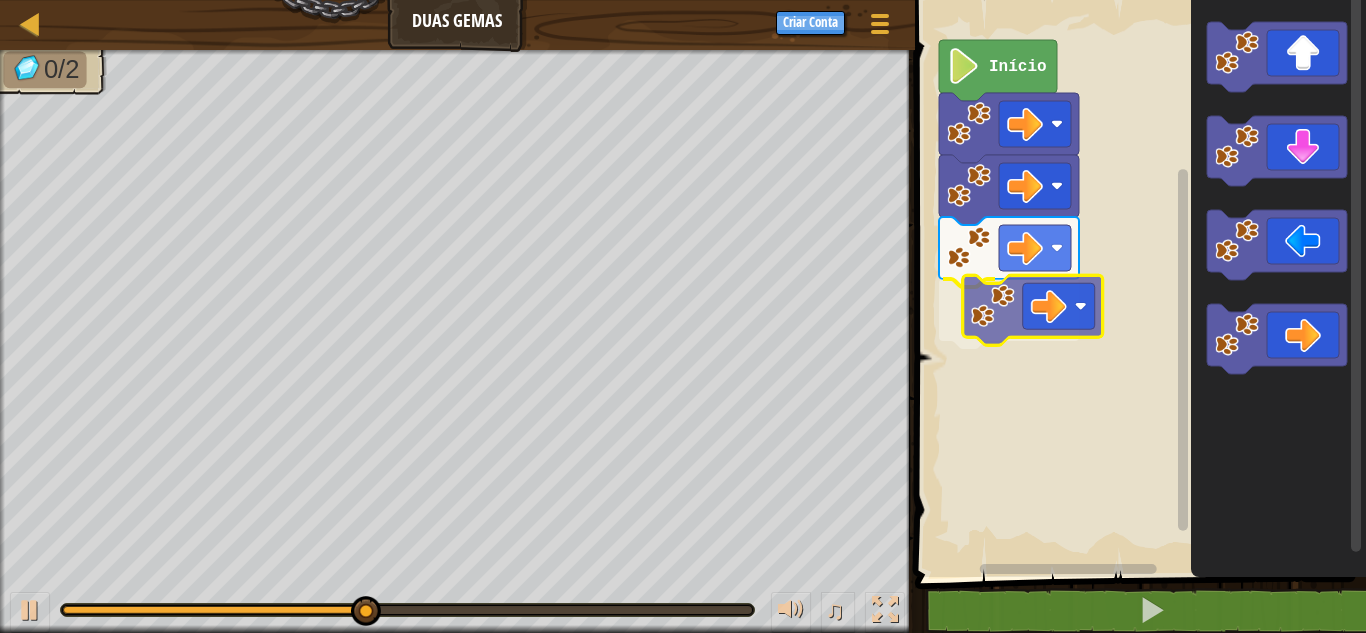 click on "Início" at bounding box center [1137, 283] 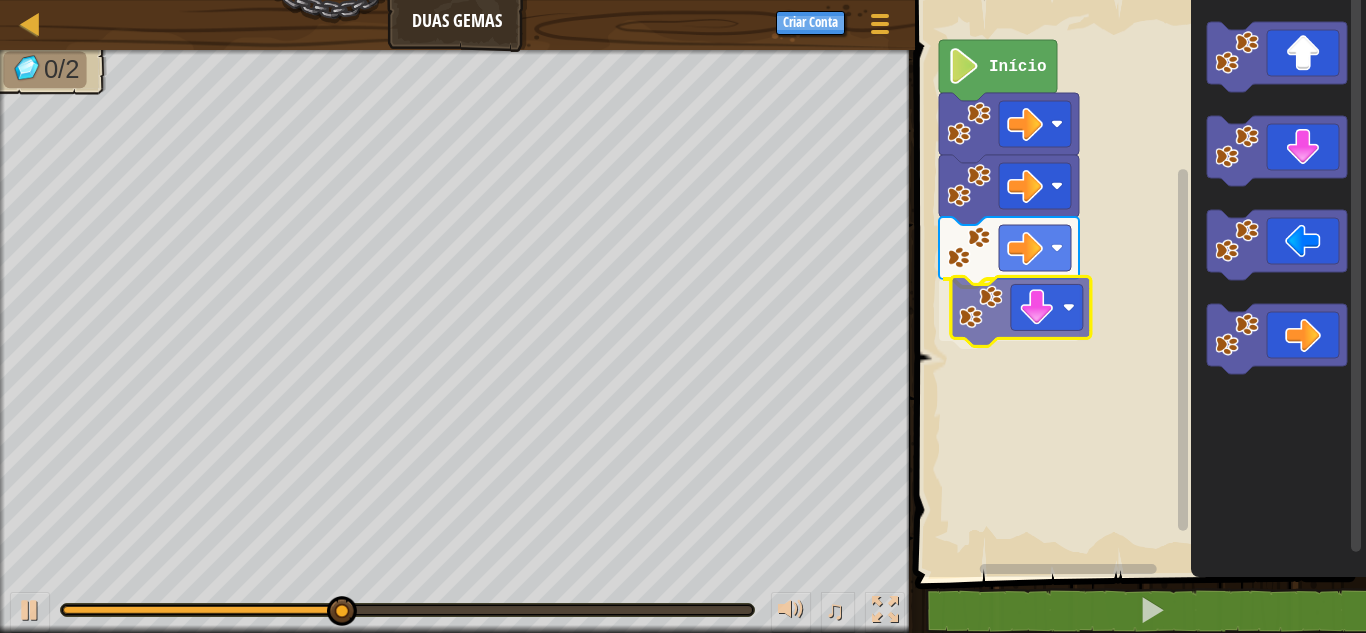 click on "Início" at bounding box center [1137, 283] 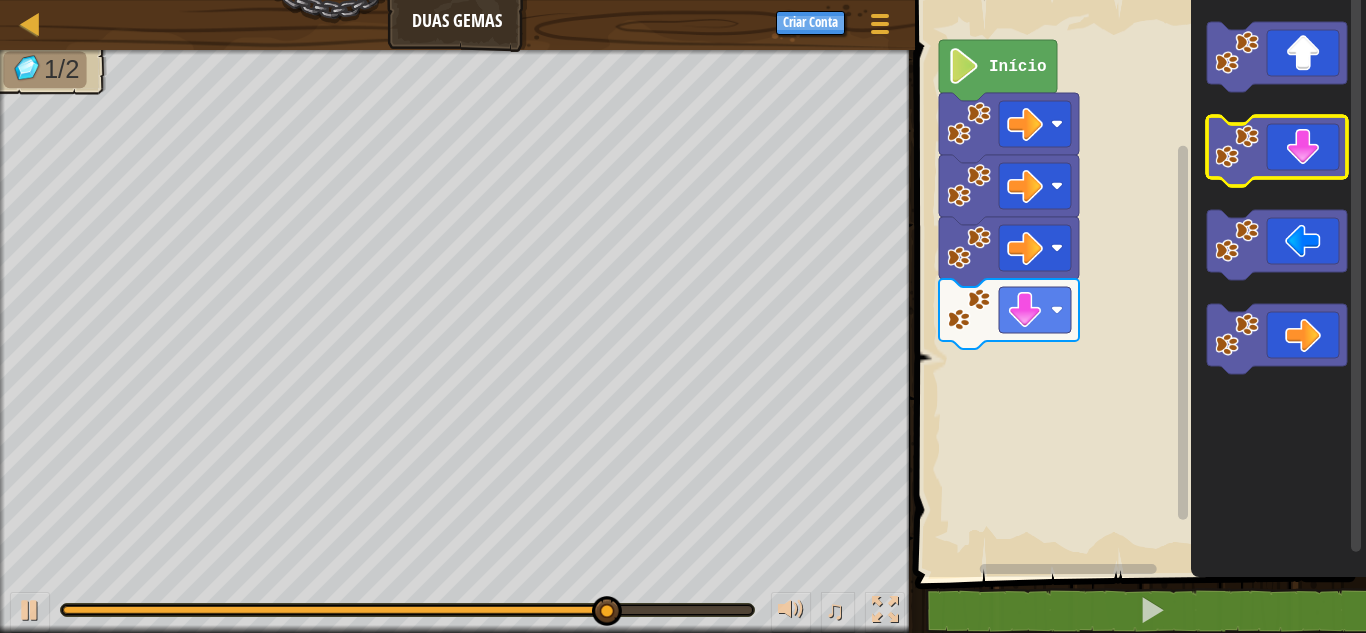click 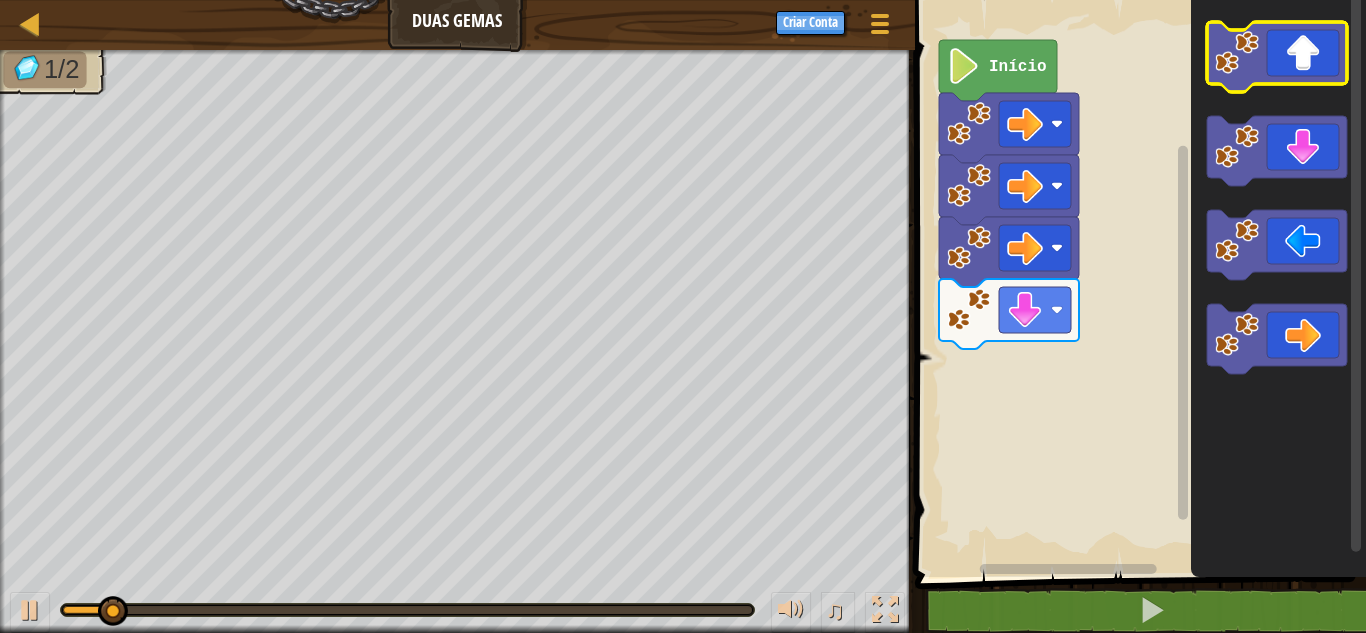 click 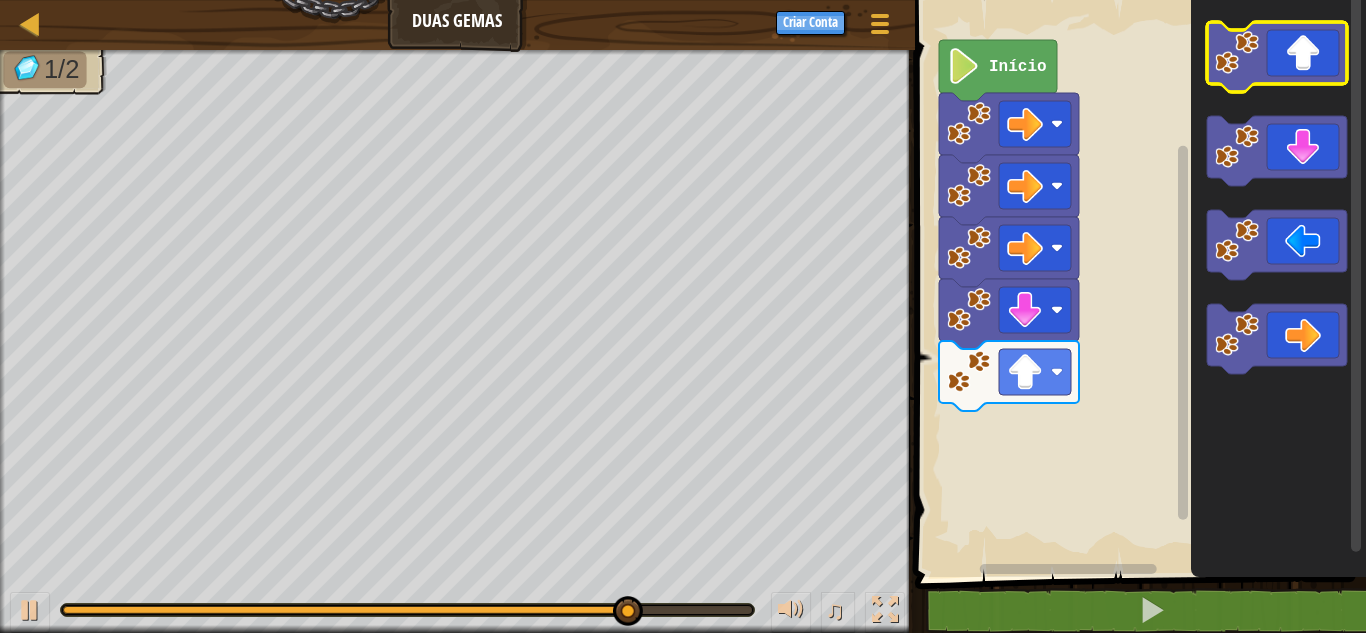 click 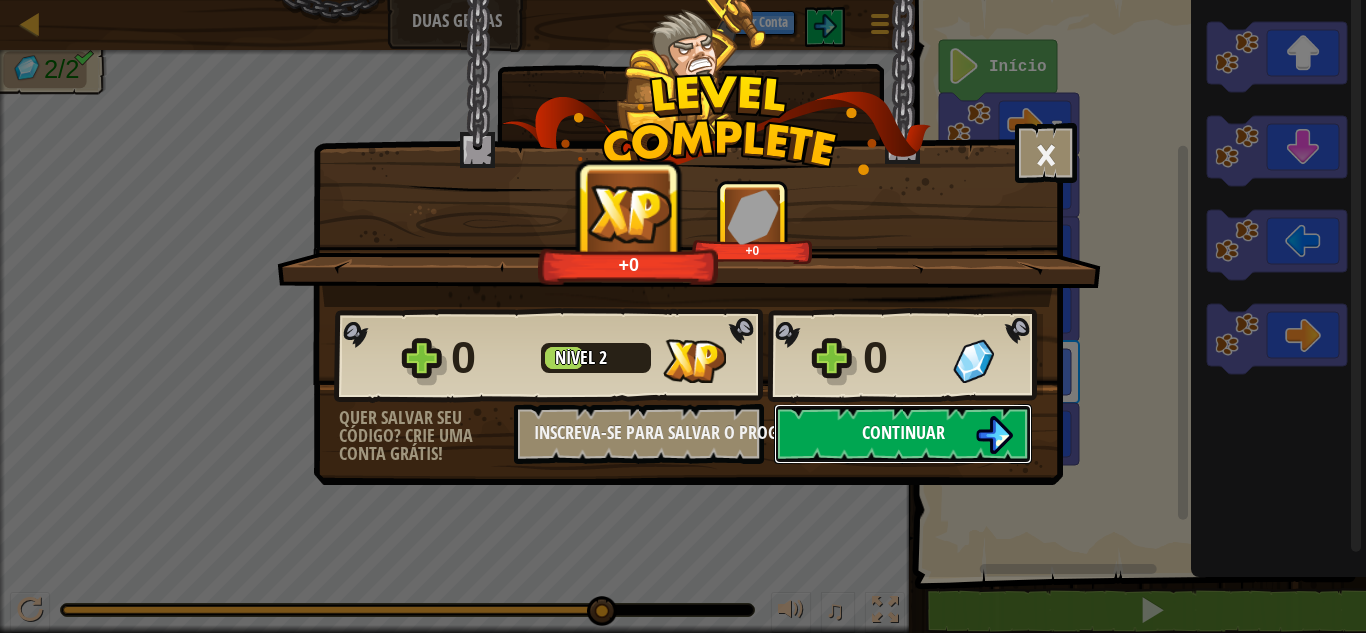 click on "Continuar" at bounding box center (903, 434) 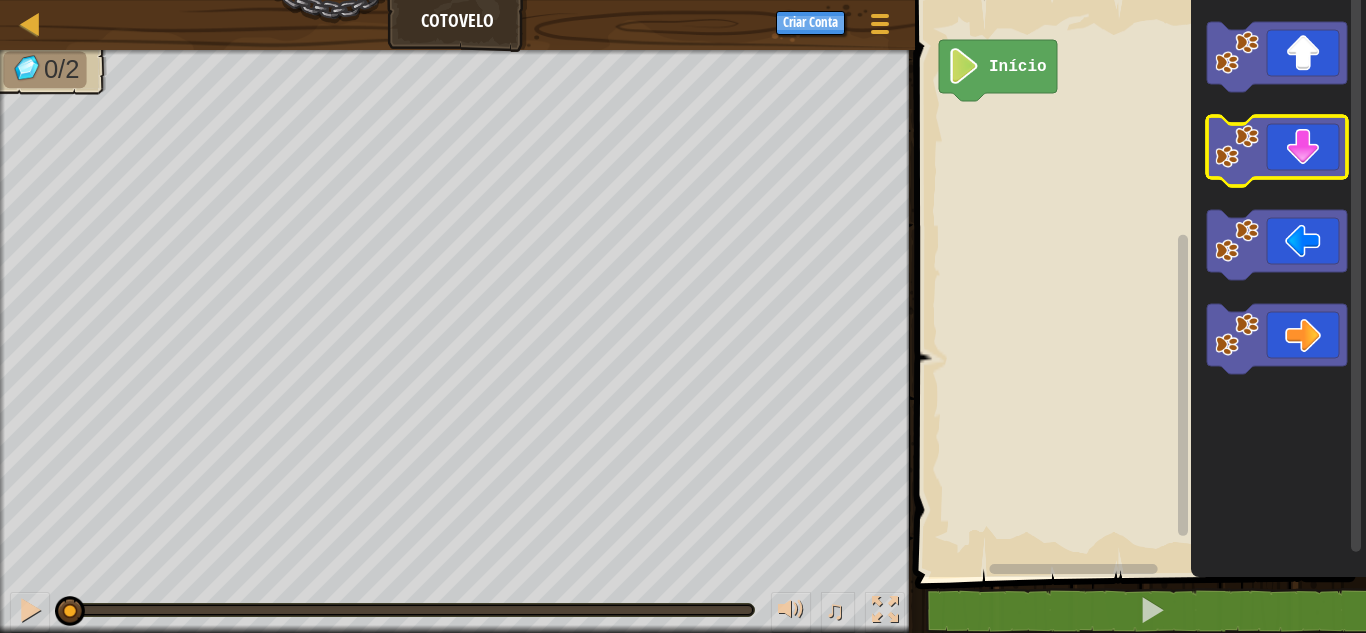 click 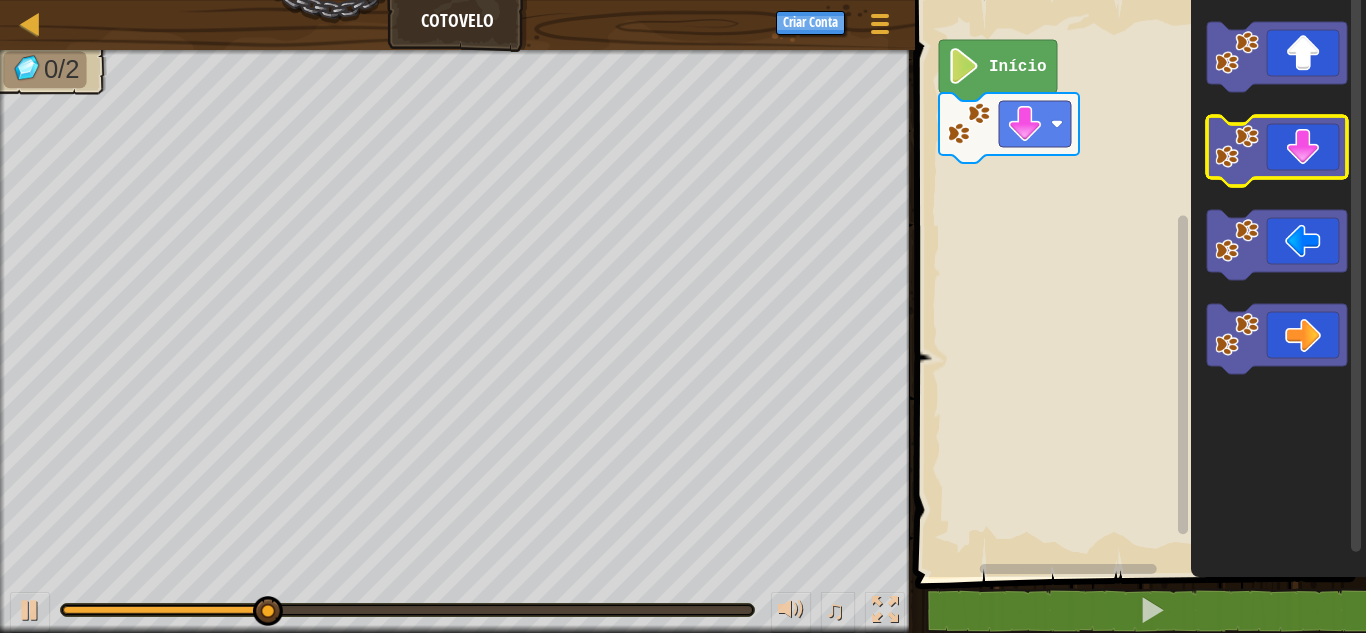 click 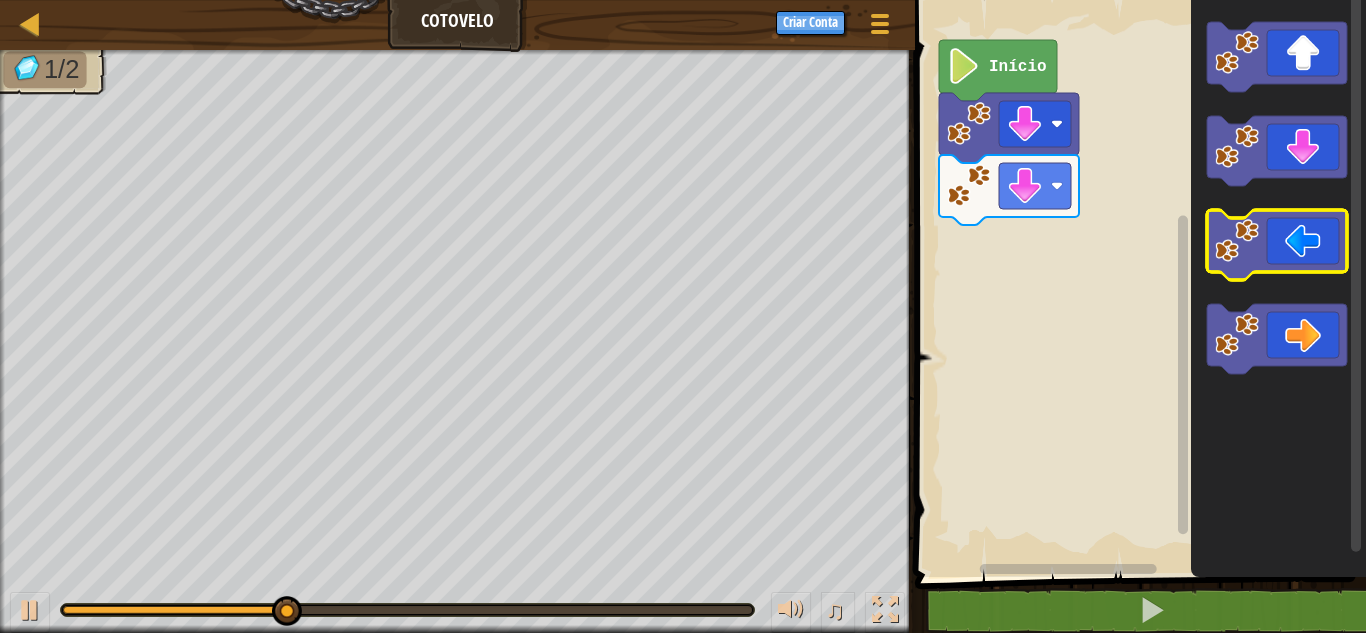 click 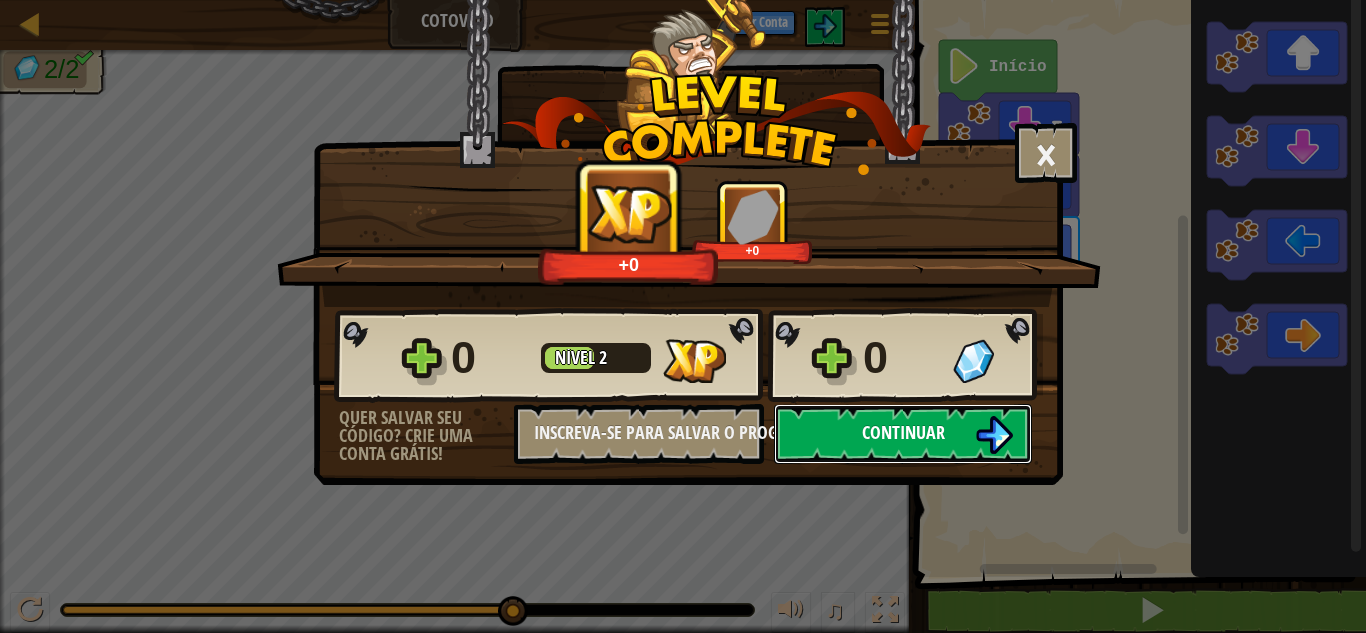 click on "Continuar" at bounding box center (903, 434) 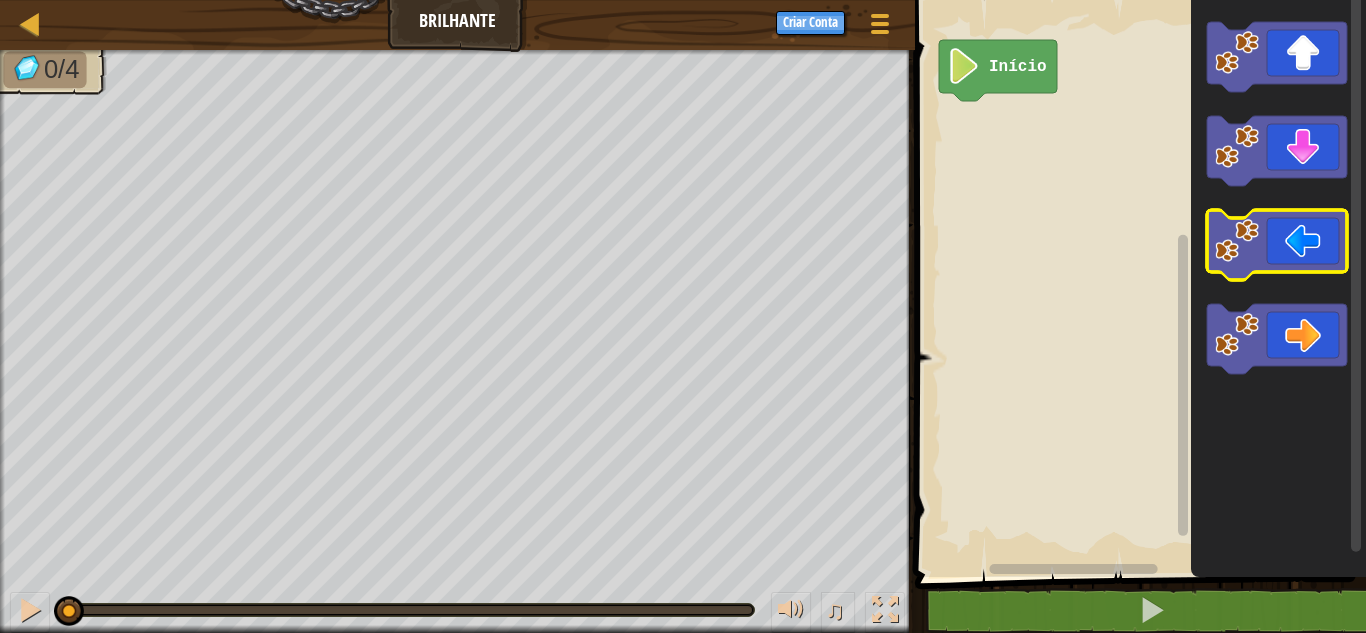 click 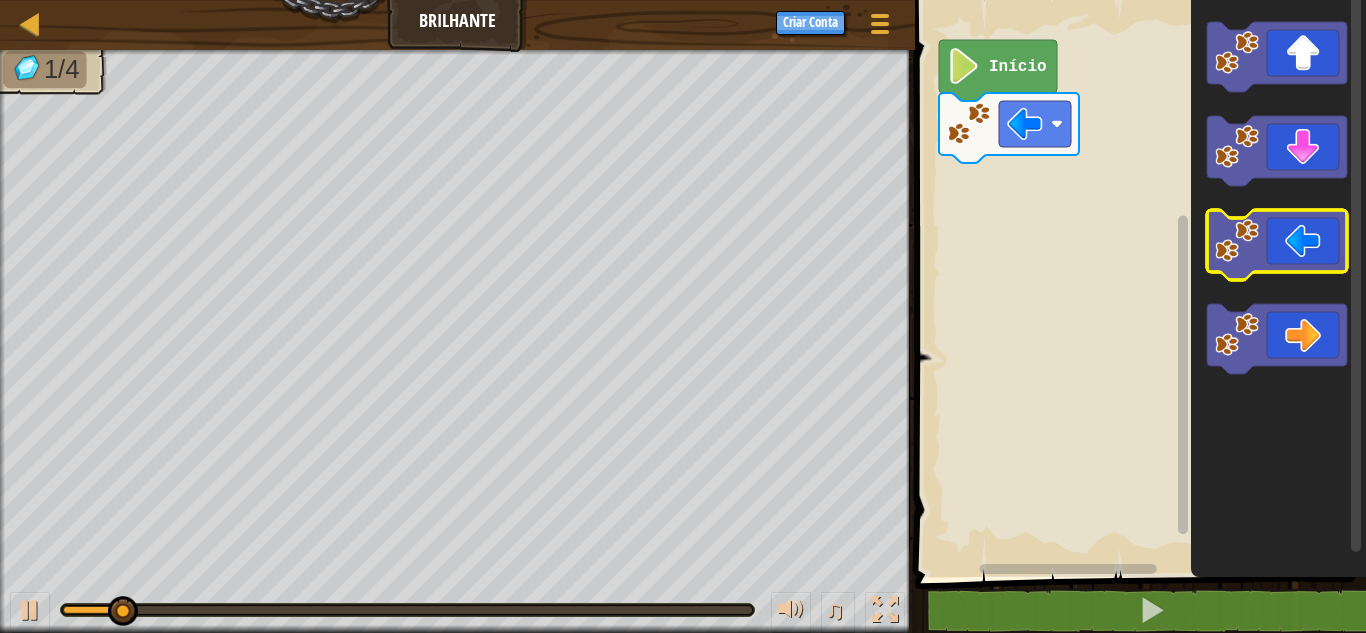 click 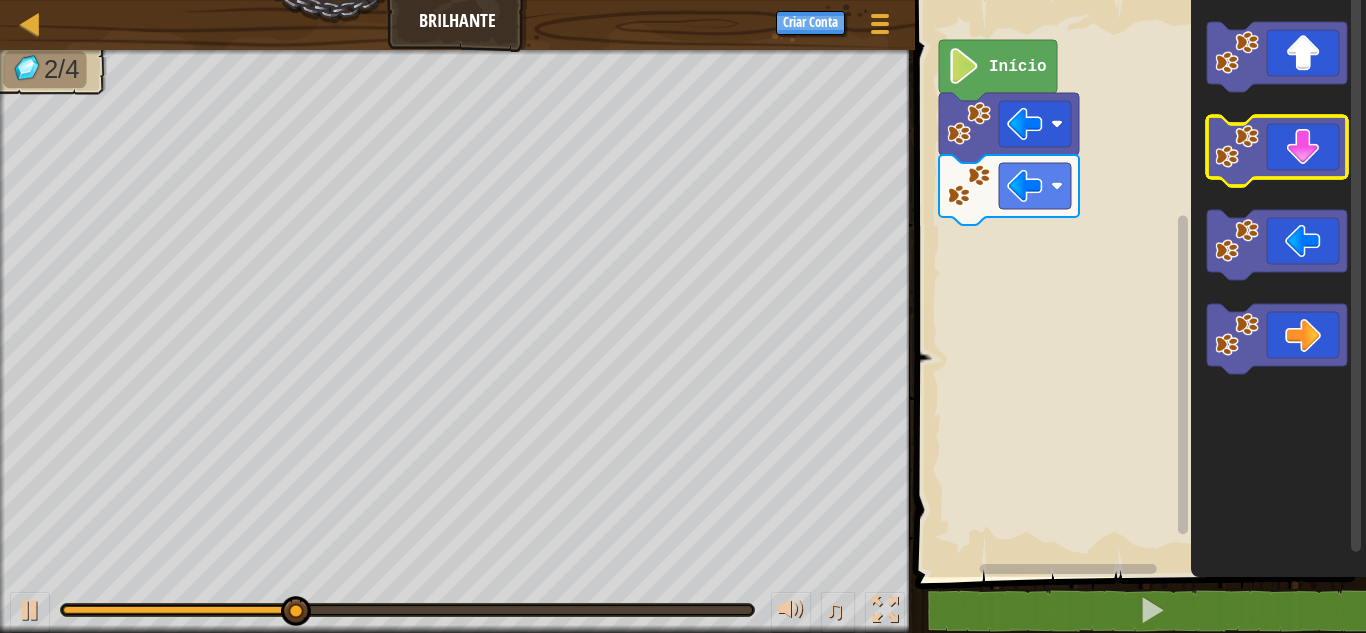 click 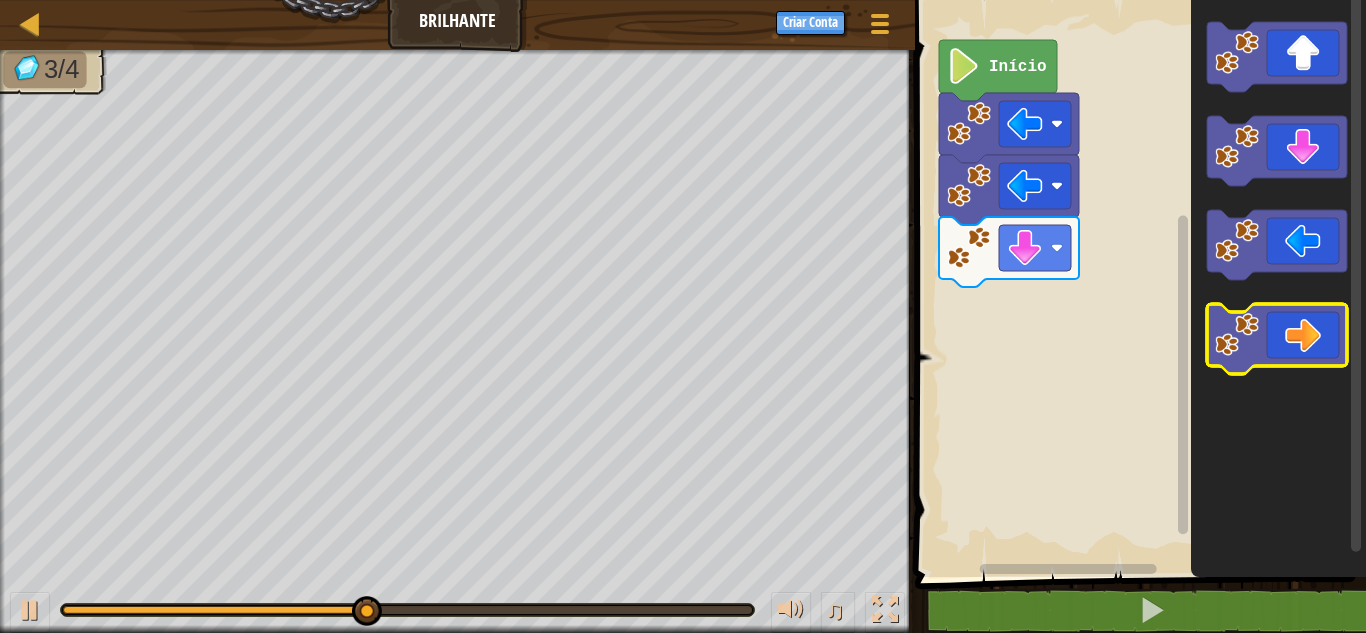 click 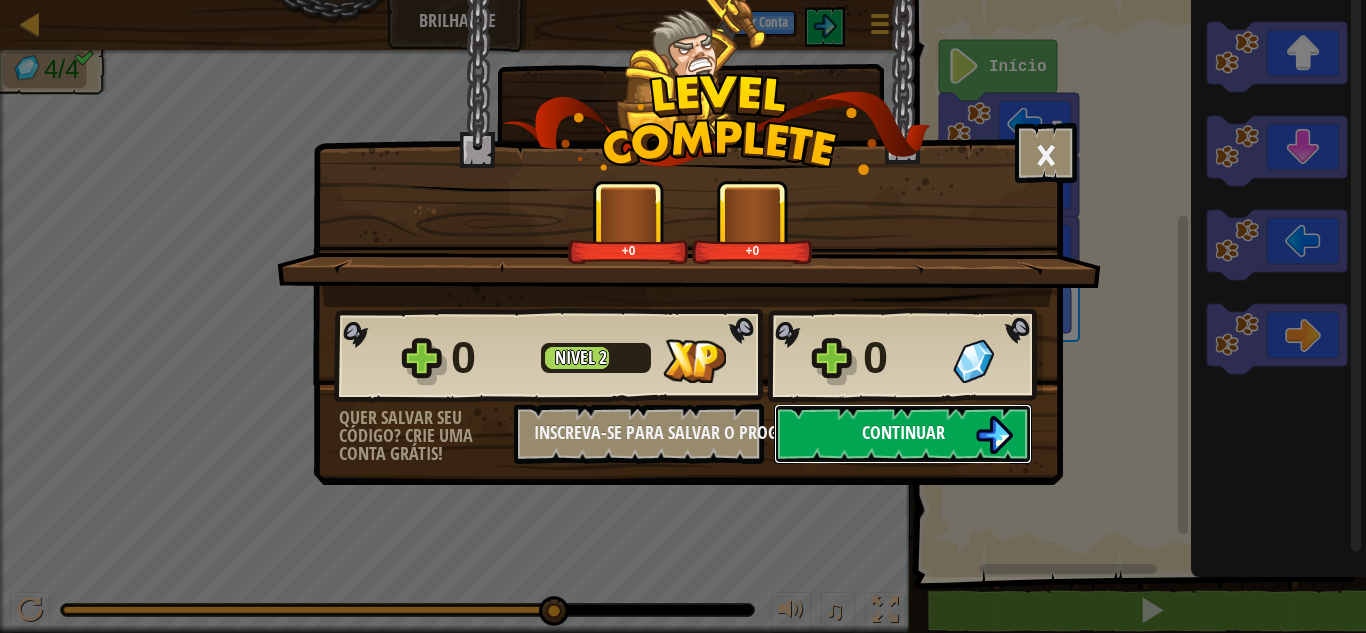 click on "Continuar" at bounding box center (903, 434) 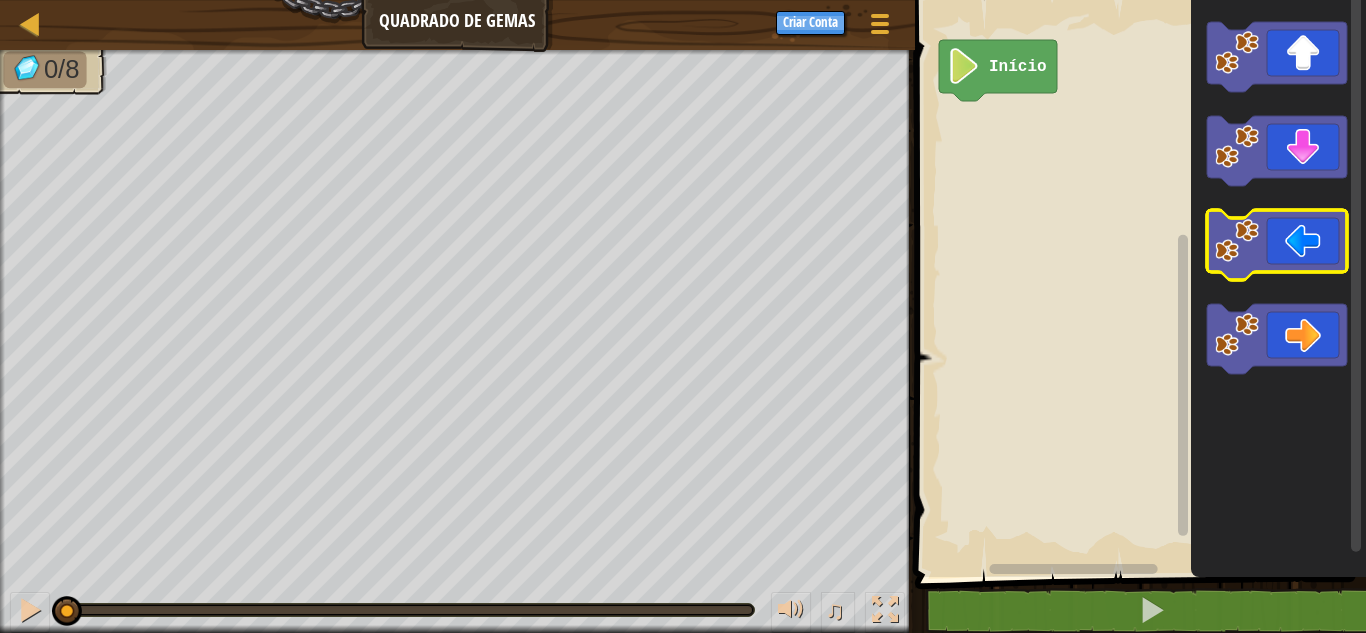 click 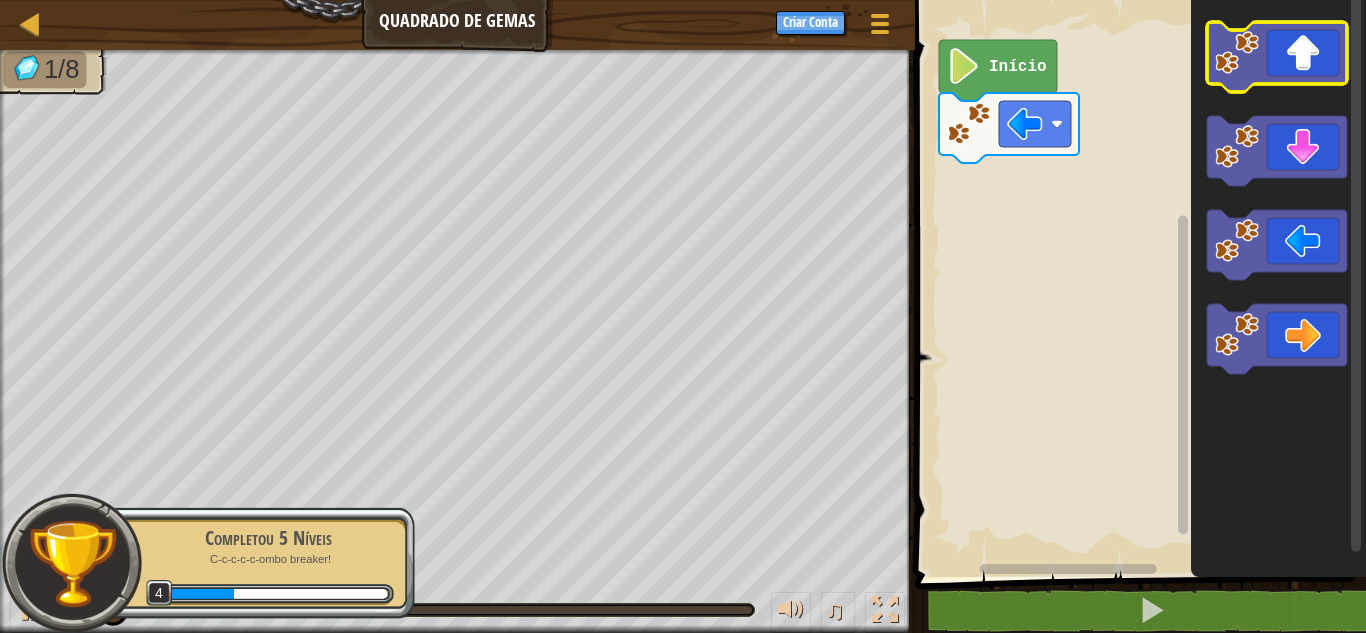 click 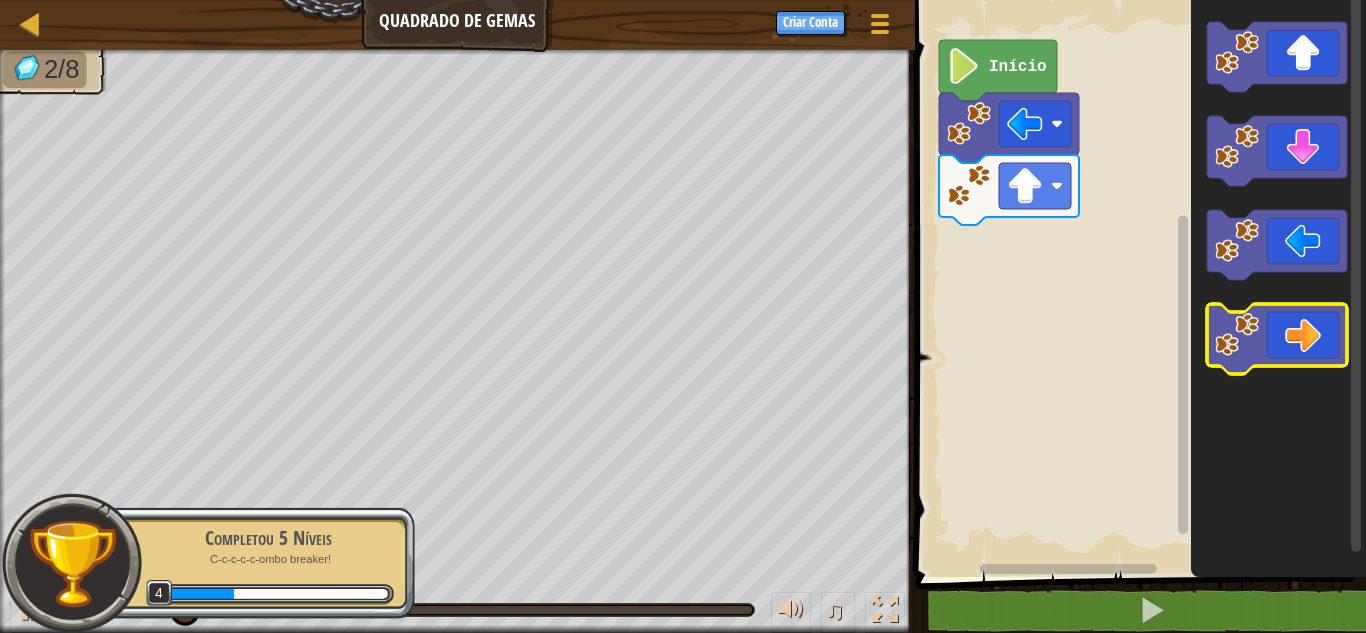 click 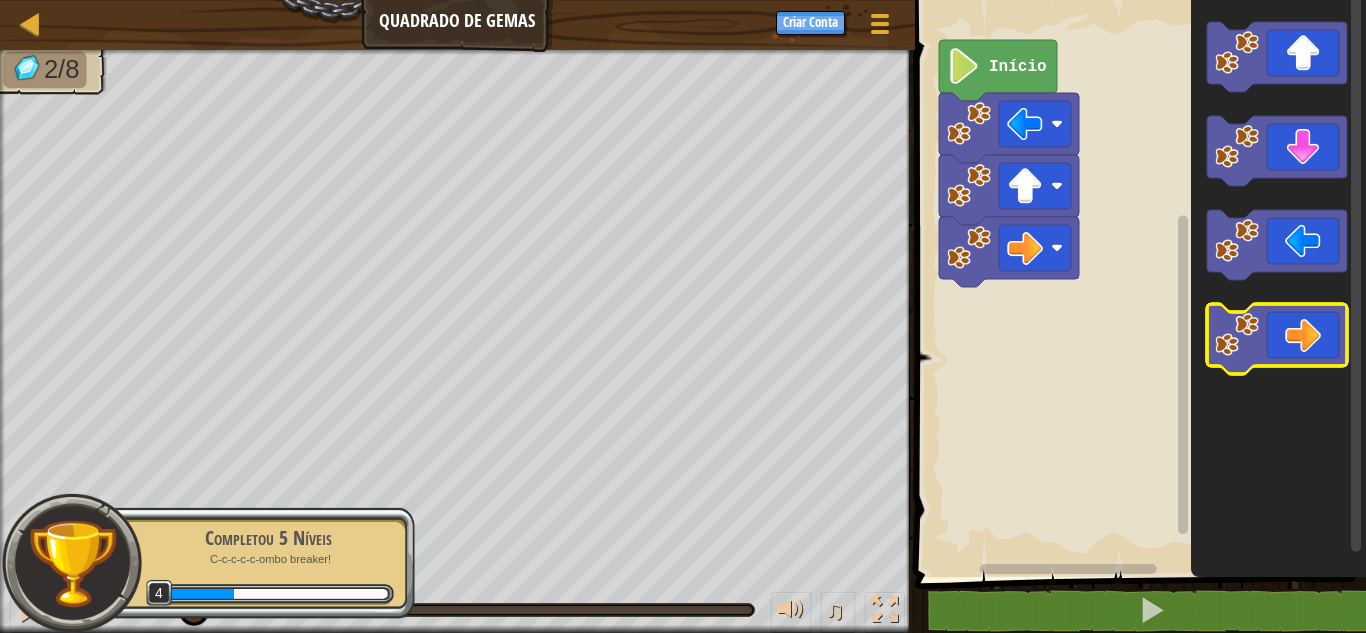 click 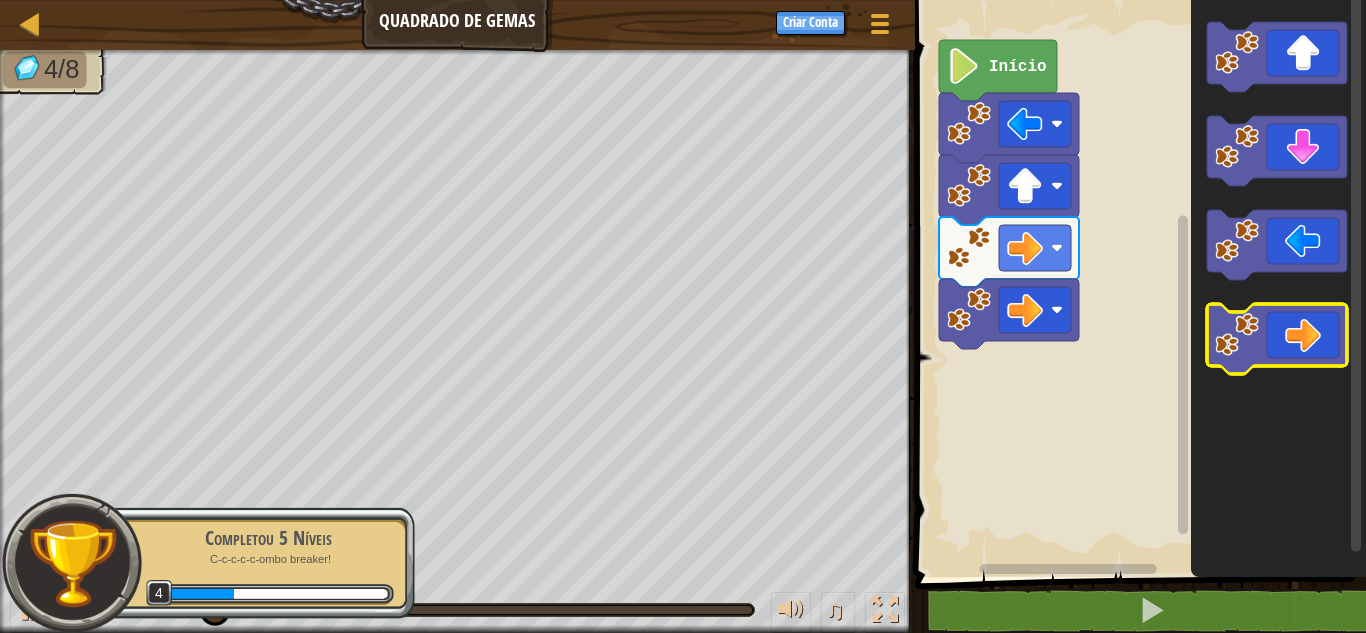 click 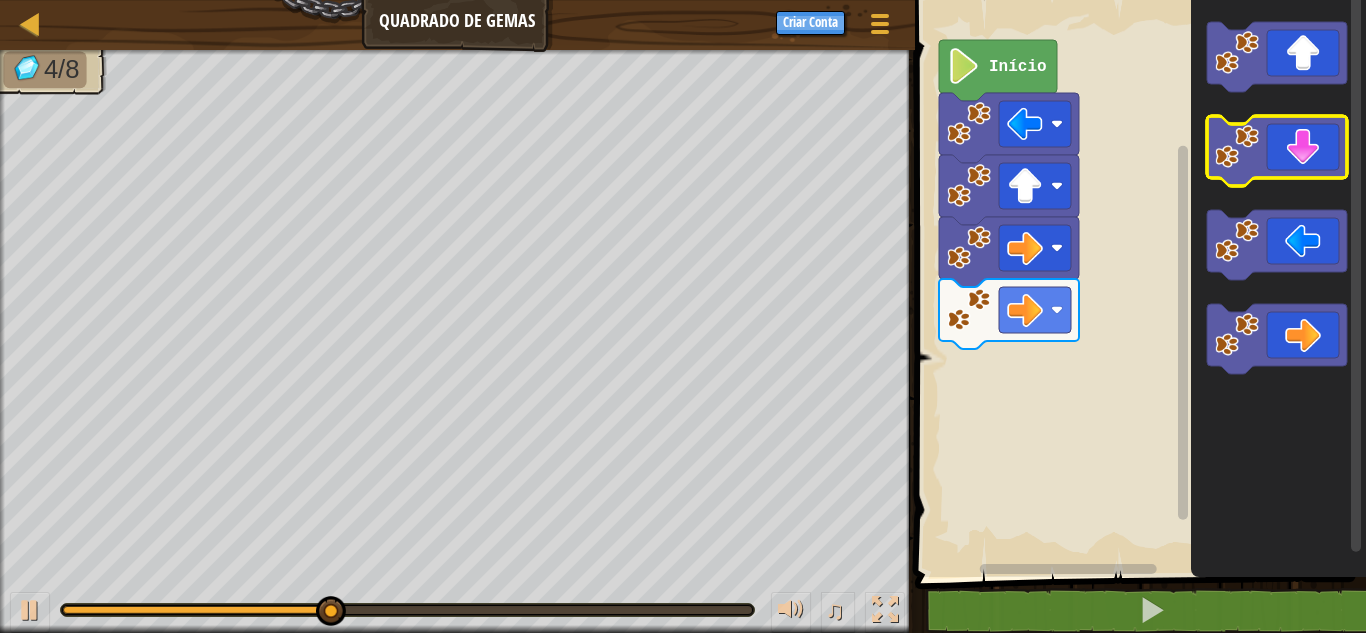 click 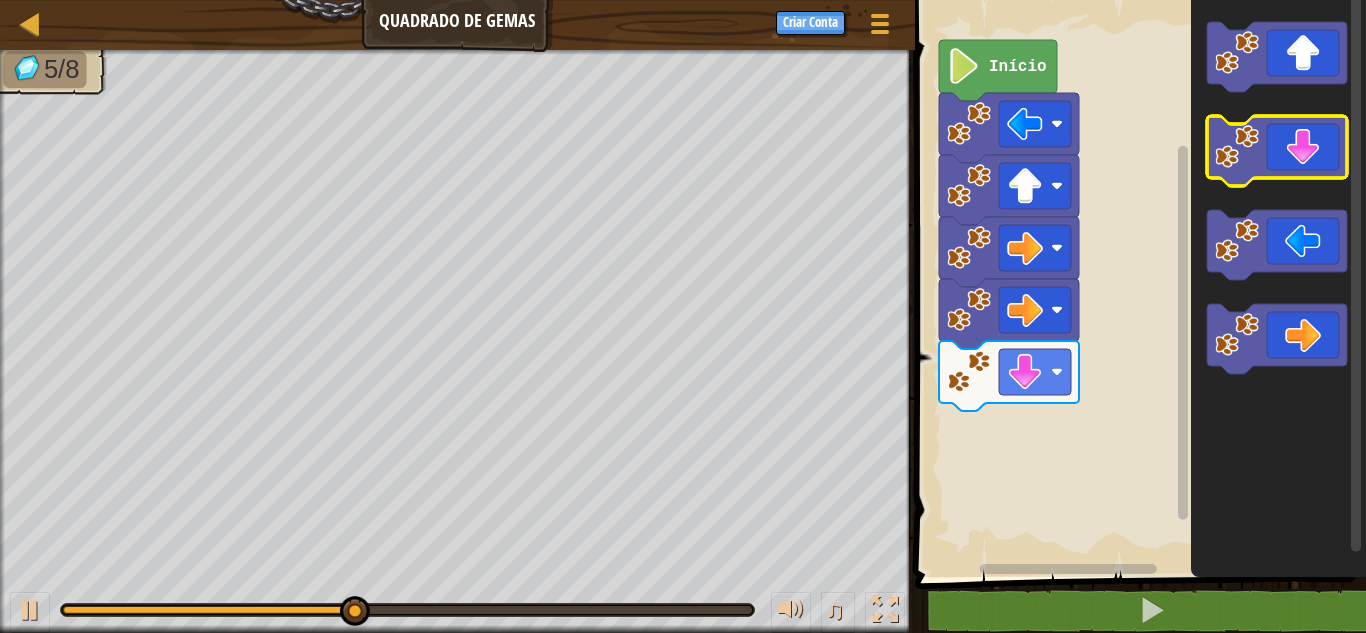 click 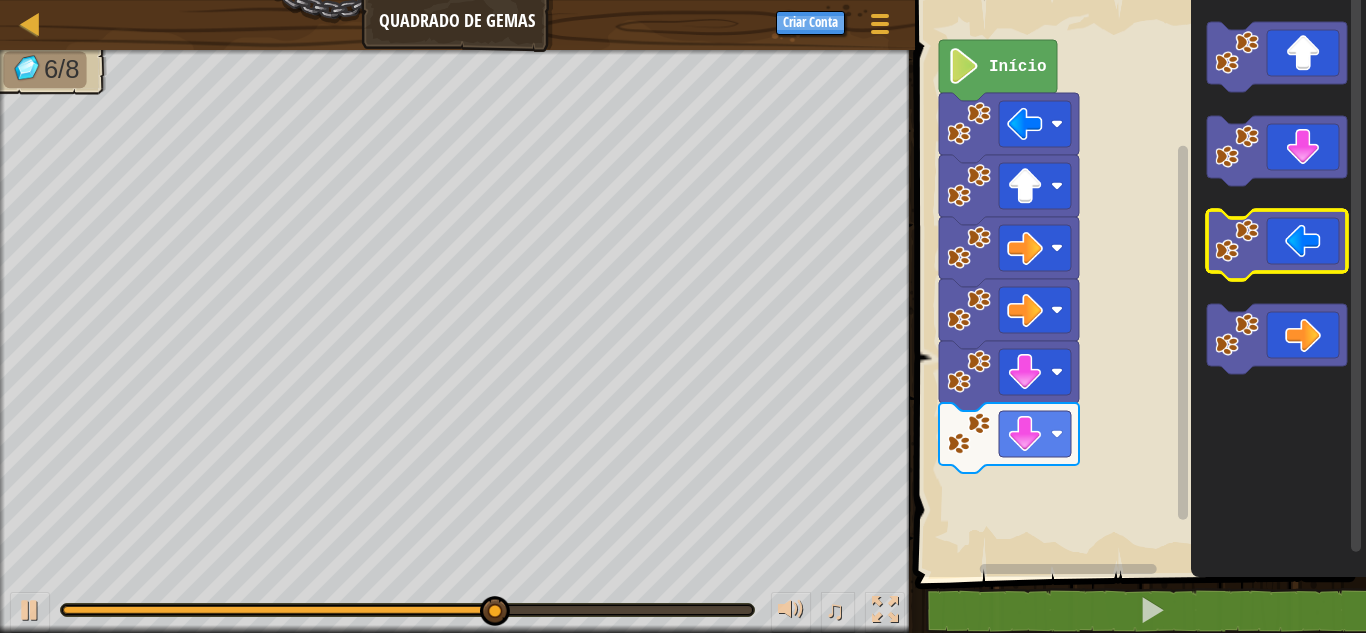 click 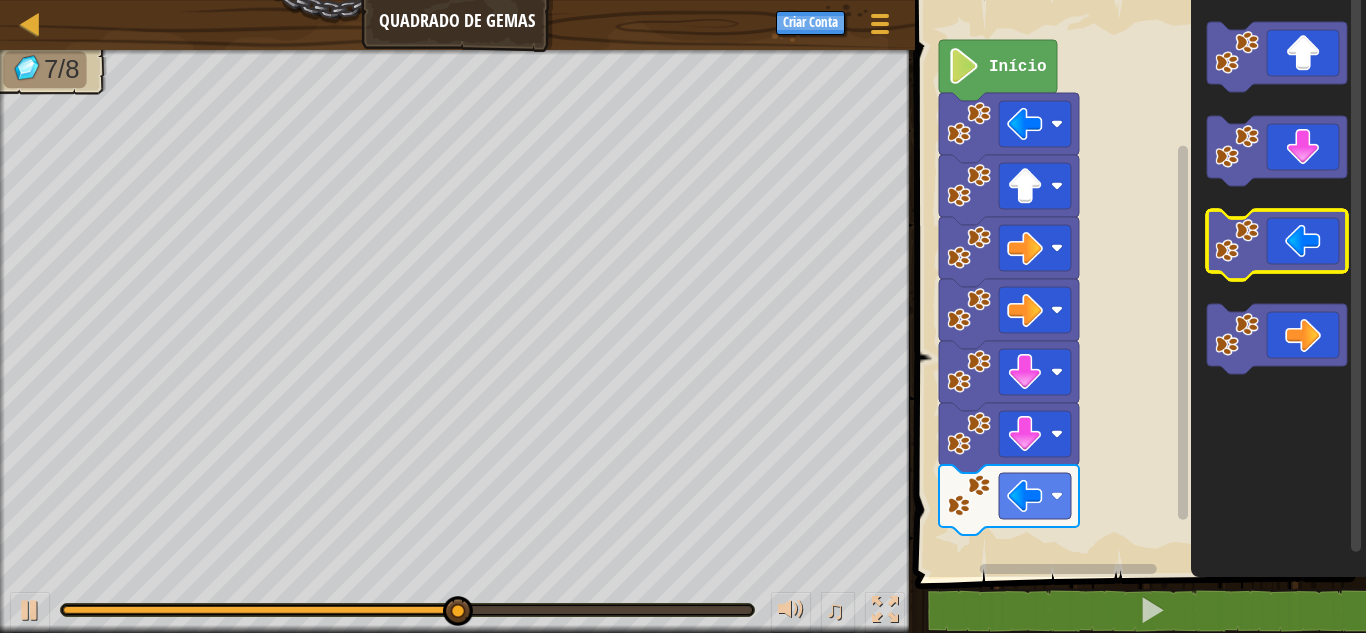 click 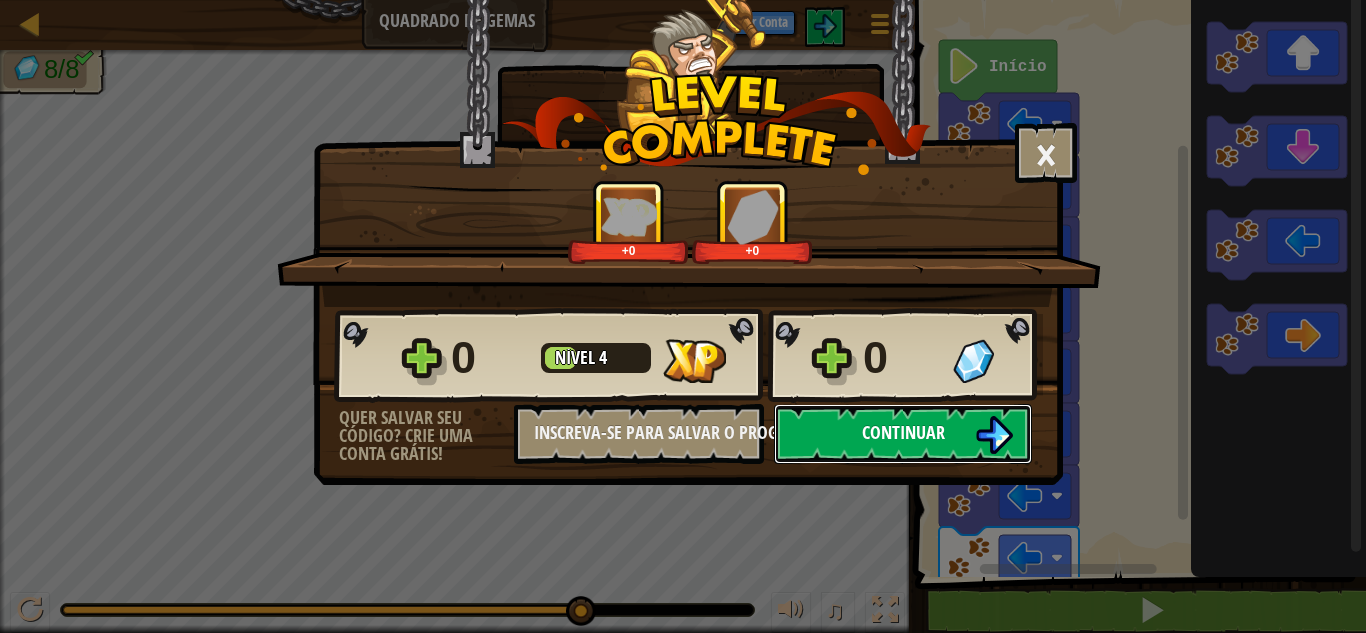 click on "Continuar" at bounding box center (903, 434) 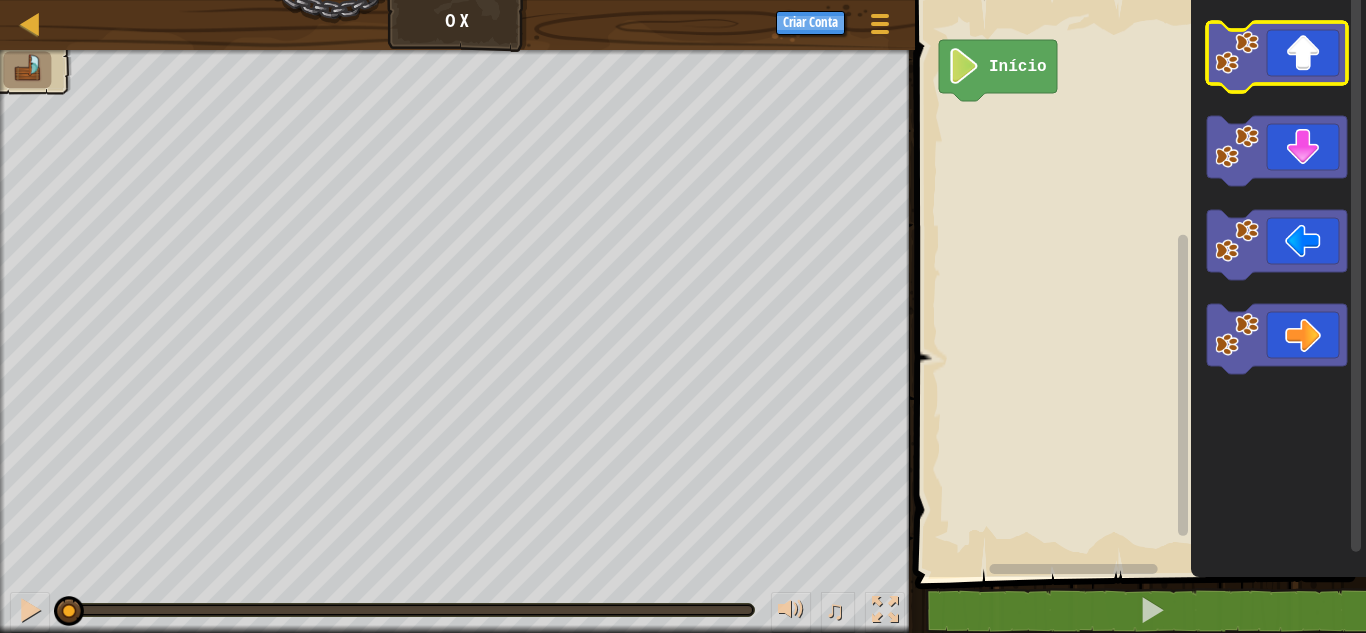 click 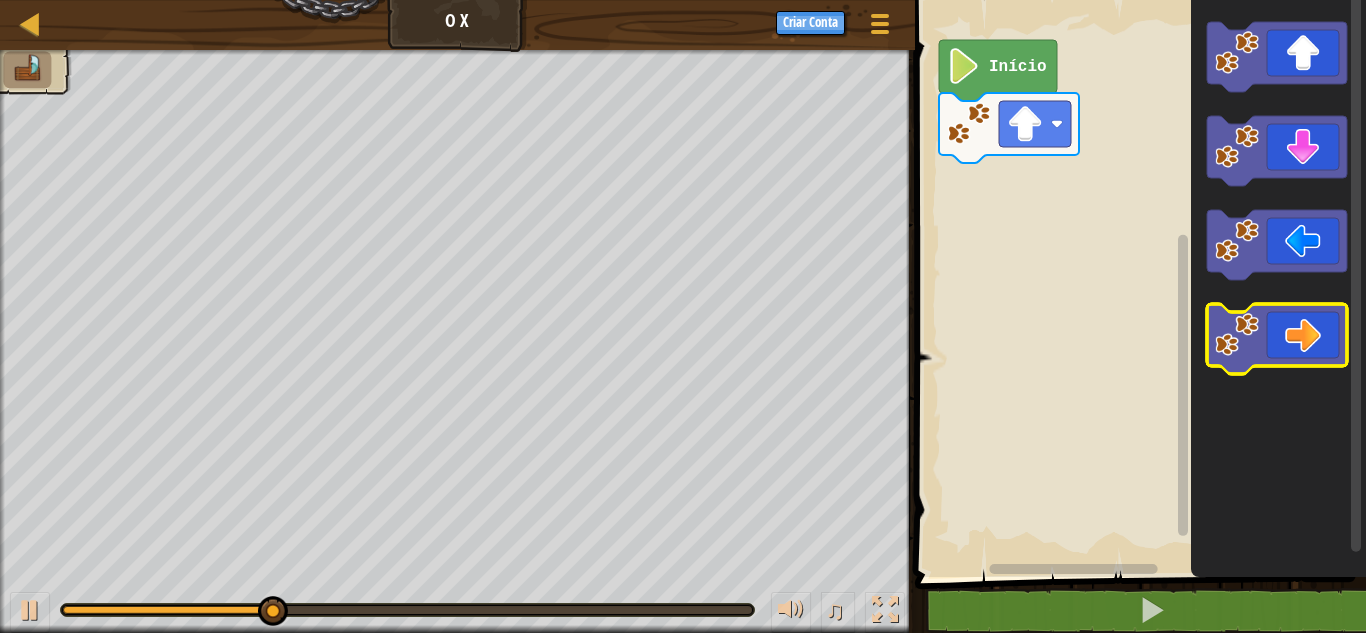 click 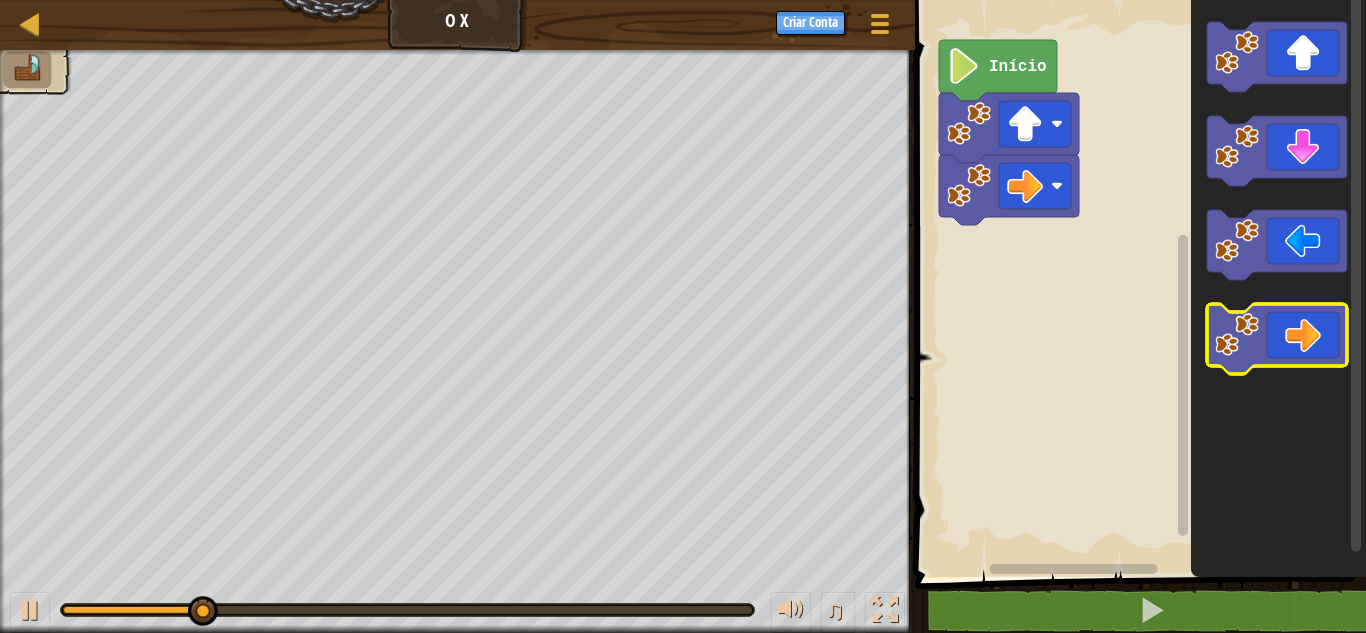 click 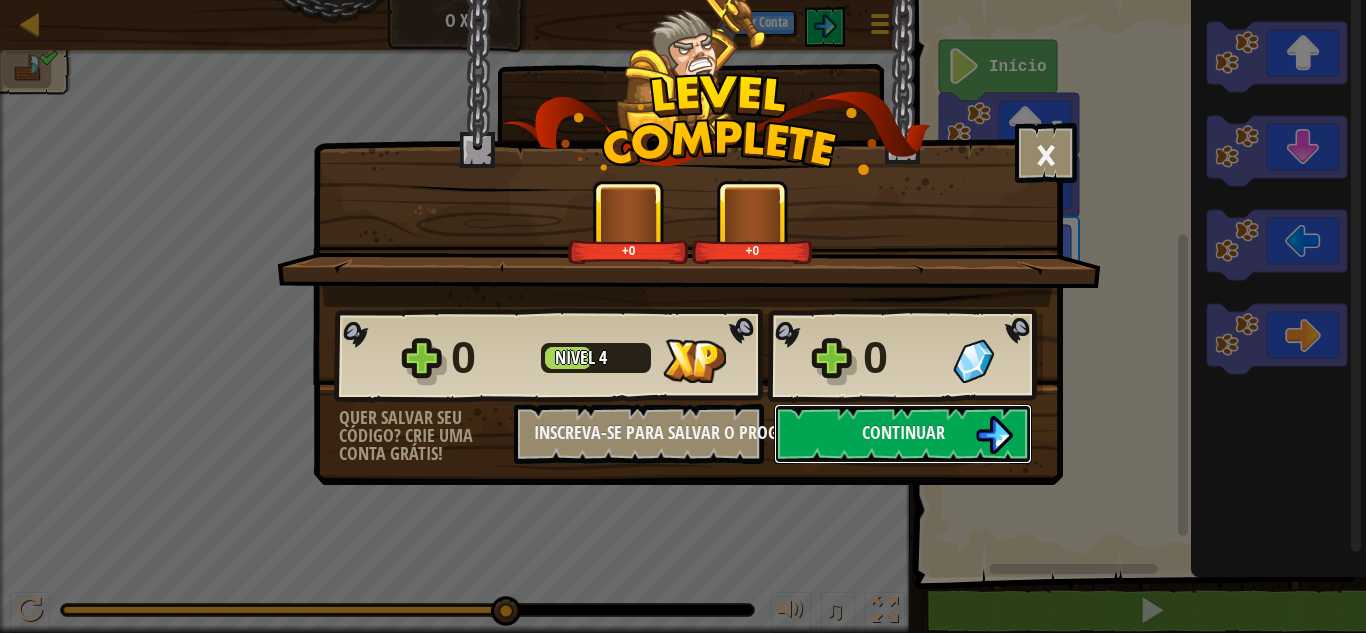 click on "Continuar" at bounding box center (903, 434) 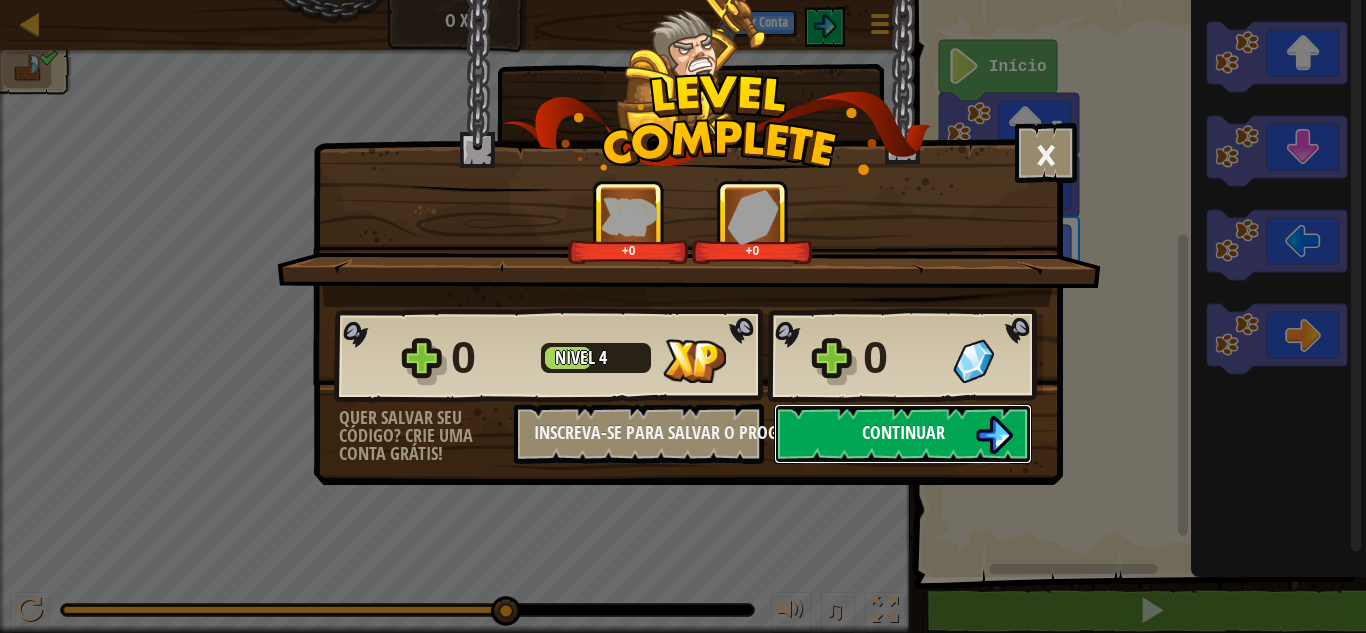 click on "Continuar" at bounding box center [903, 434] 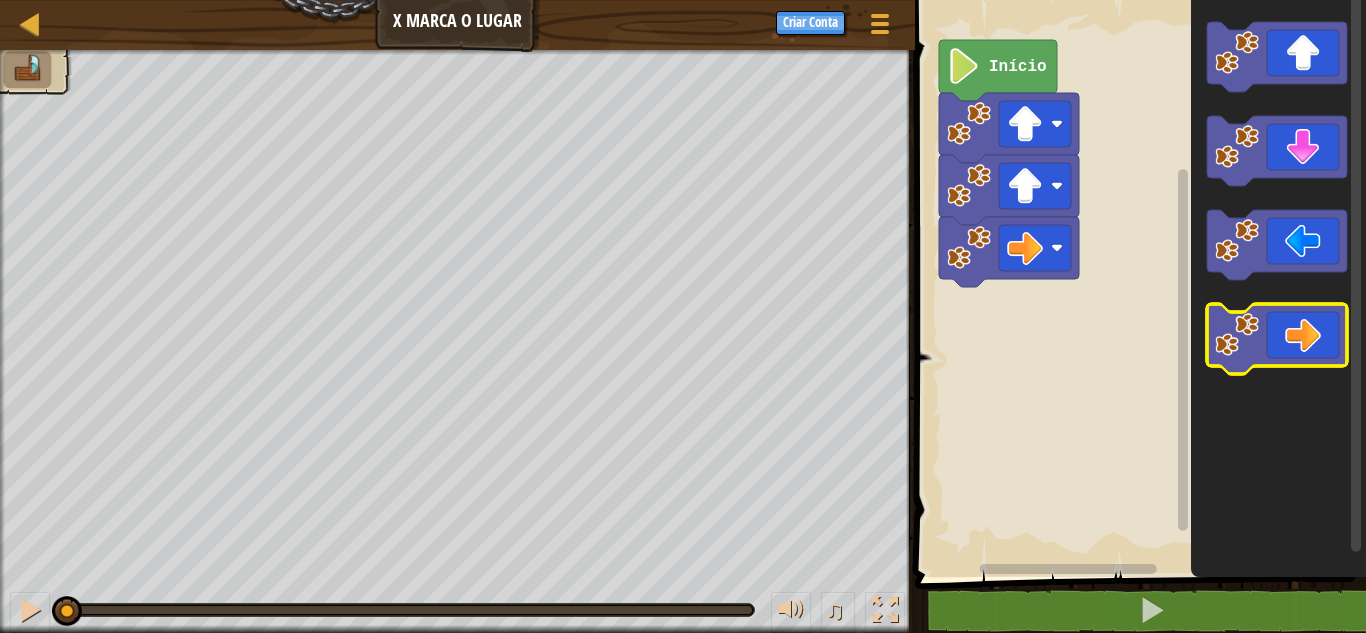 click 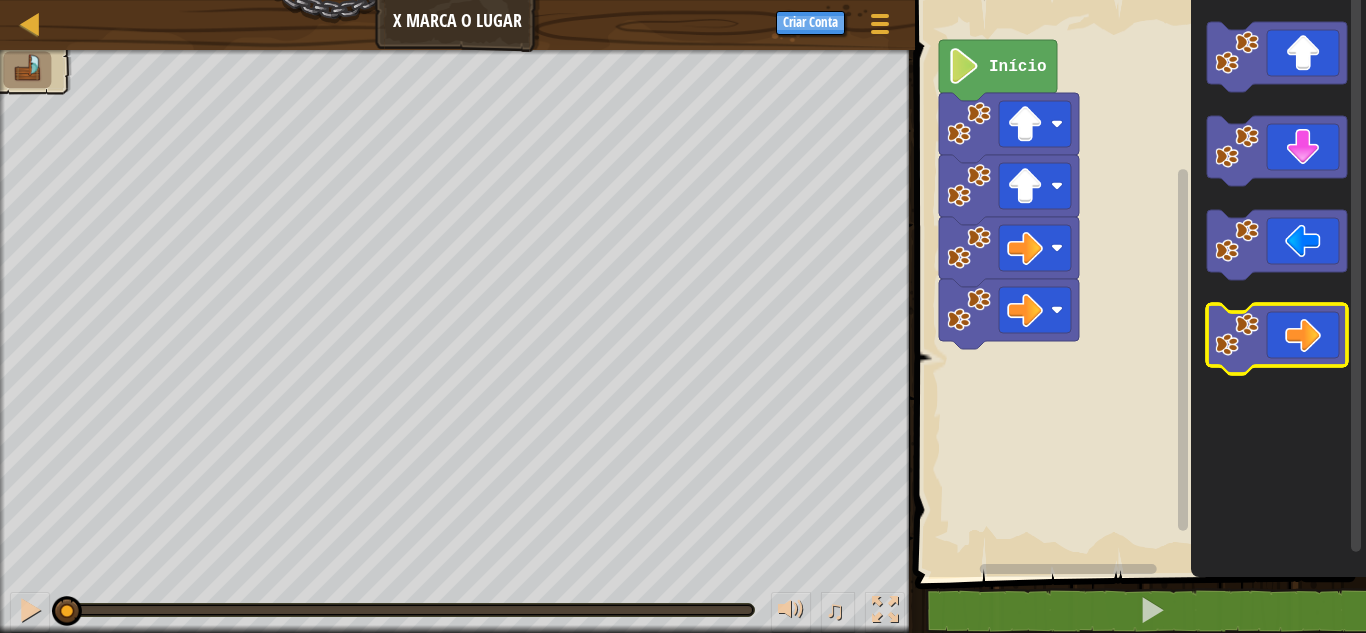 click 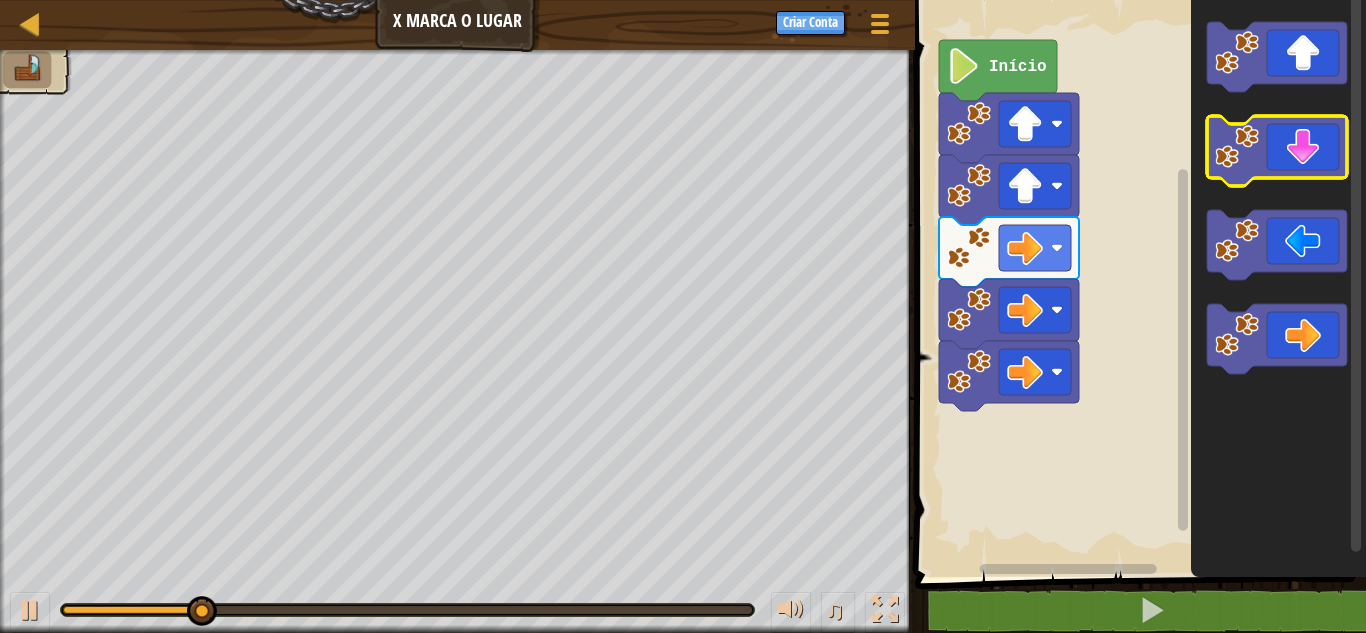 click 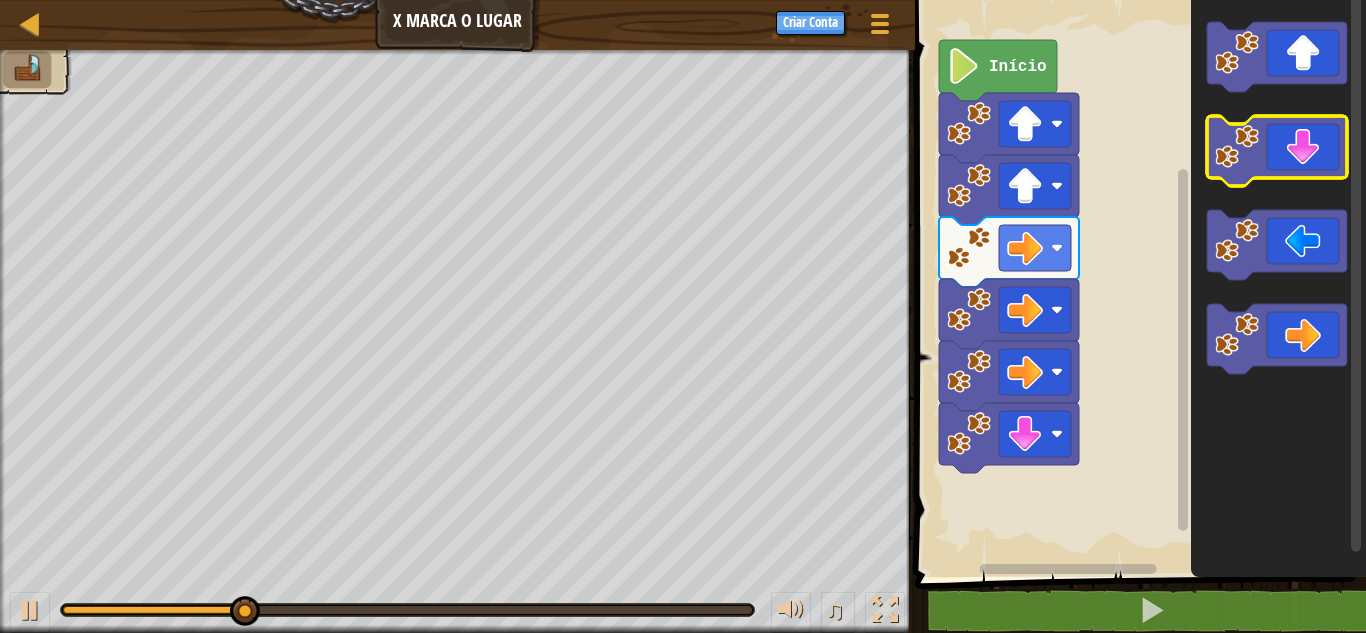 click 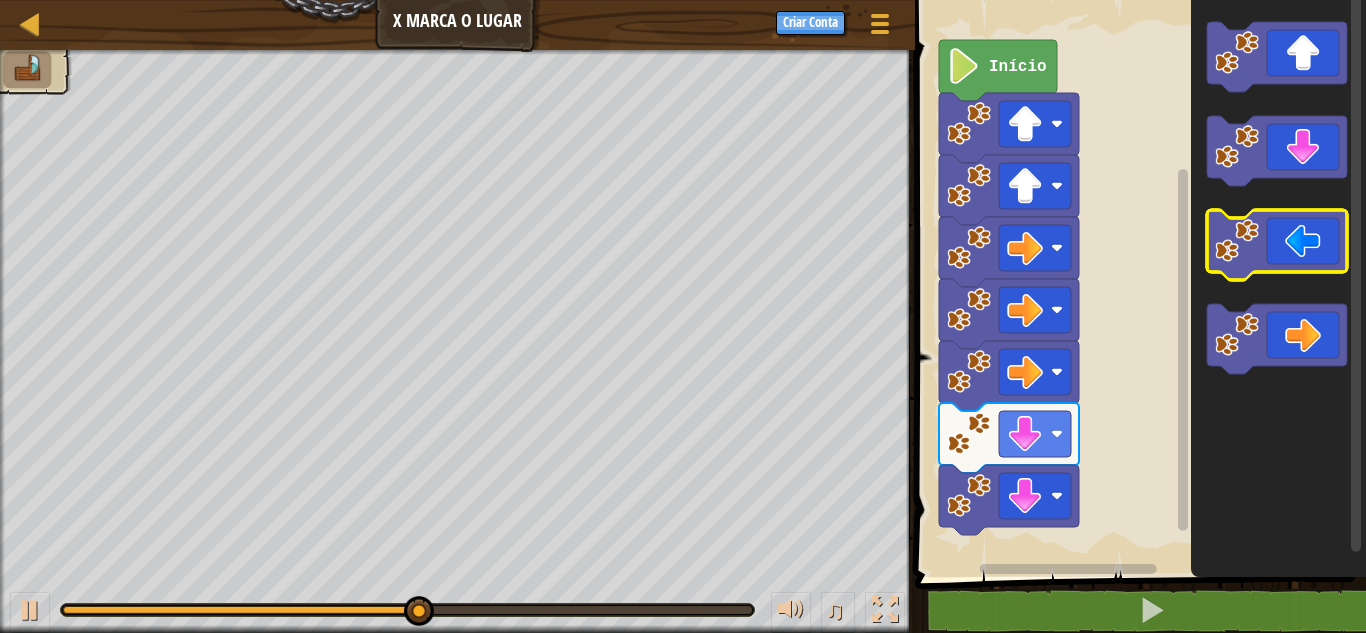 click 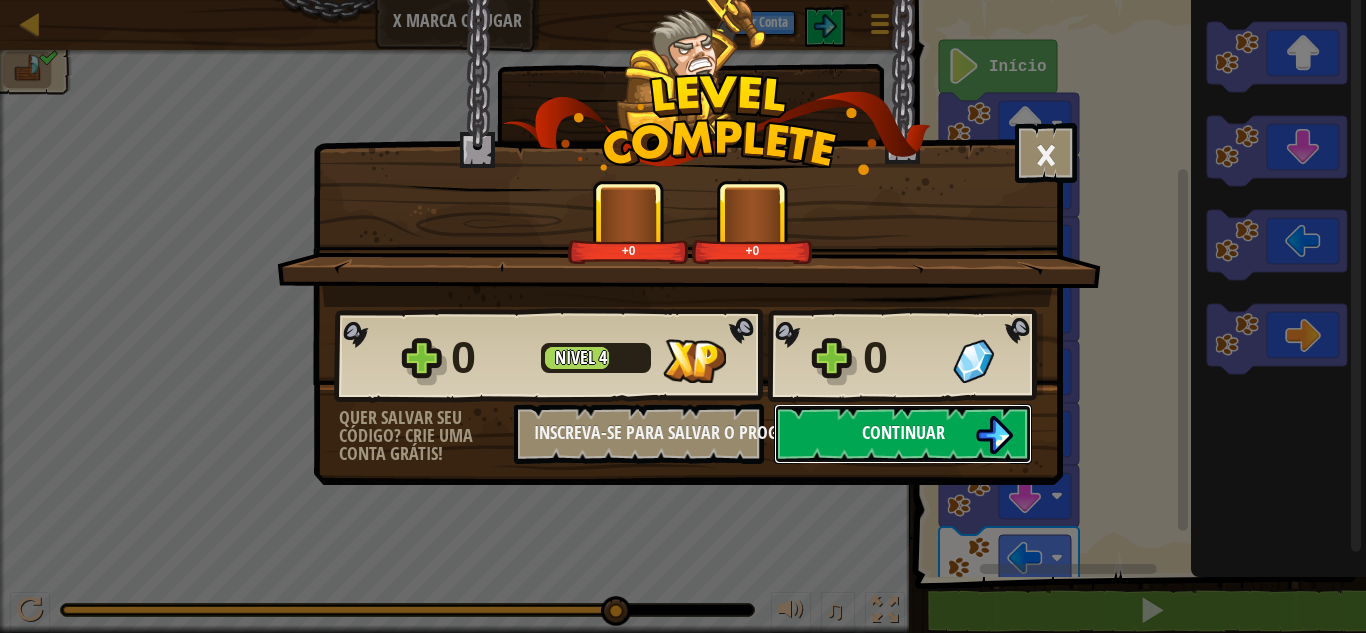 click on "Continuar" at bounding box center (903, 432) 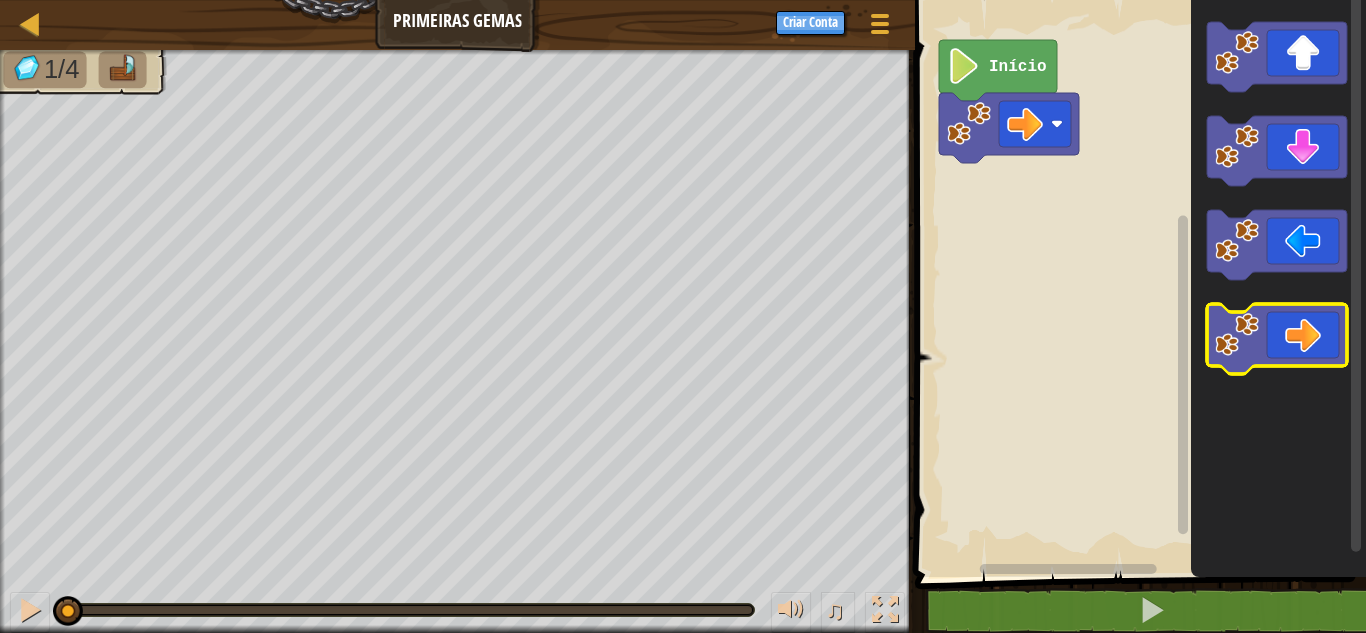 click 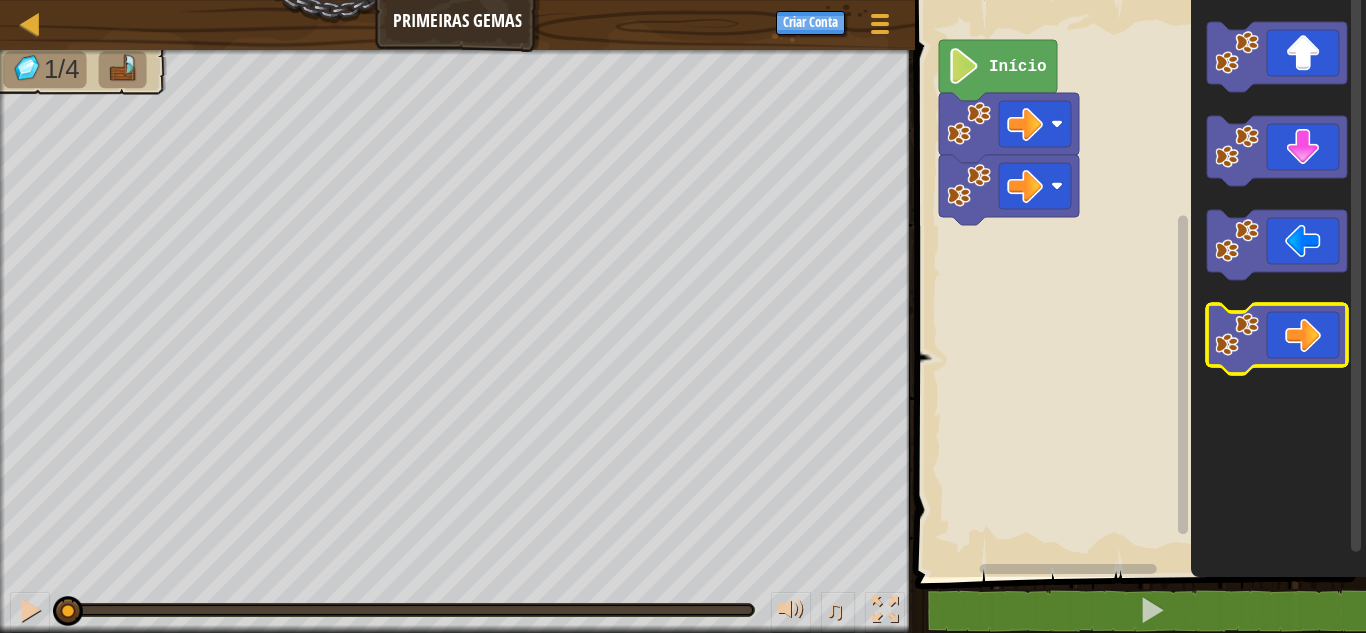 click 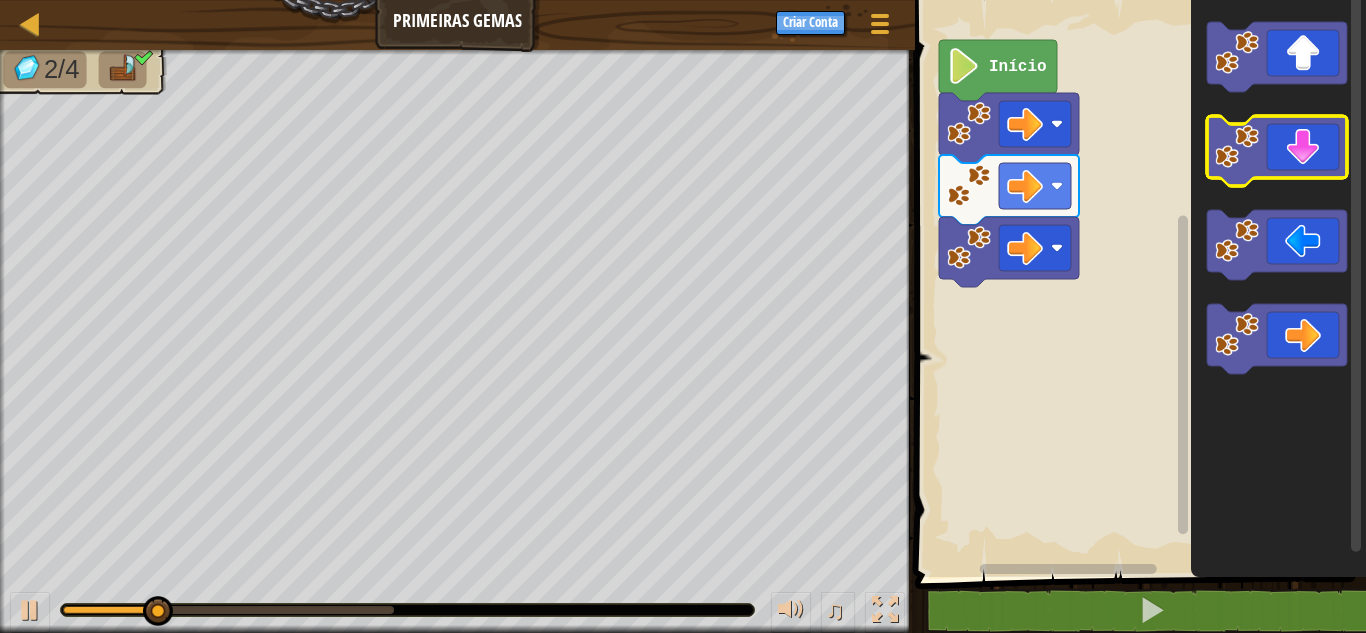 click 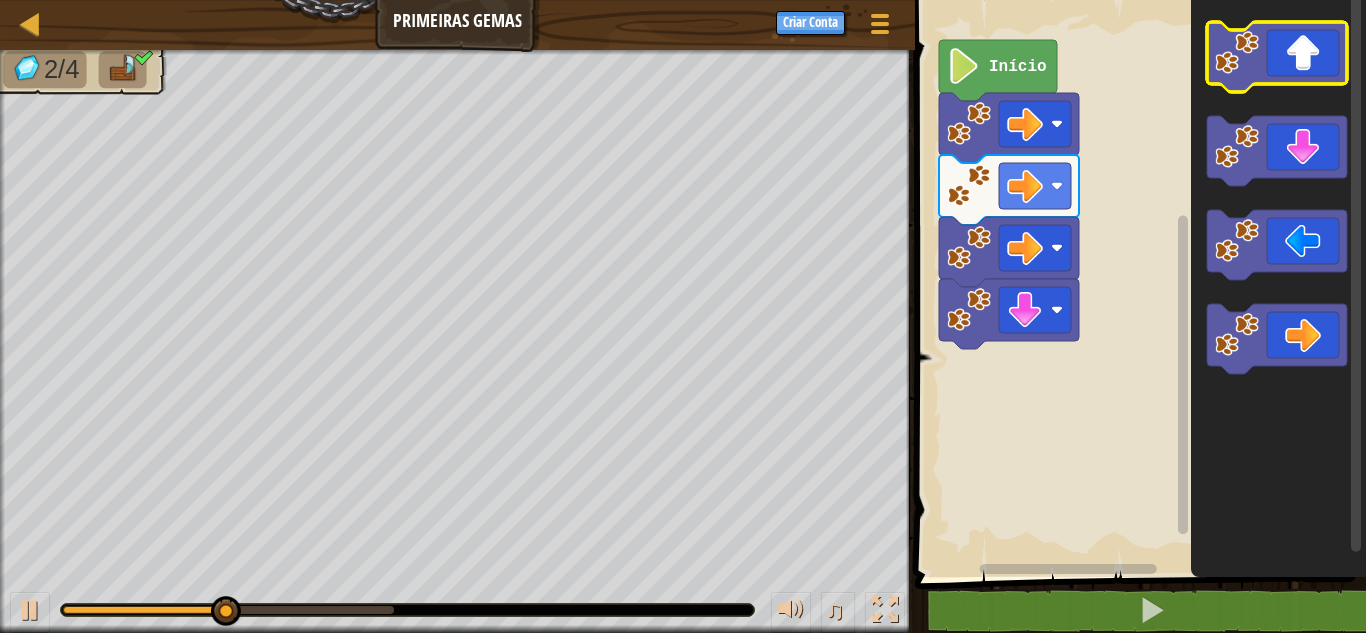 click 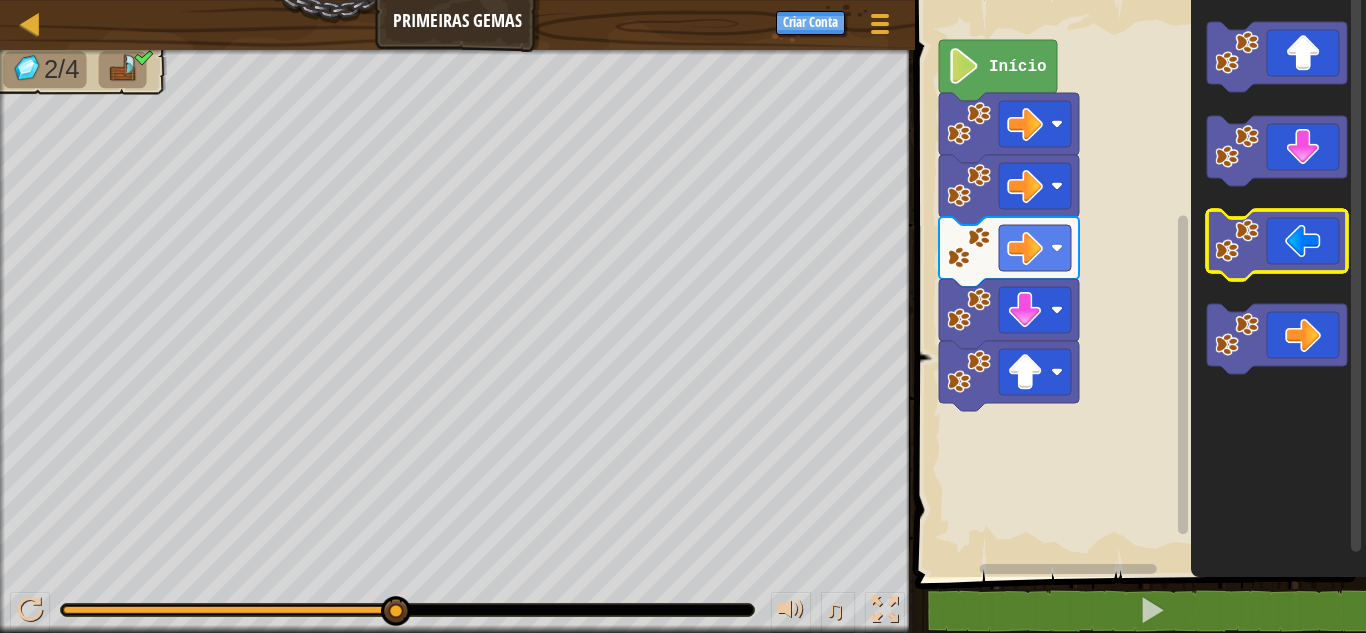 click 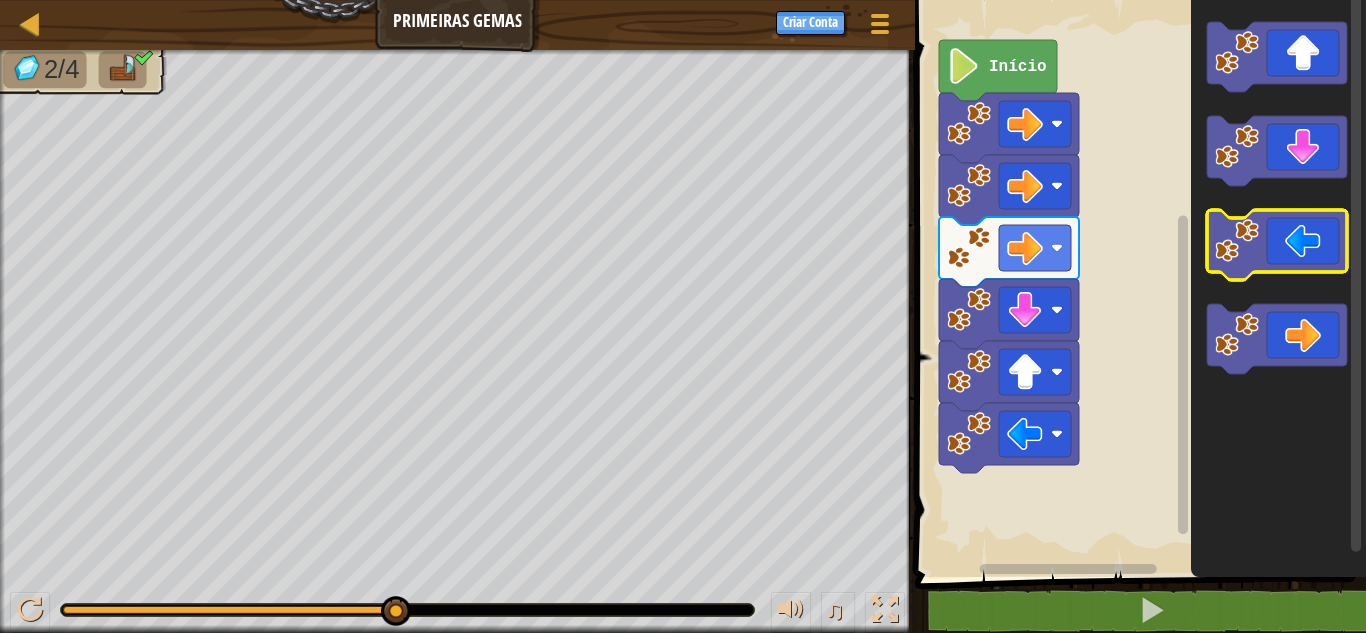 click 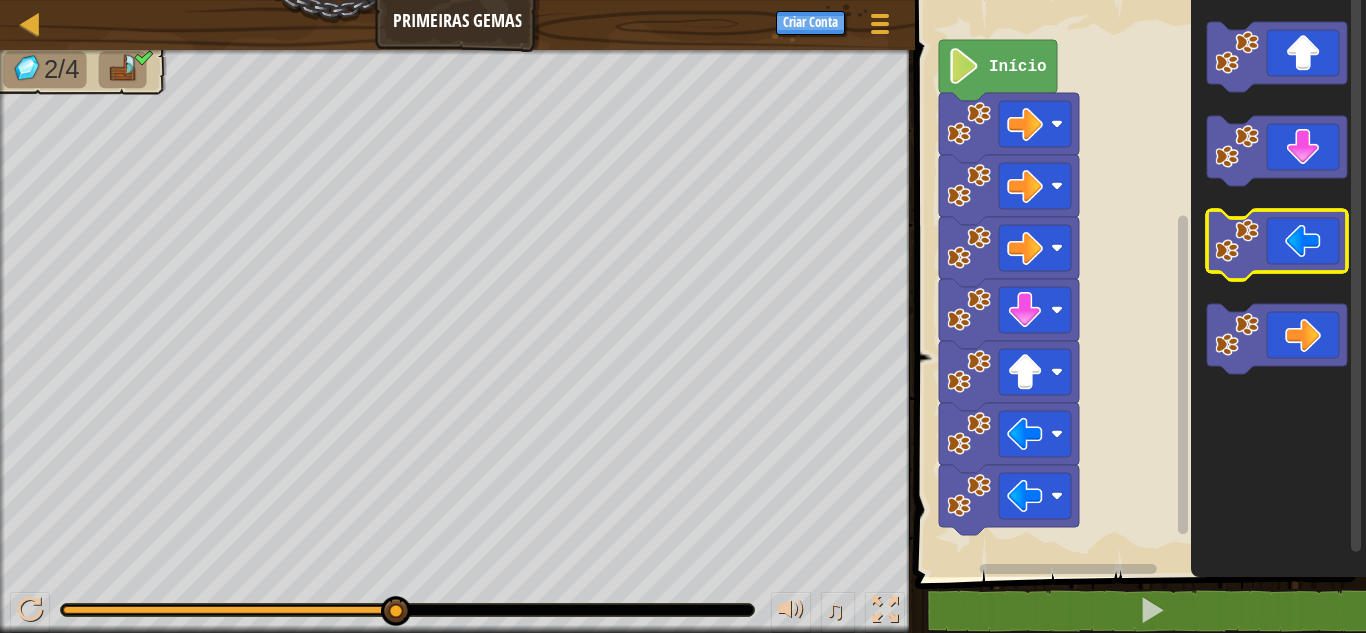 click 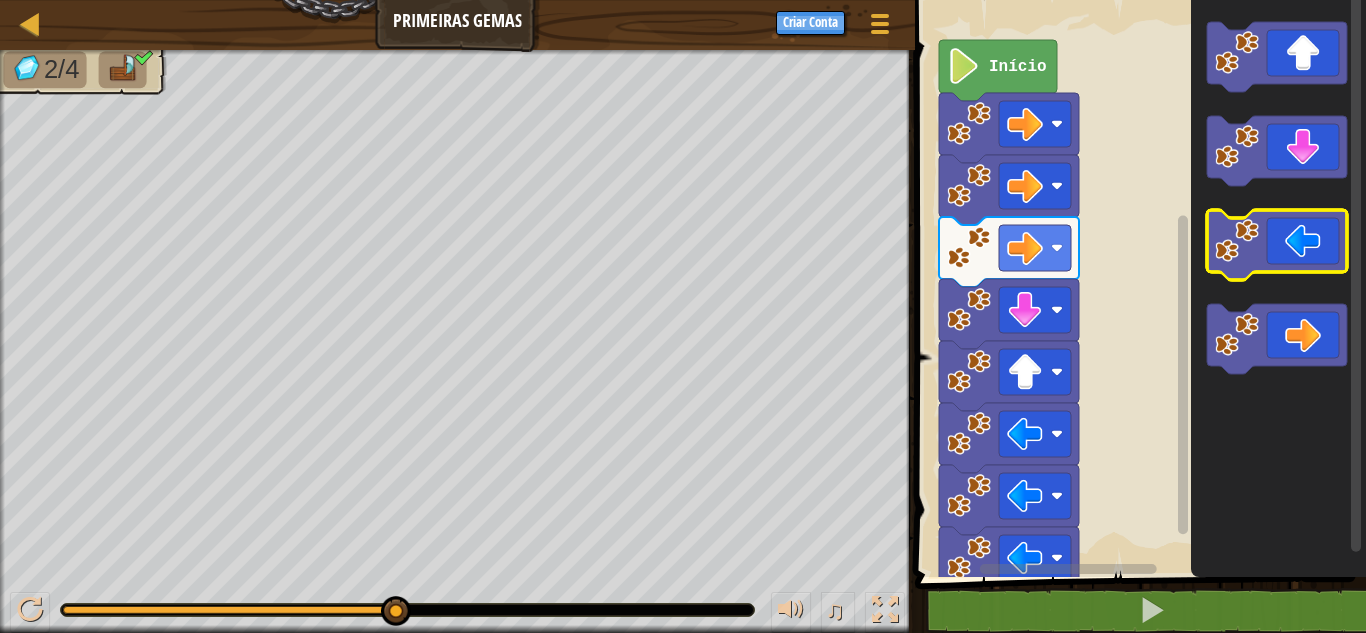 click 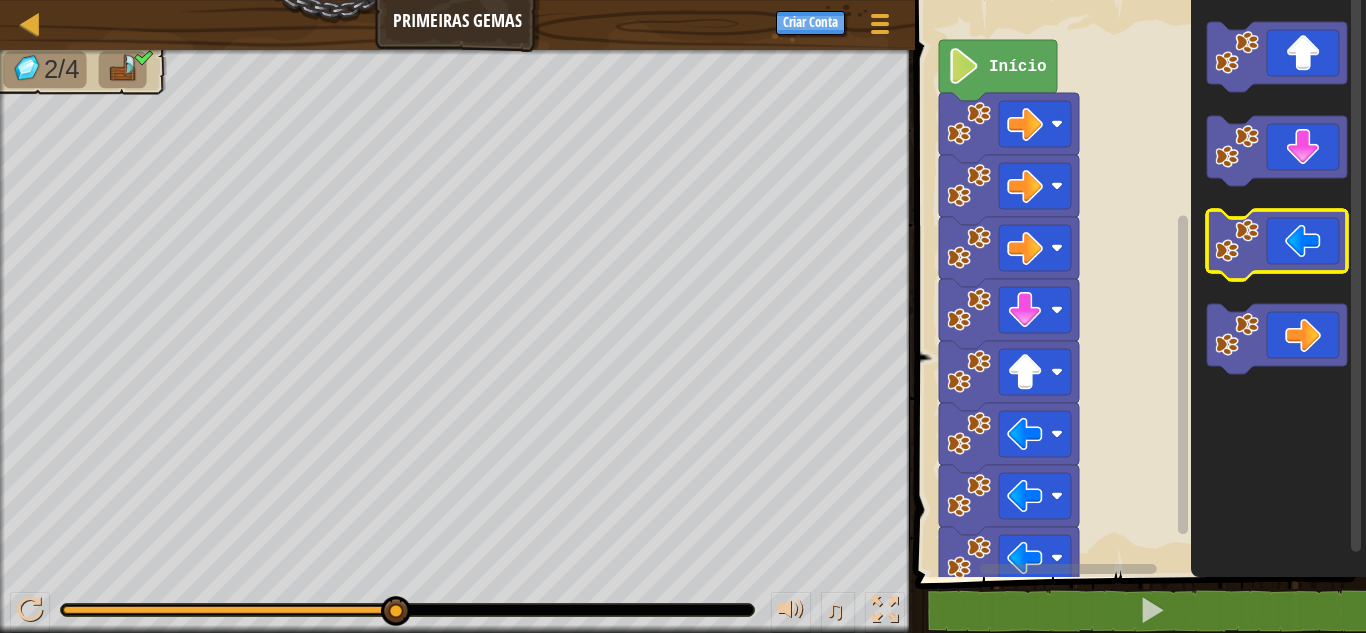click 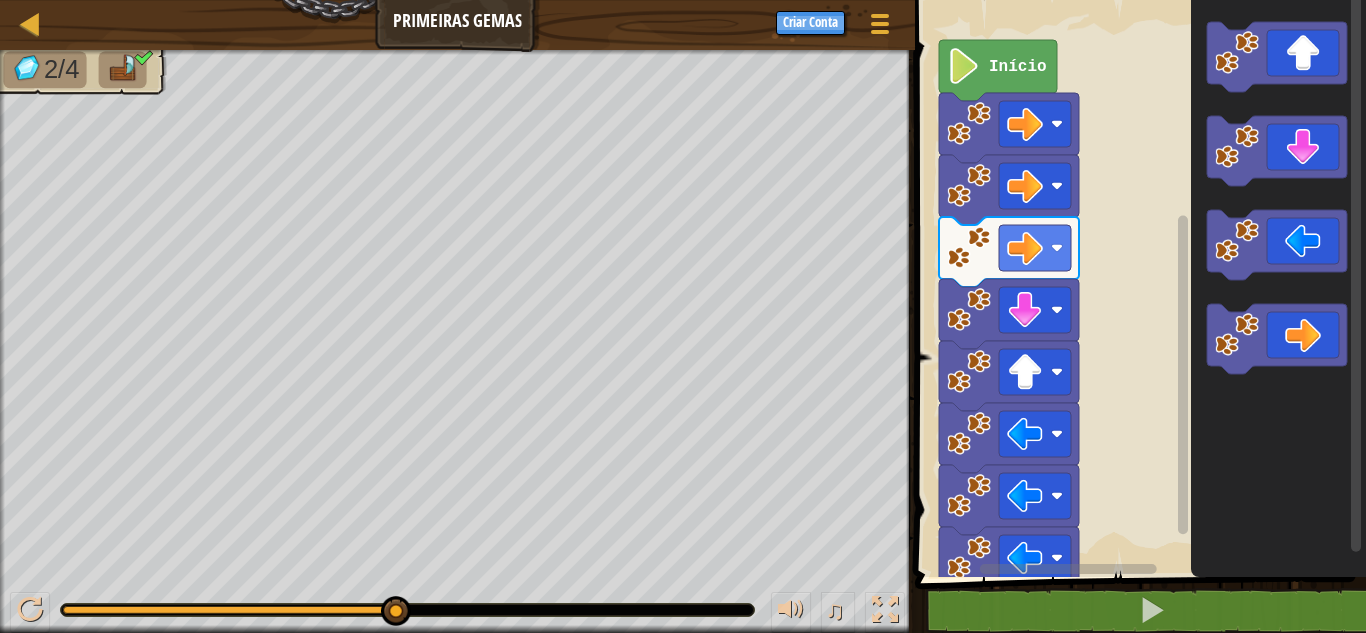 click at bounding box center [1142, 261] 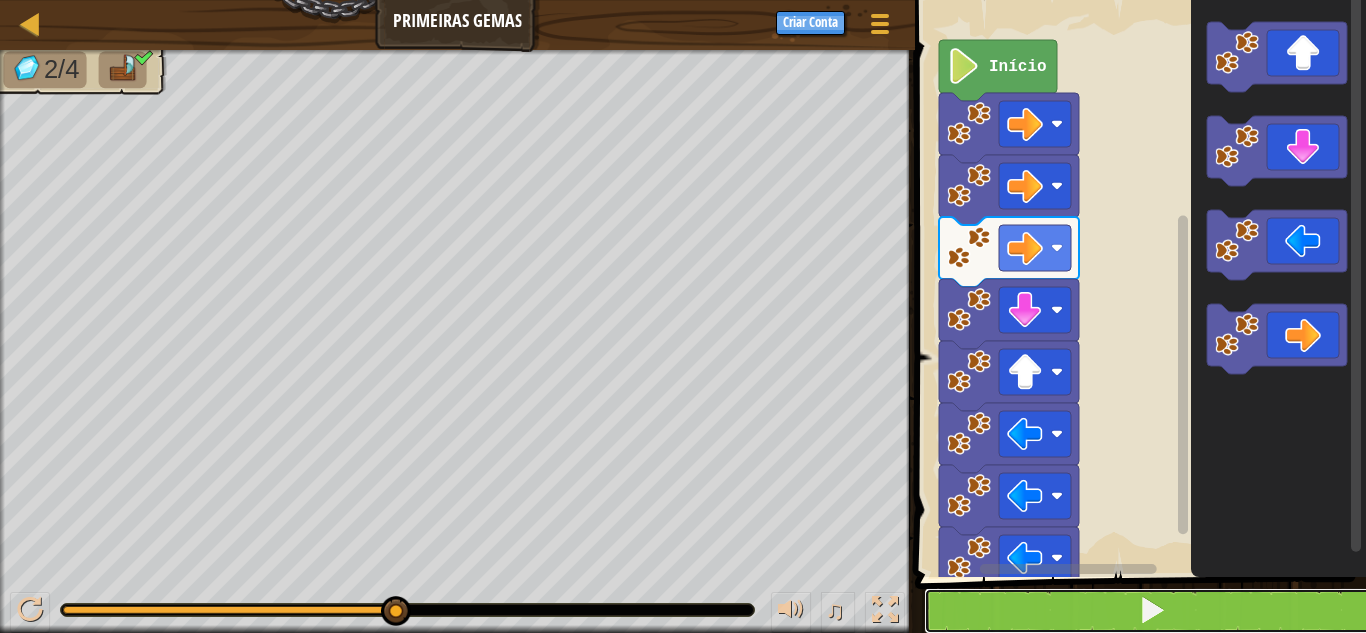 click at bounding box center (1152, 611) 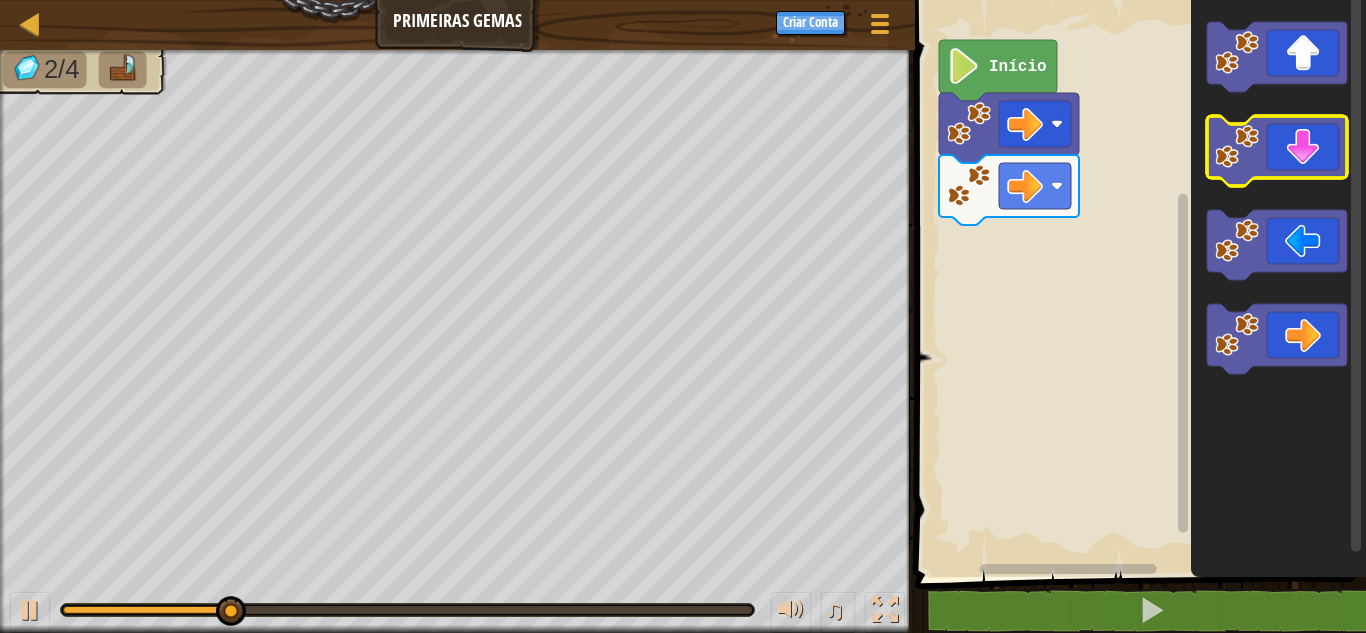 click 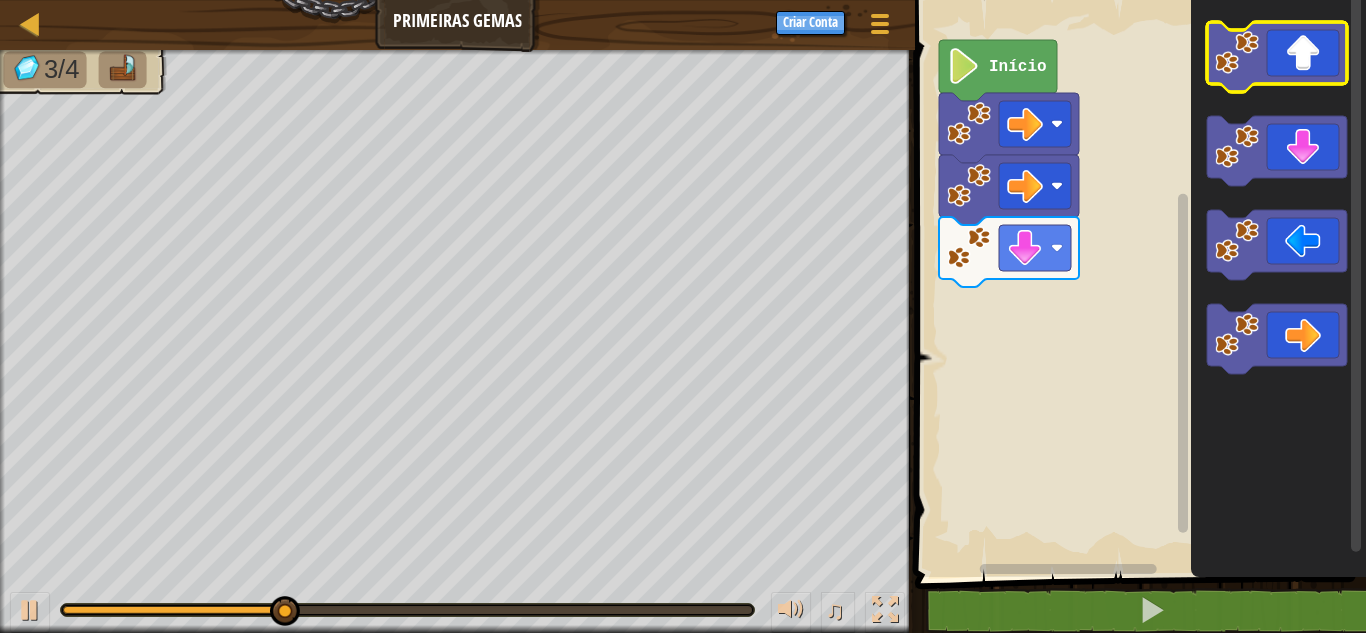 click 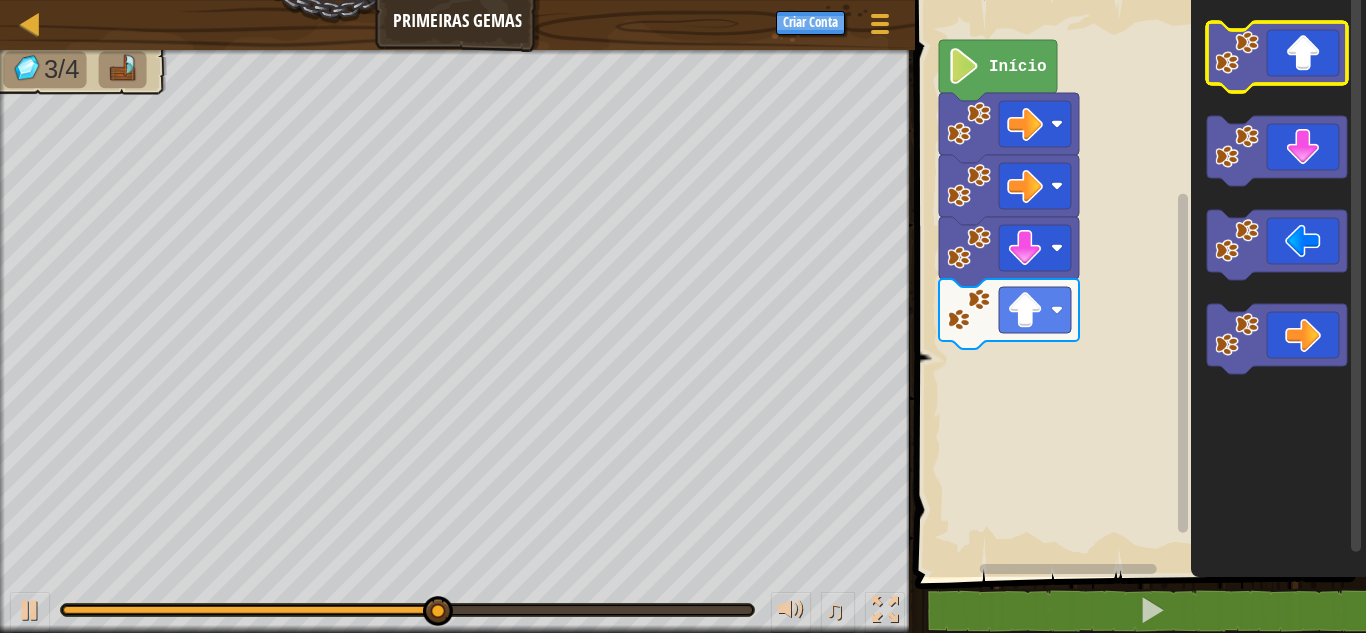 click 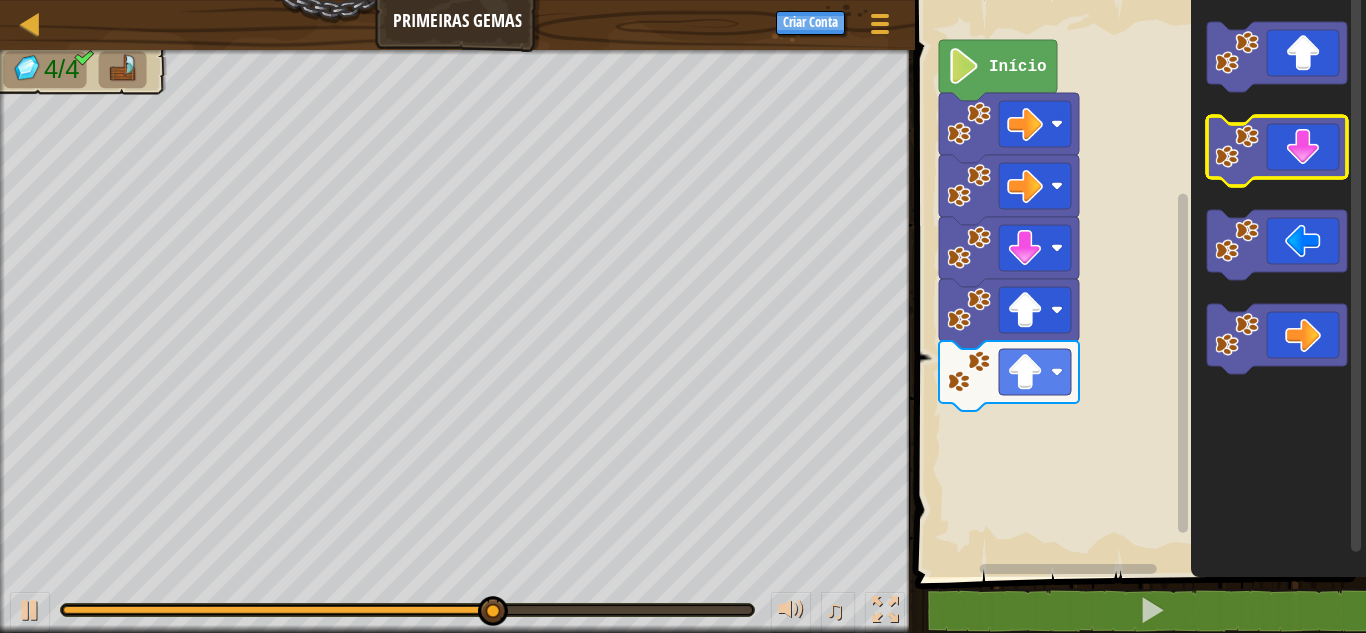 click 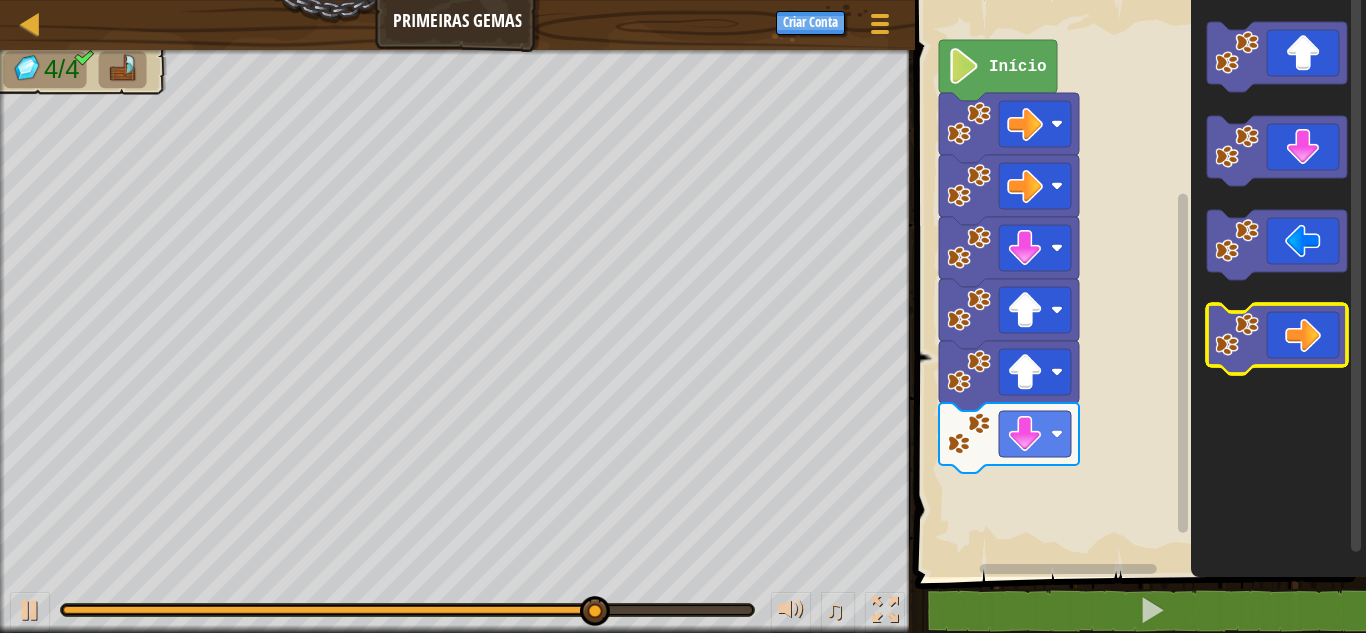 click 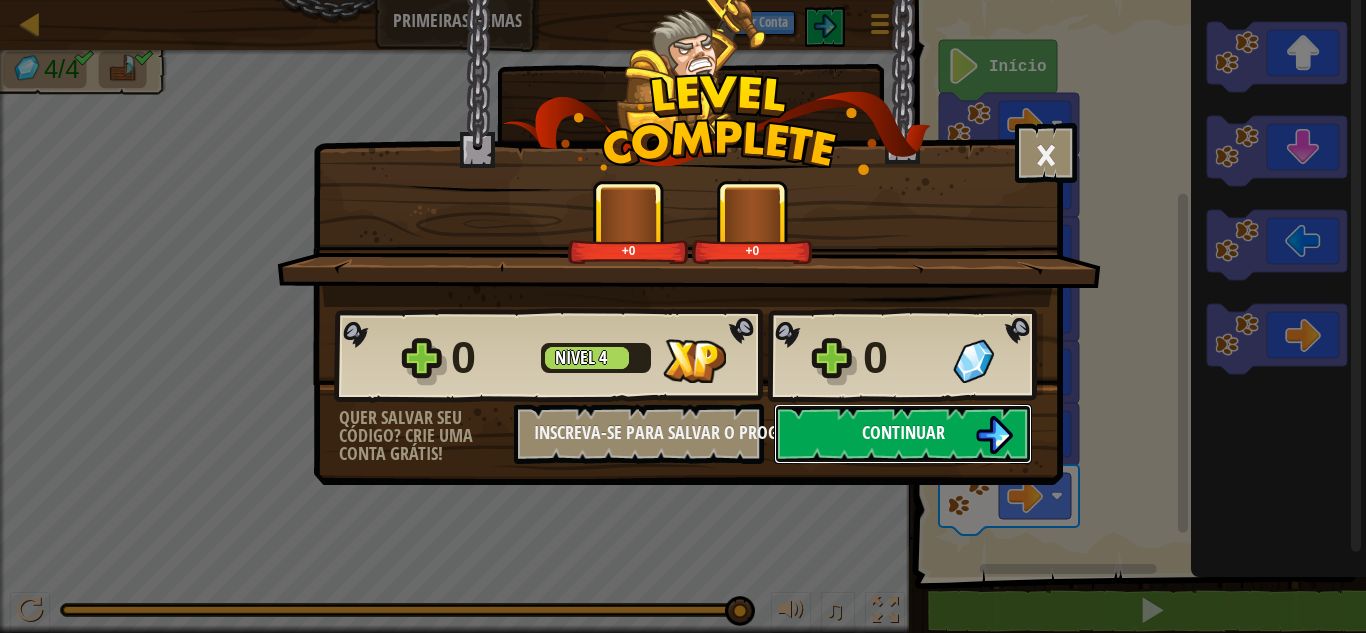 click on "Continuar" at bounding box center [903, 434] 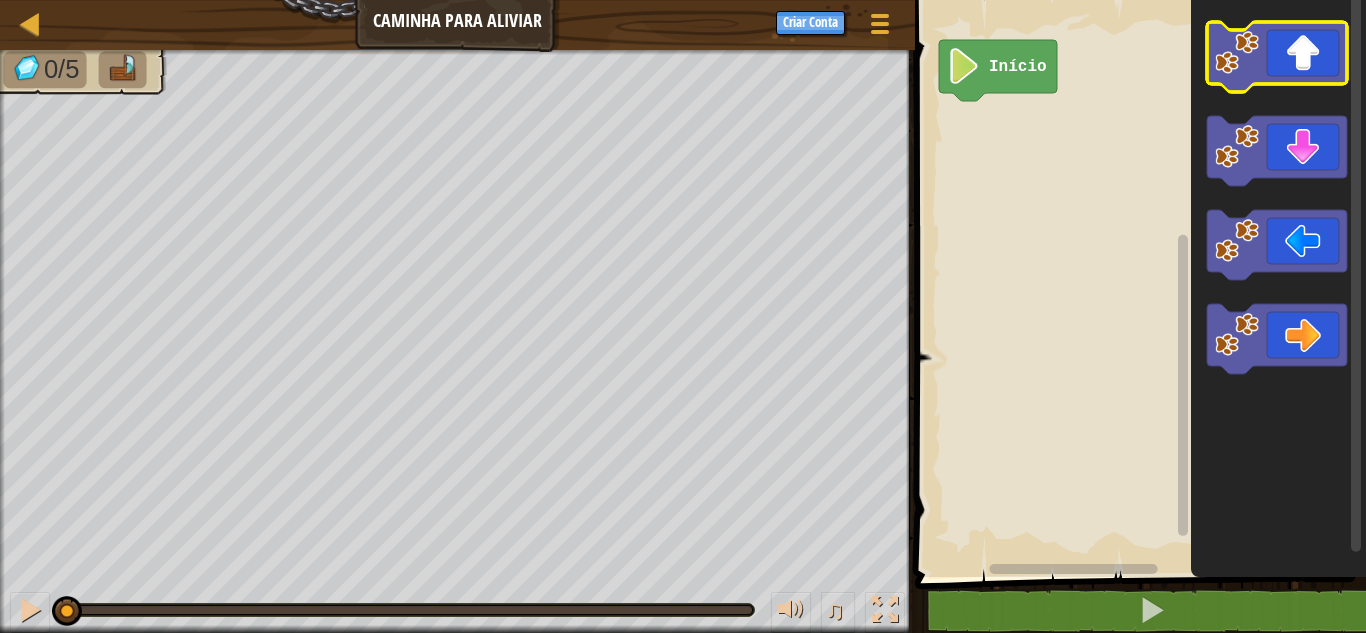 click 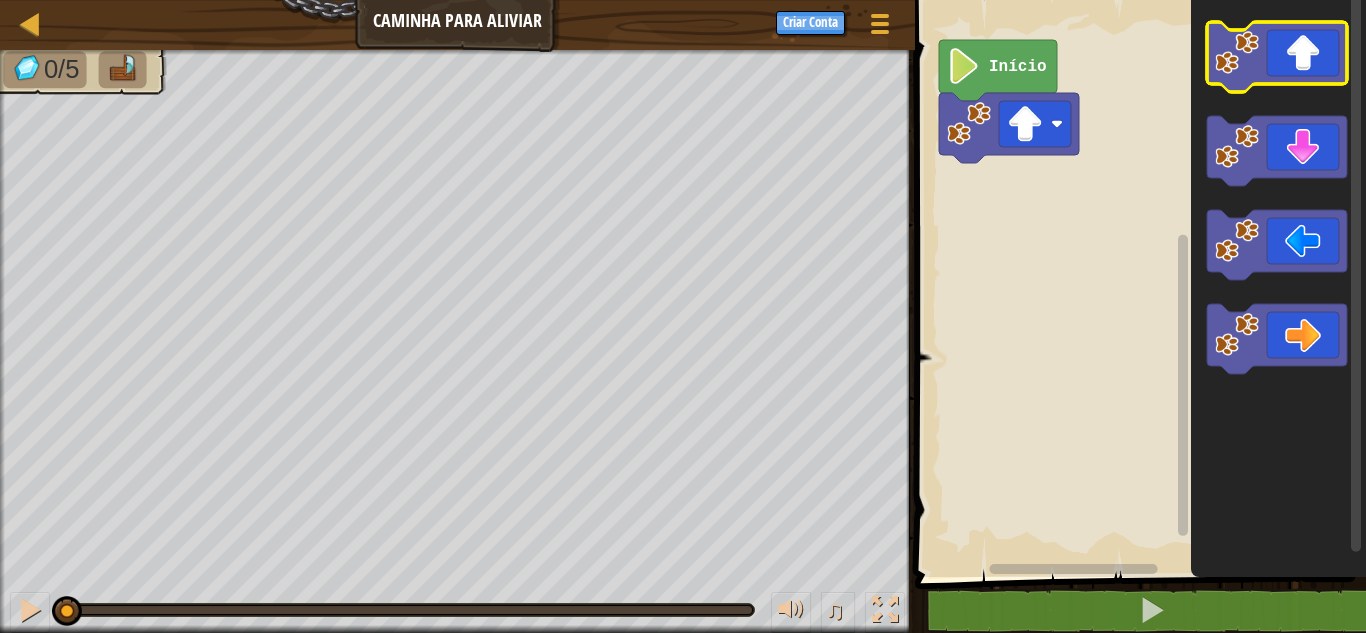 click 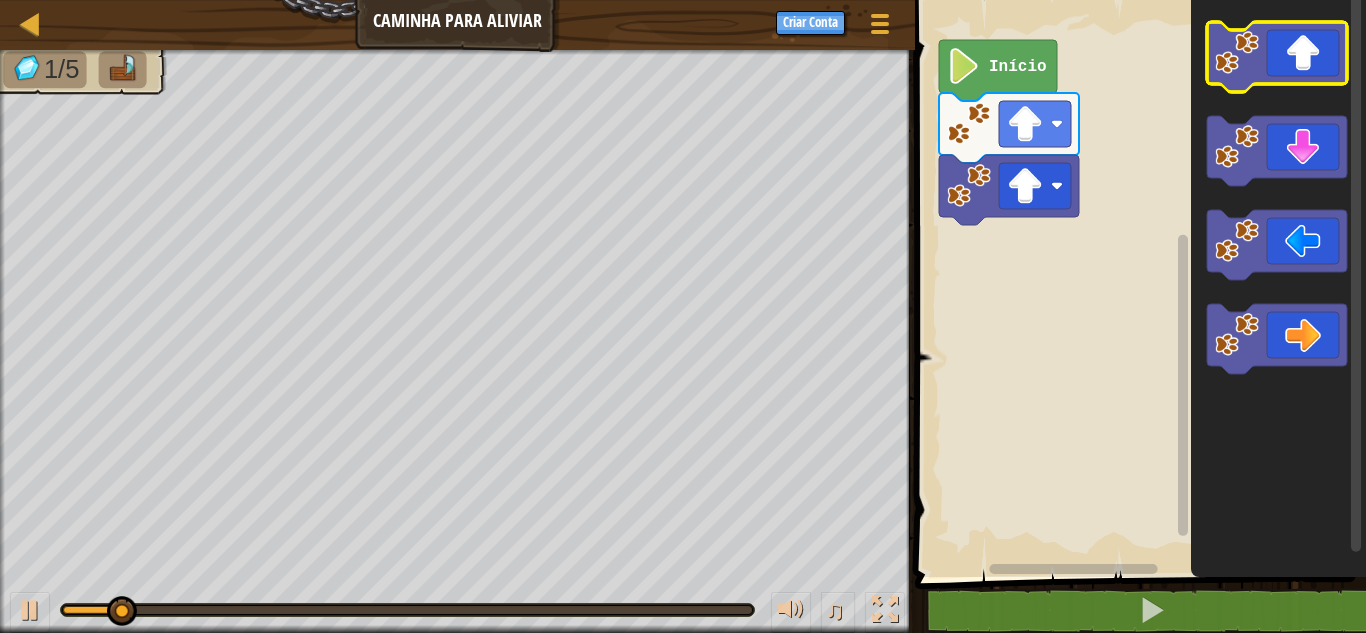 click 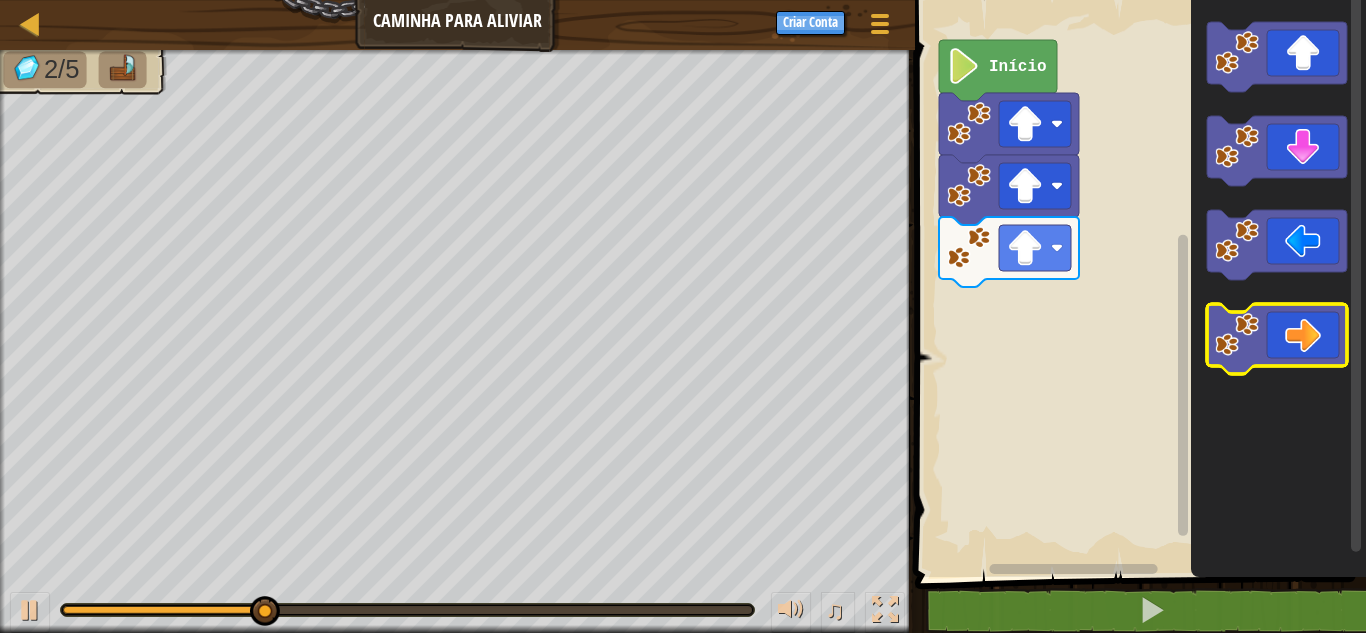 click 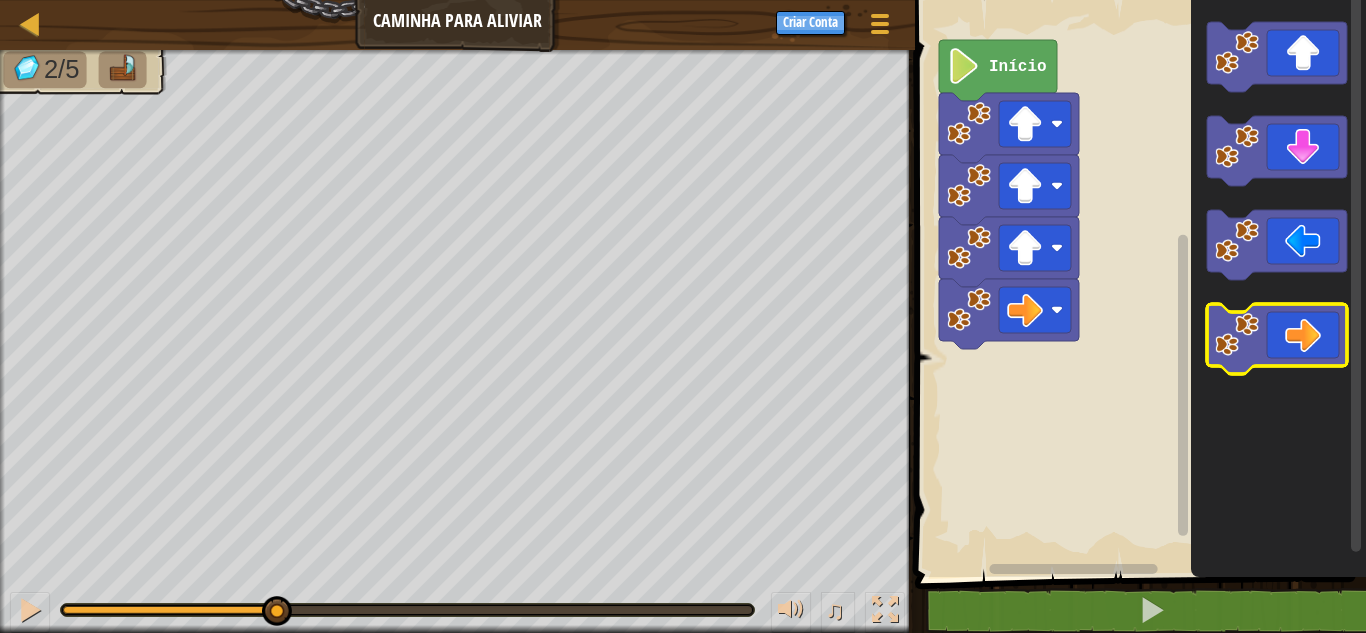 click 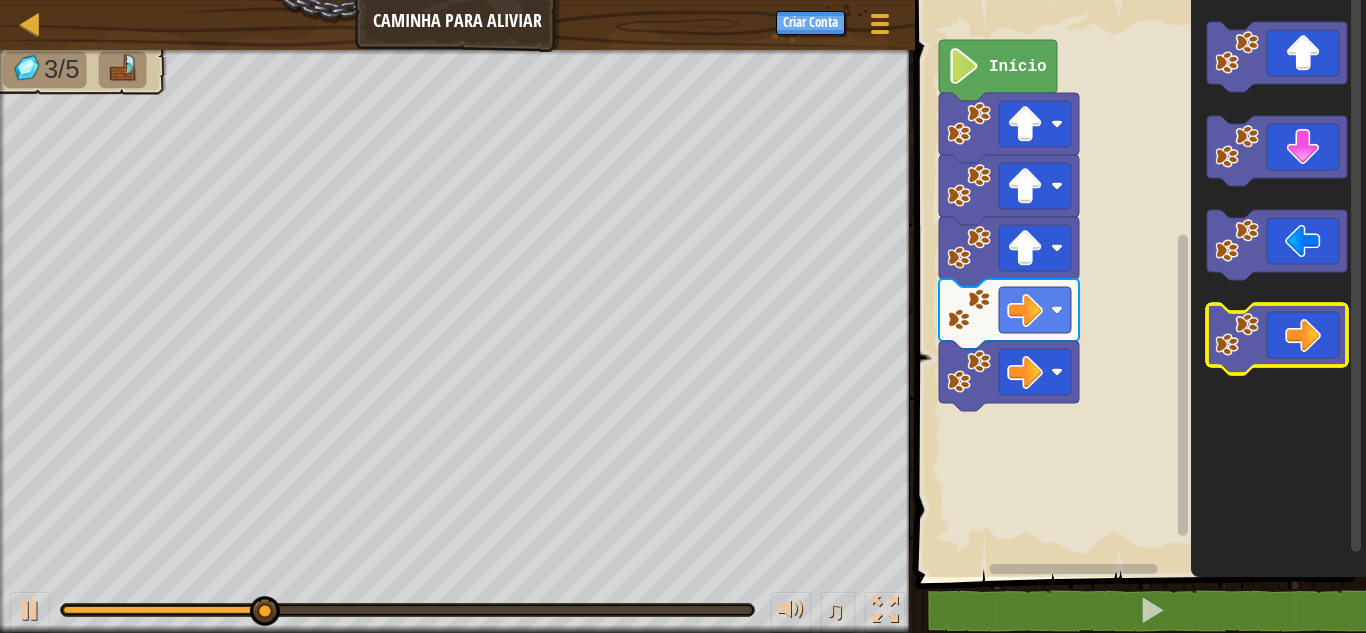 click 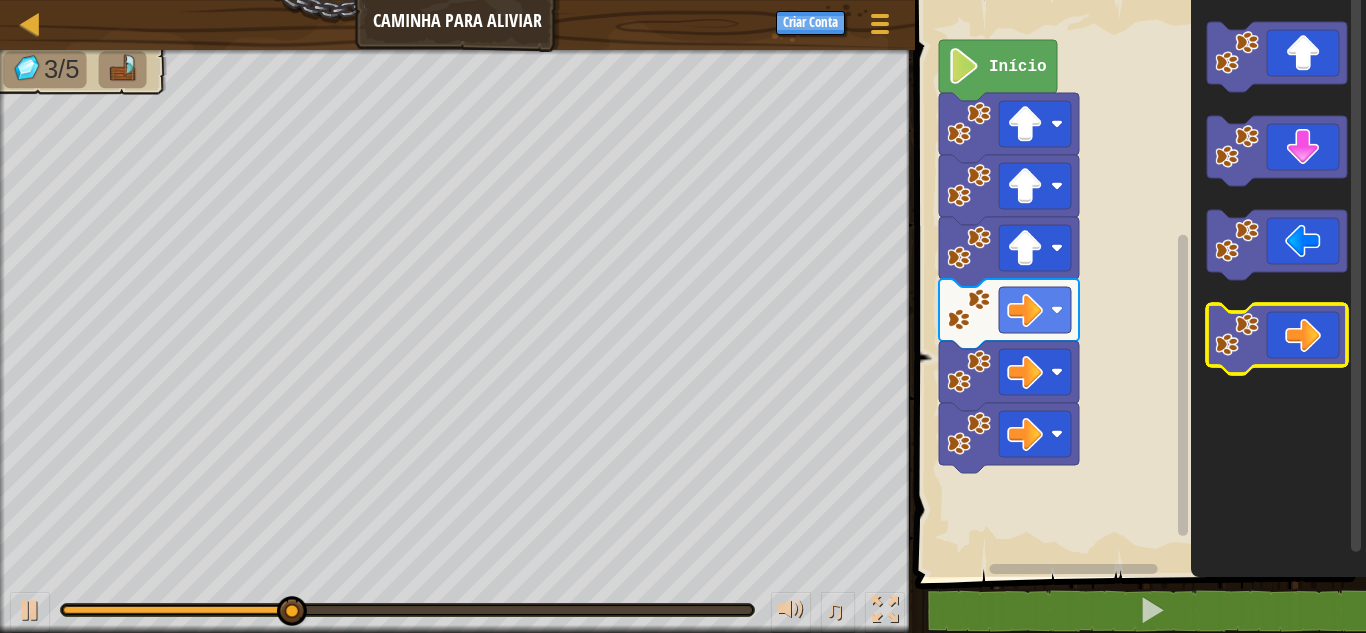 click 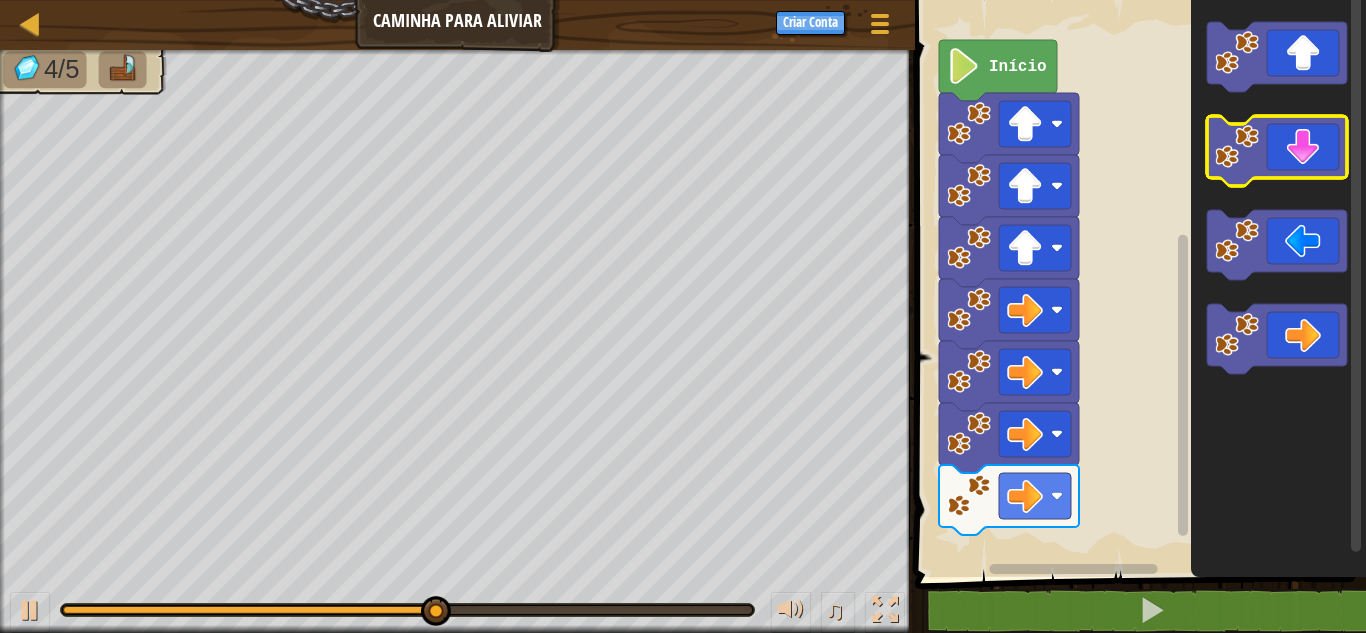 click 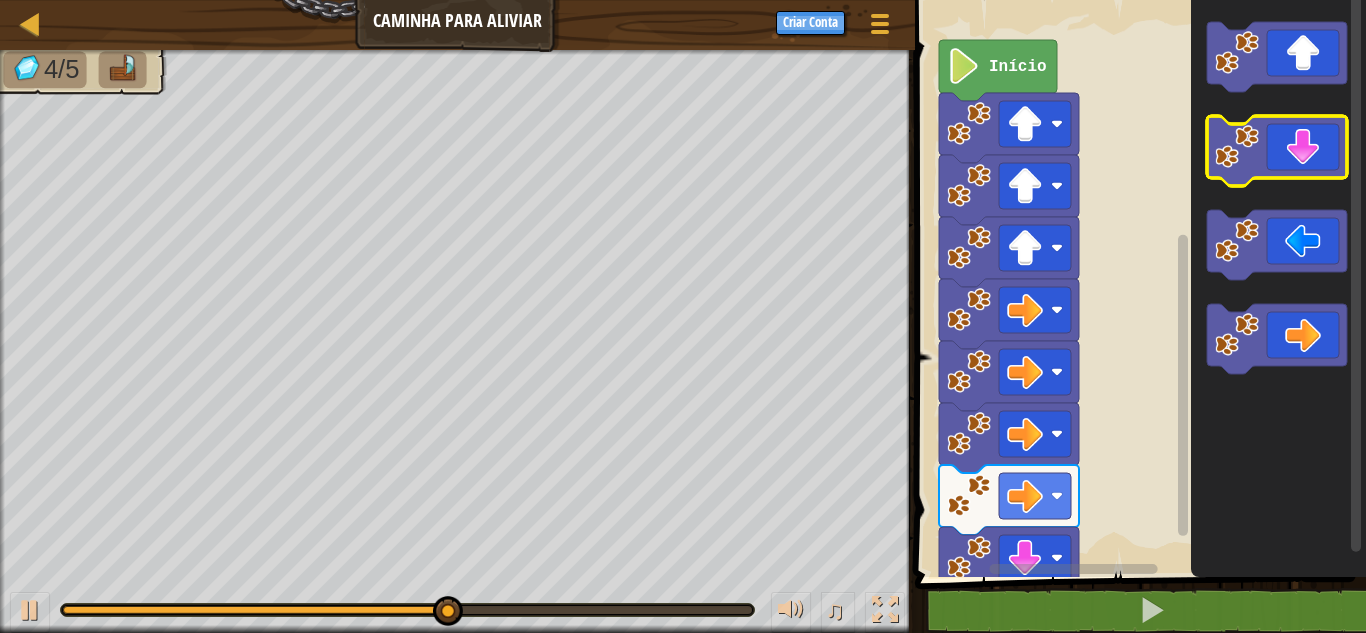 click 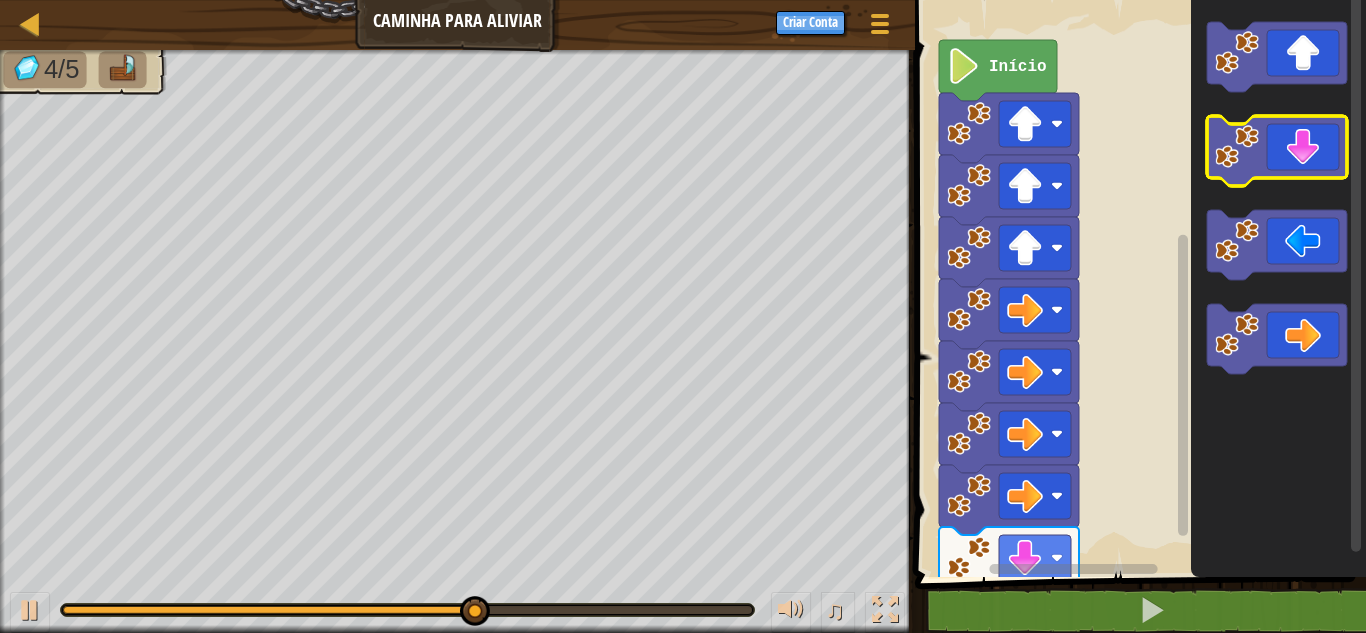 click 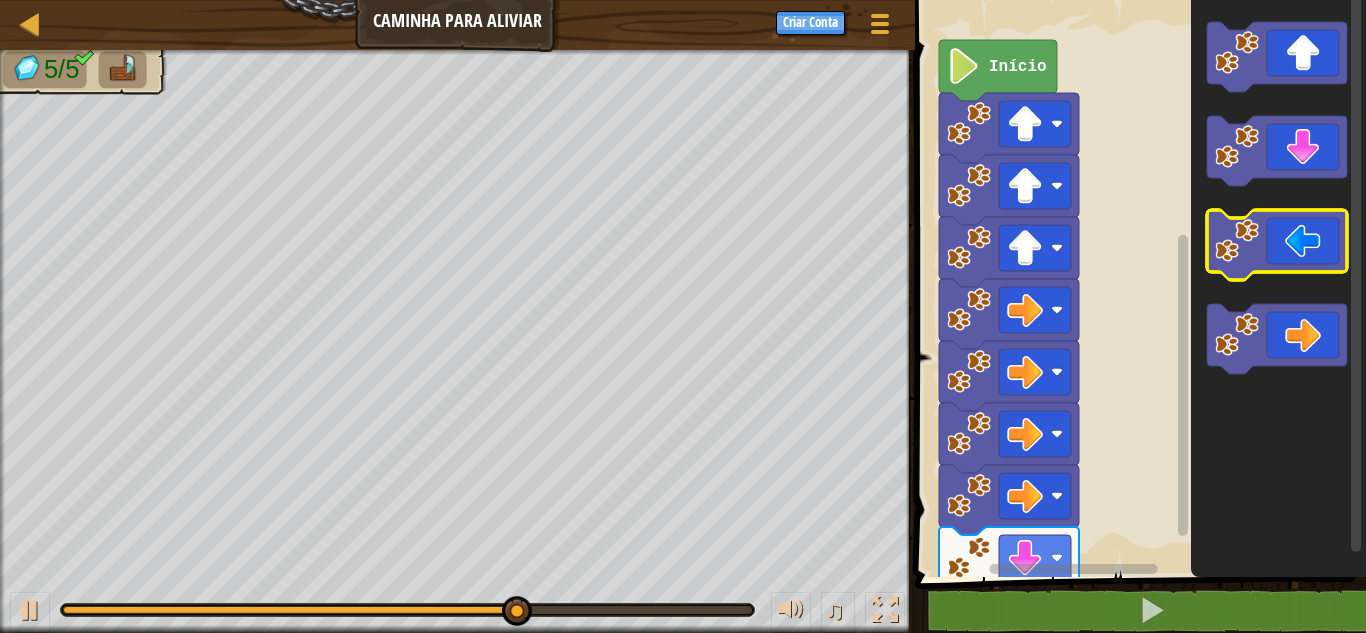 click 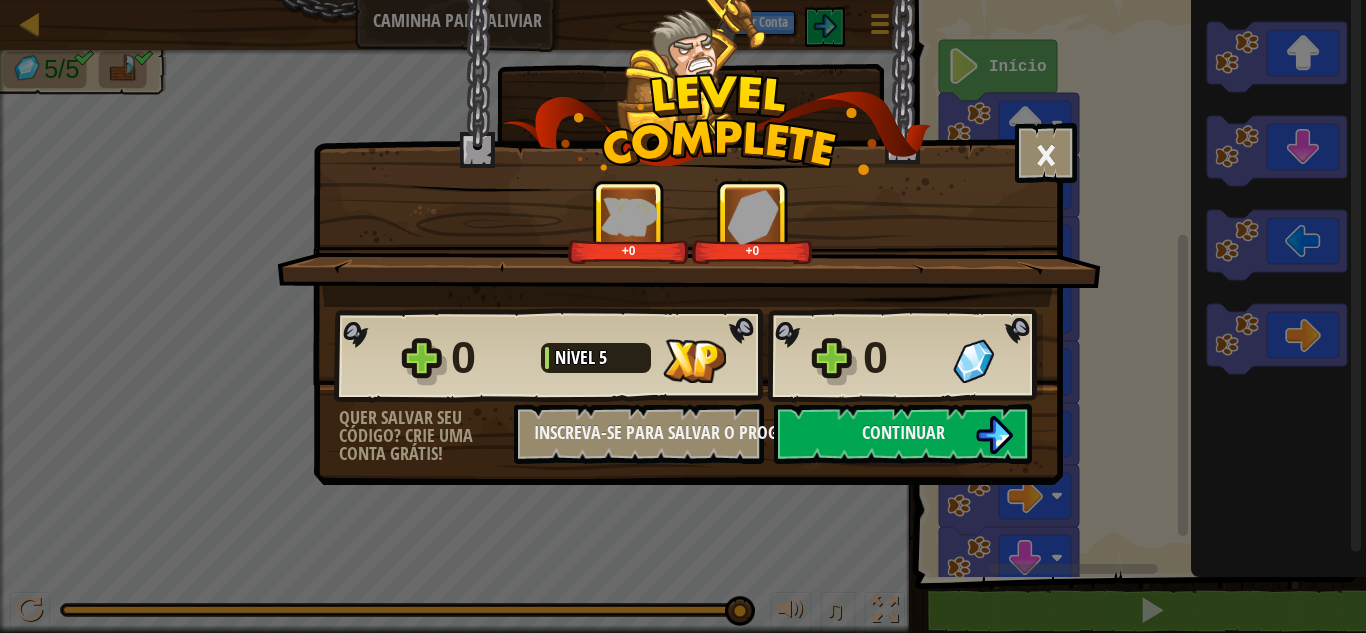 click on "× Este nível foi divertido? +0 +0 Reticulating Splines... 0 Nível 5 0 Quer salvar seu código? Crie uma conta grátis! Inscreva-se para salvar o progresso Salvando Progresso Continuar" at bounding box center (688, 242) 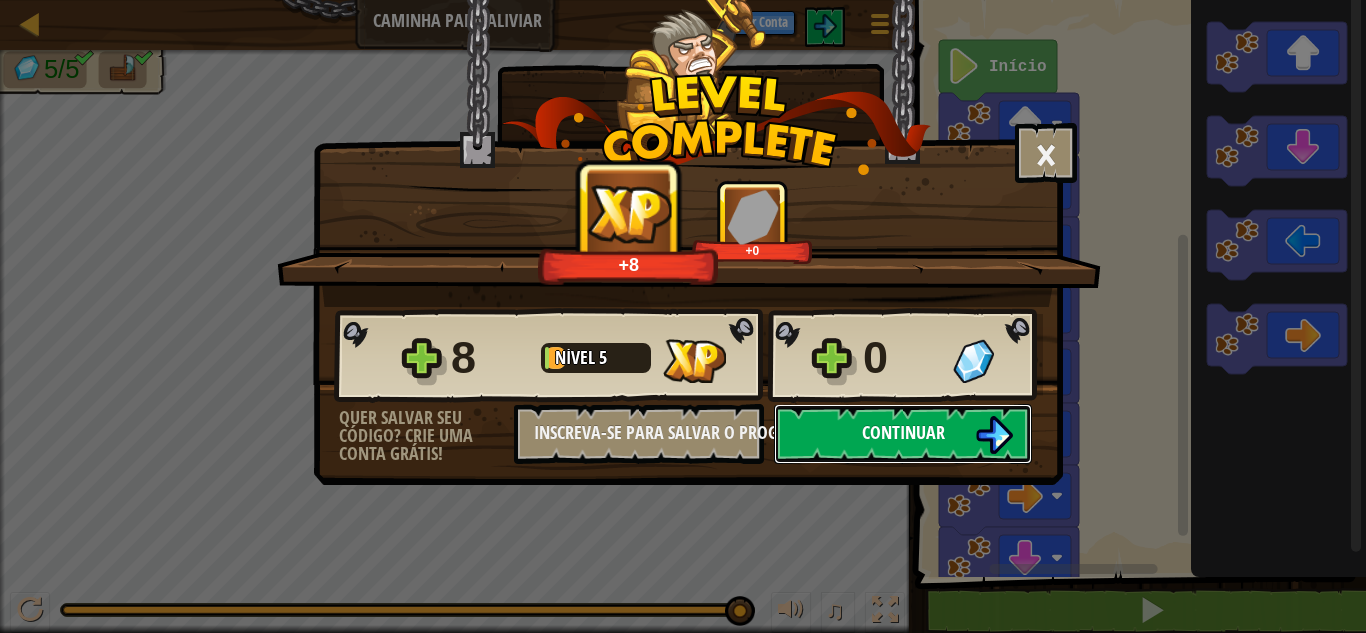 click on "Continuar" at bounding box center (903, 432) 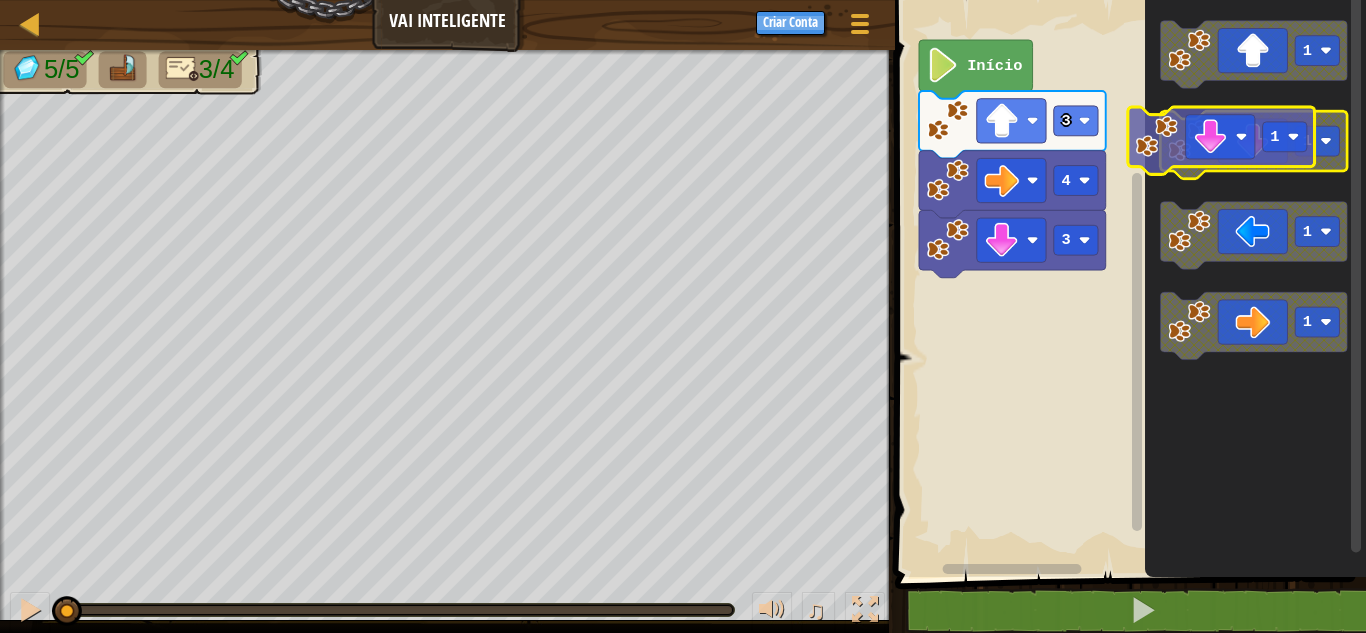 click 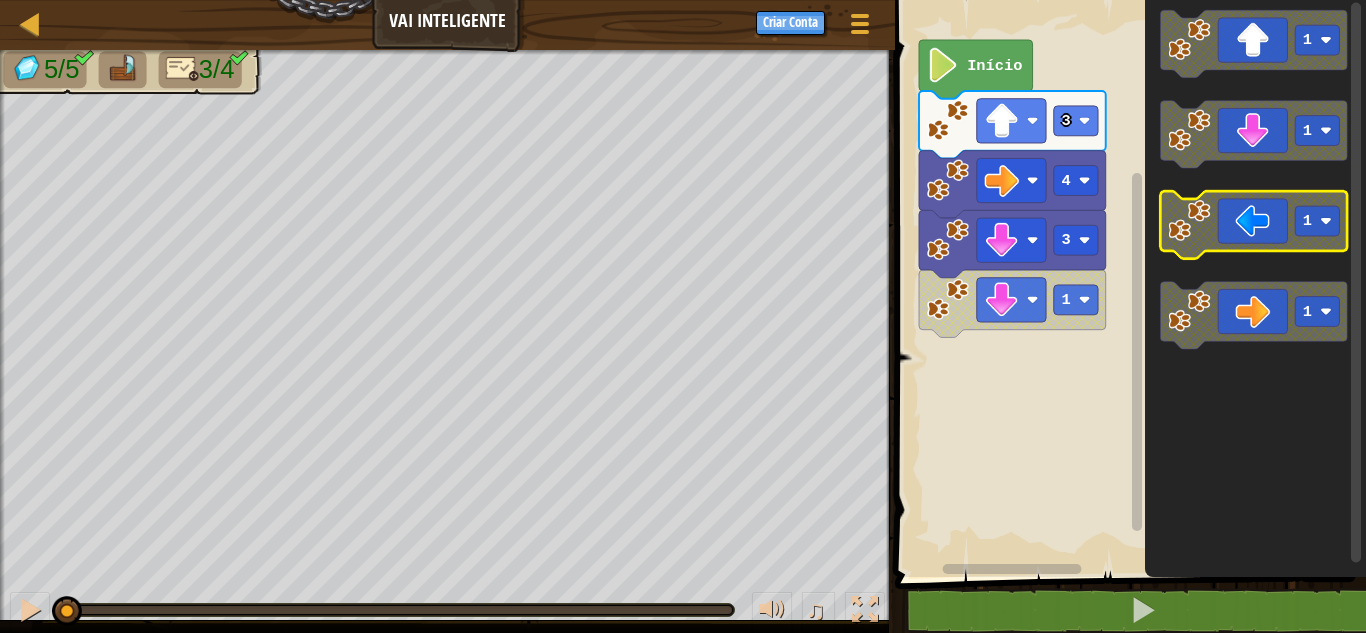 click 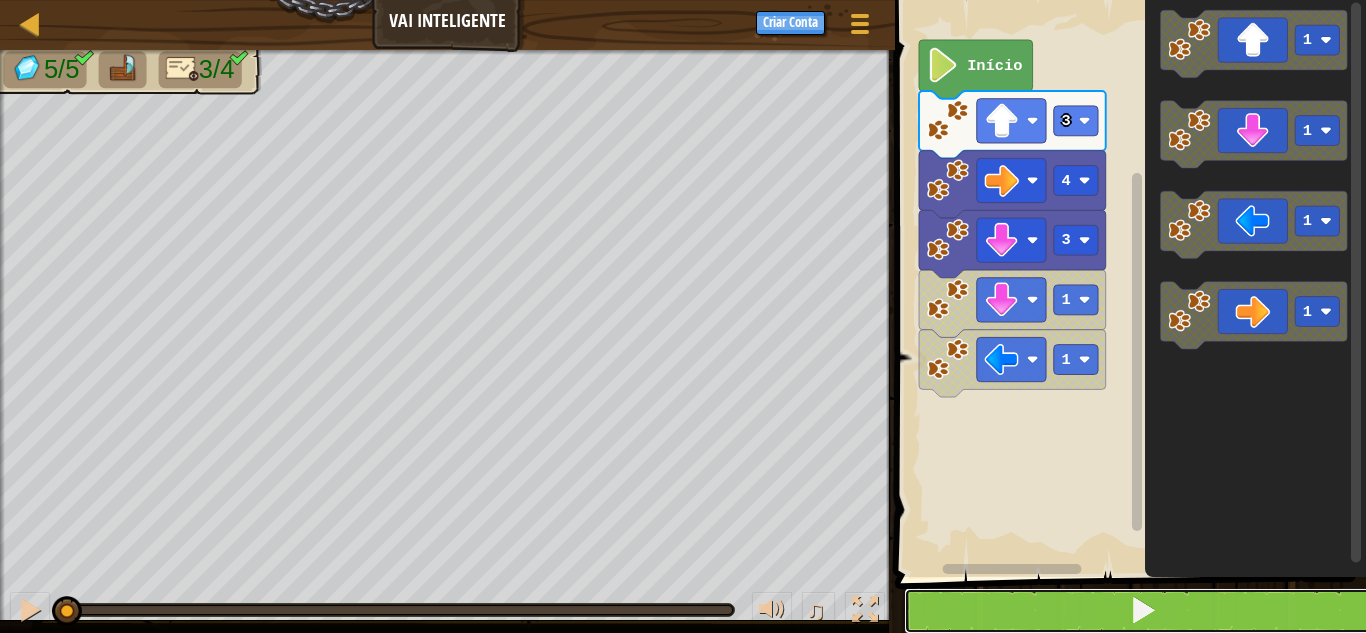 click at bounding box center (1142, 611) 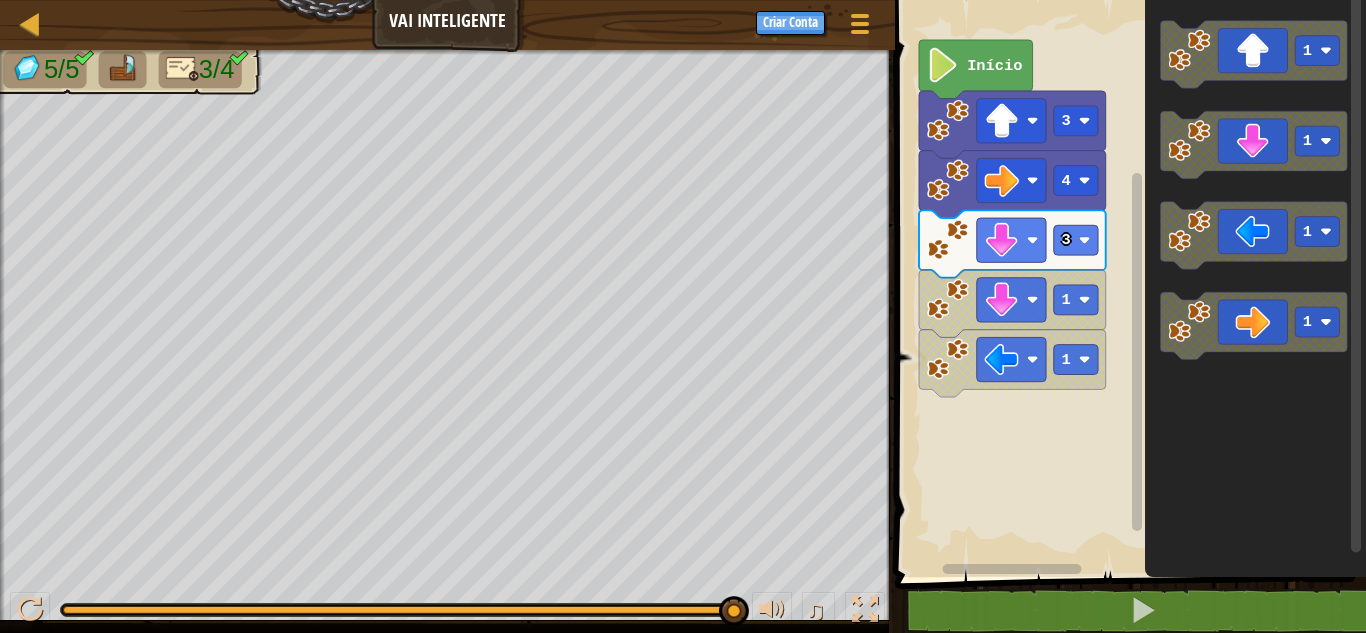 click on "1 1 1 1" 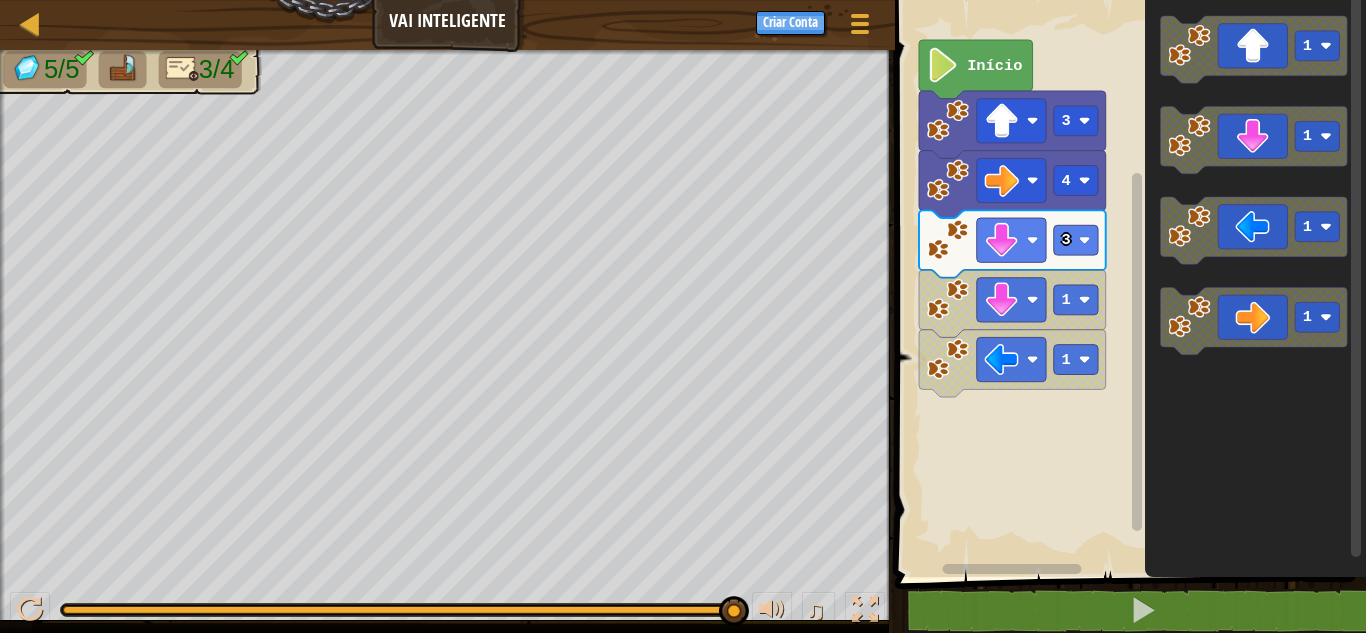 click 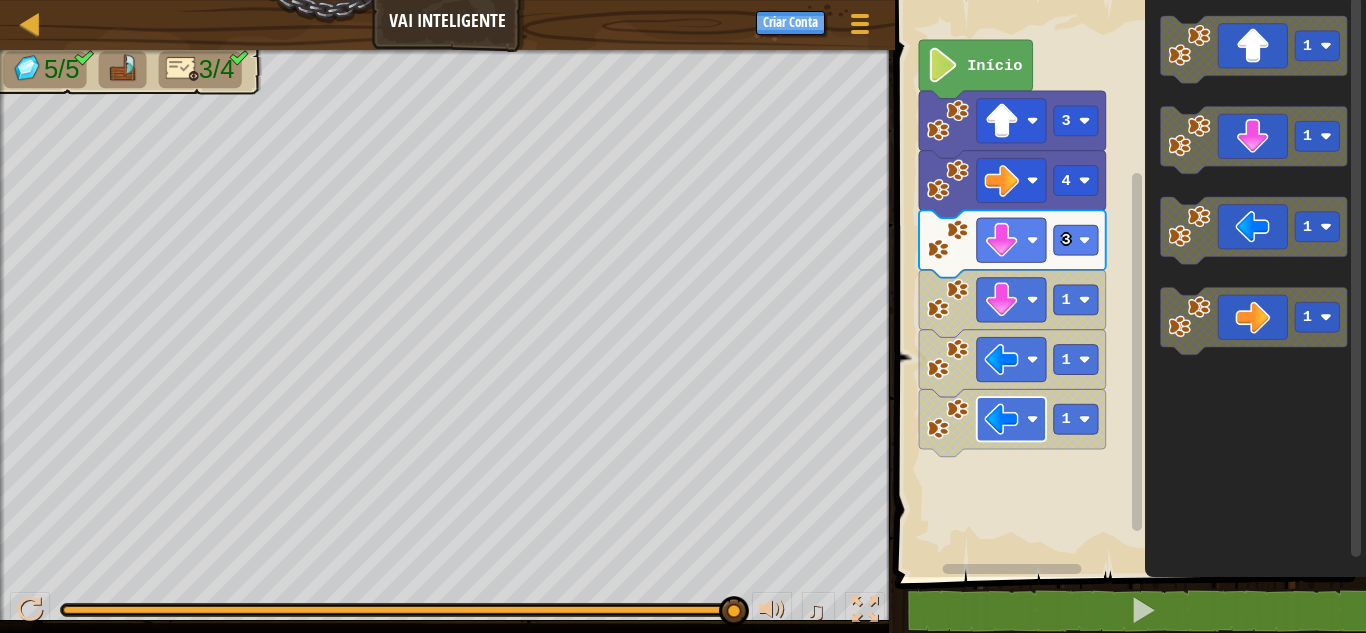 click 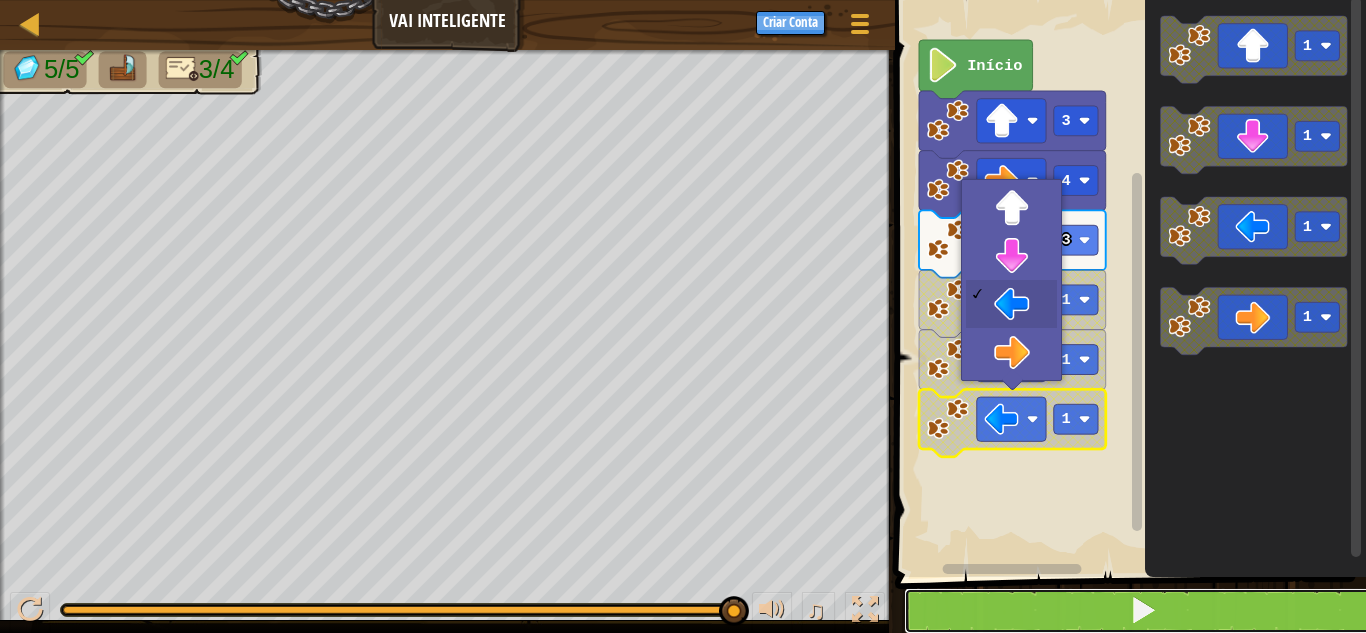 click at bounding box center [1143, 610] 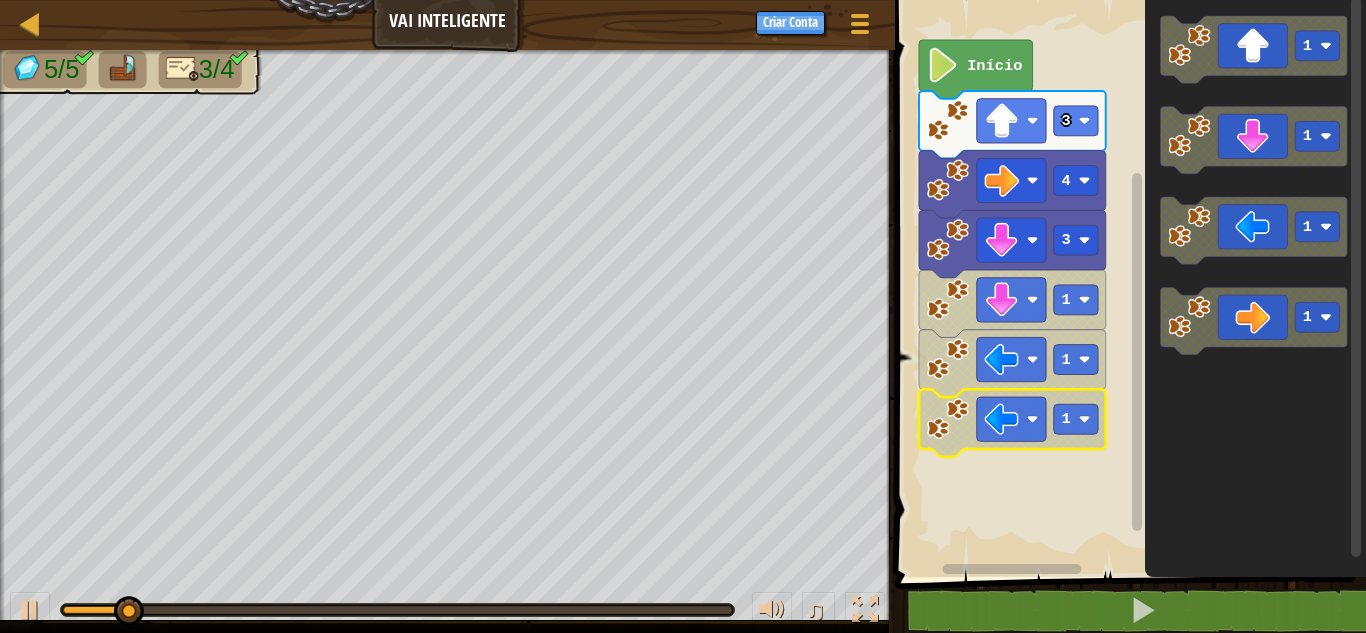 click 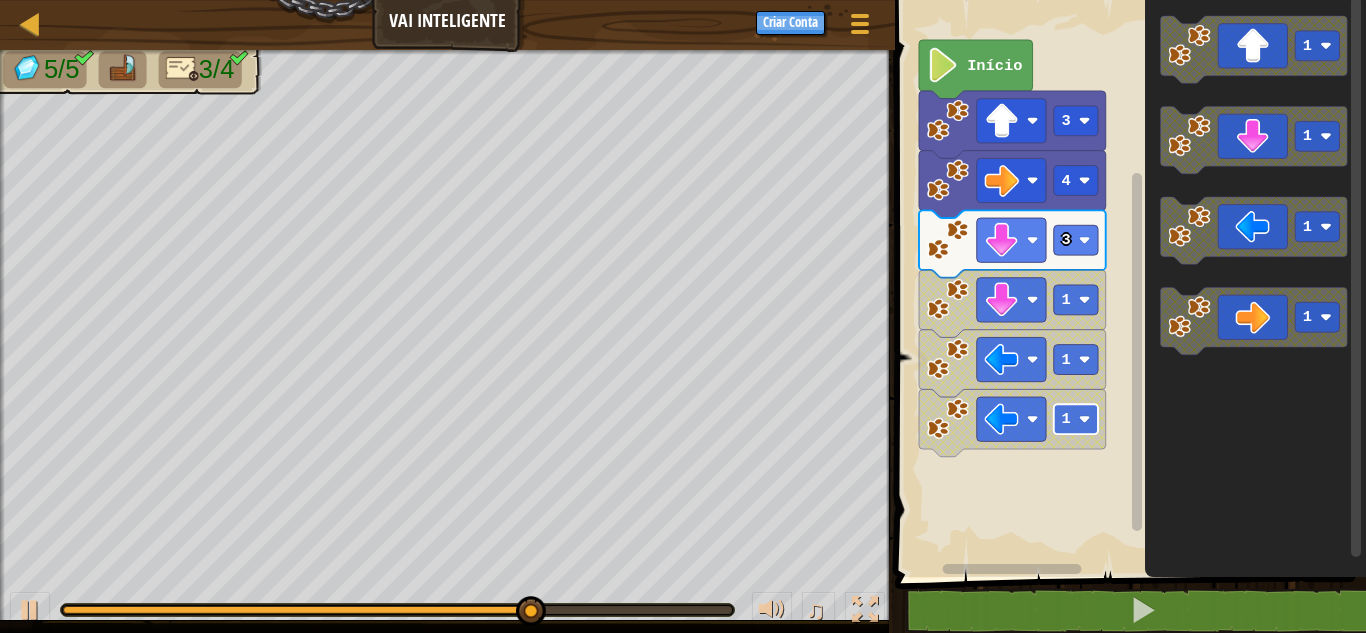 click on "1" 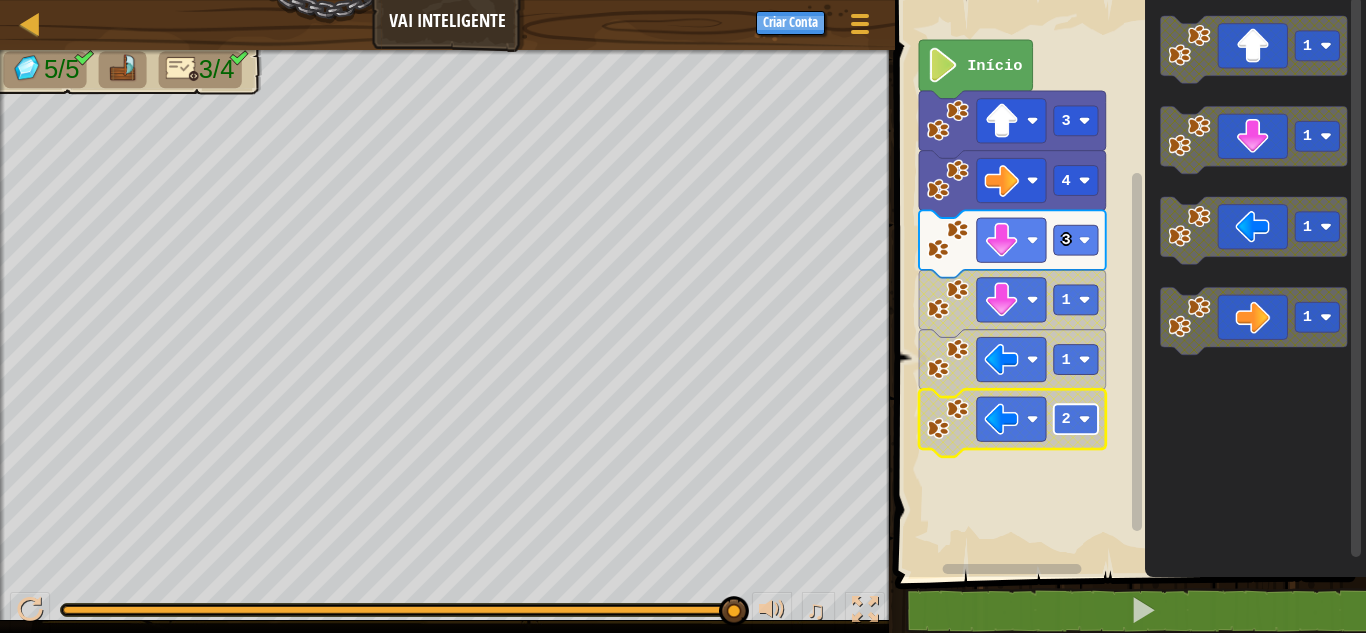 click 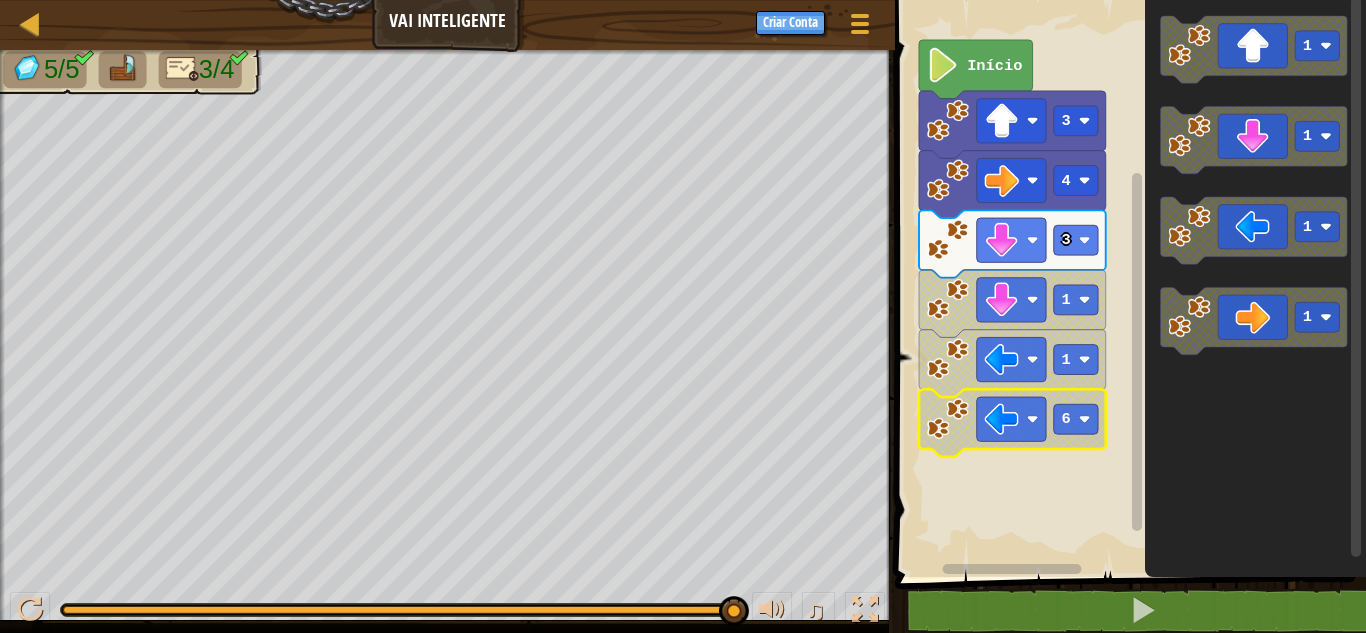 click on "Mapa Vai Inteligente Menu do Jogo Criar Conta" at bounding box center (447, 25) 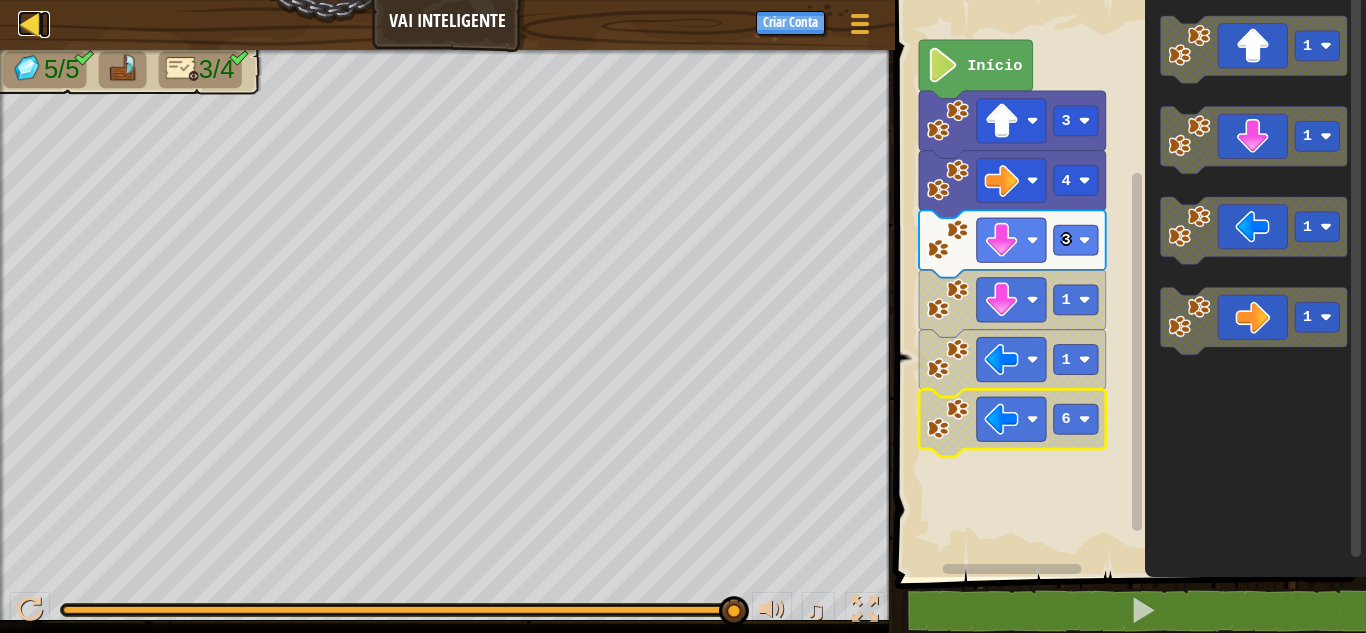 click at bounding box center (30, 23) 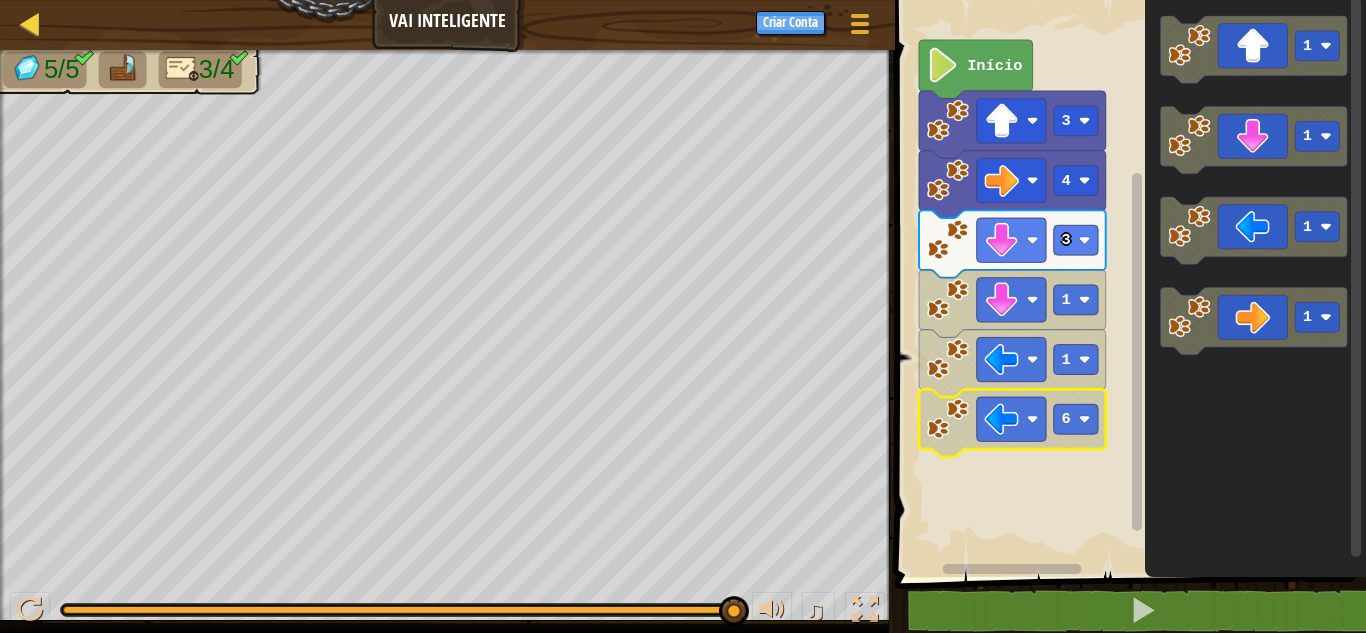 select on "pt-BR" 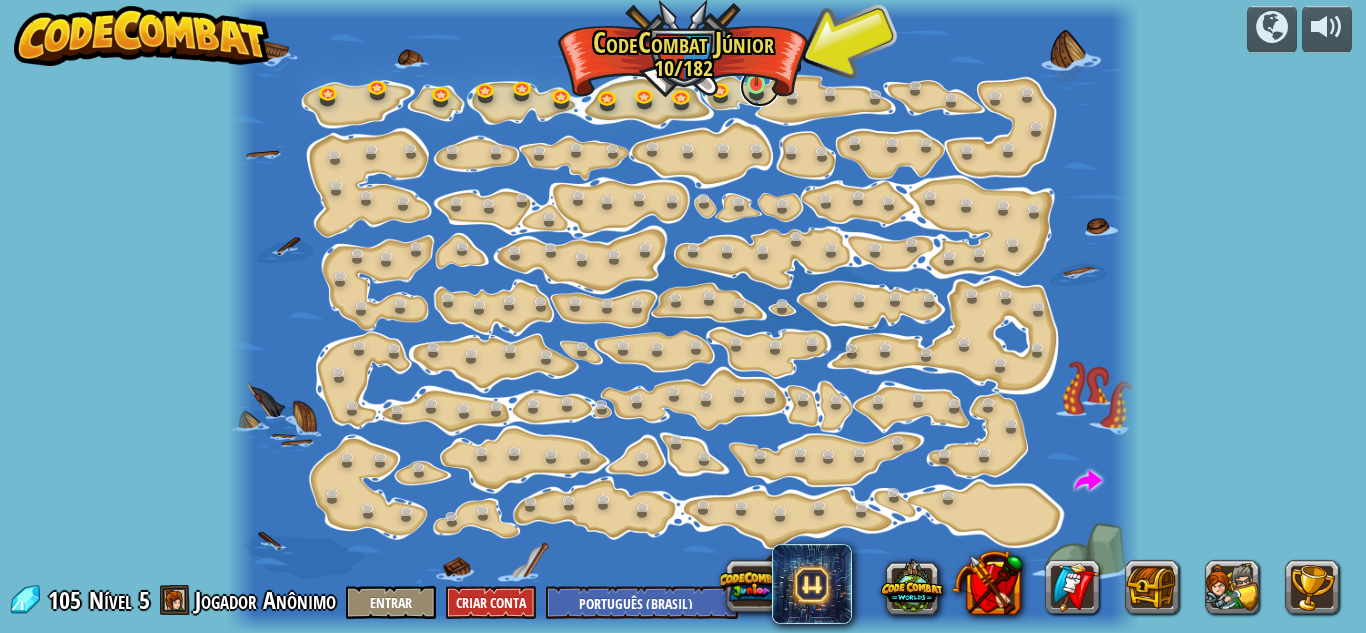 click at bounding box center (760, 87) 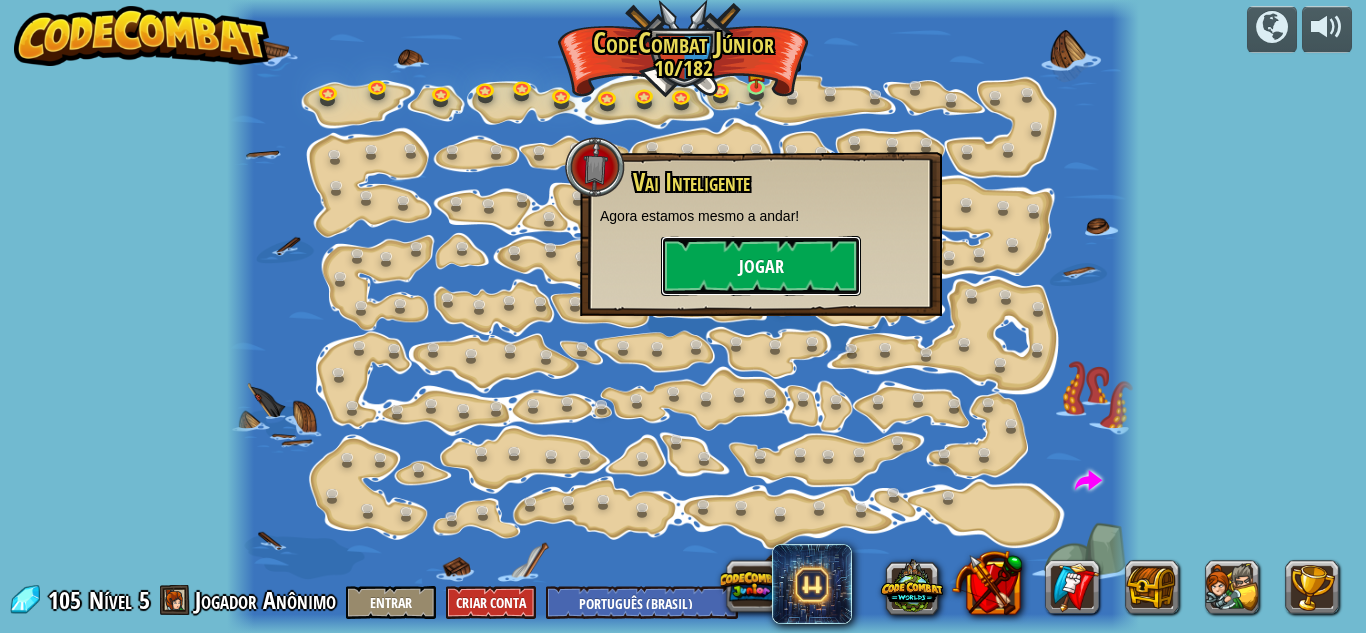click on "Jogar" at bounding box center [761, 266] 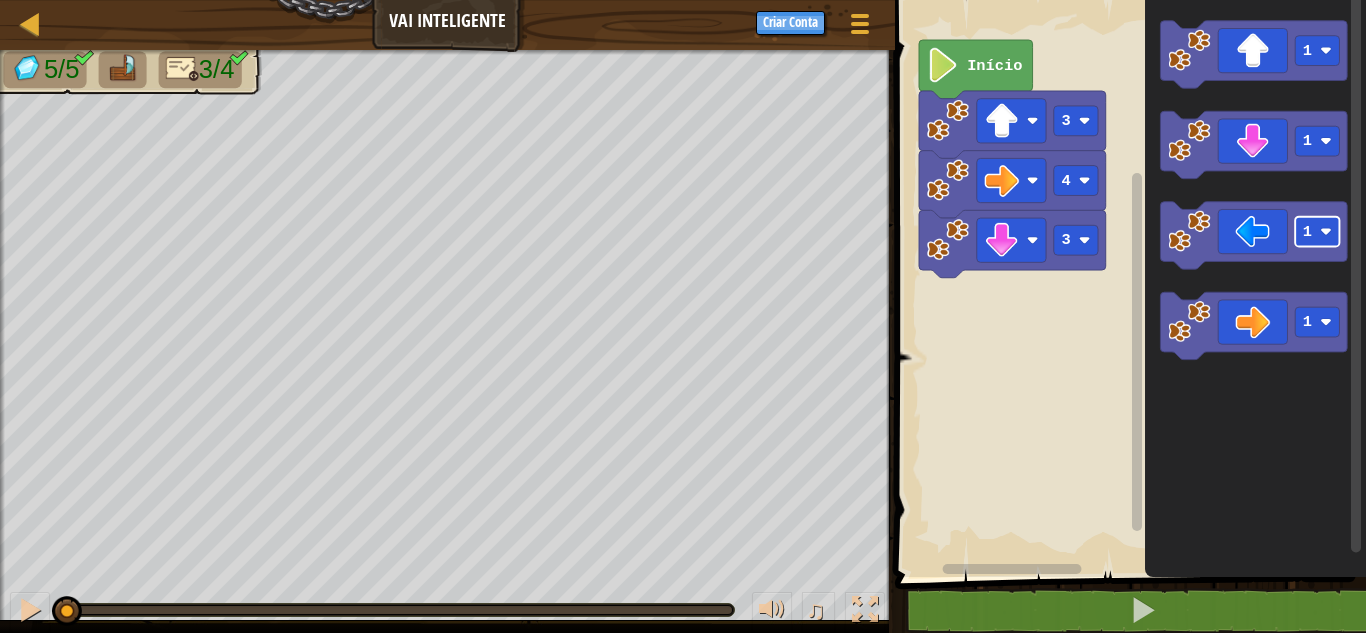 click on "1" 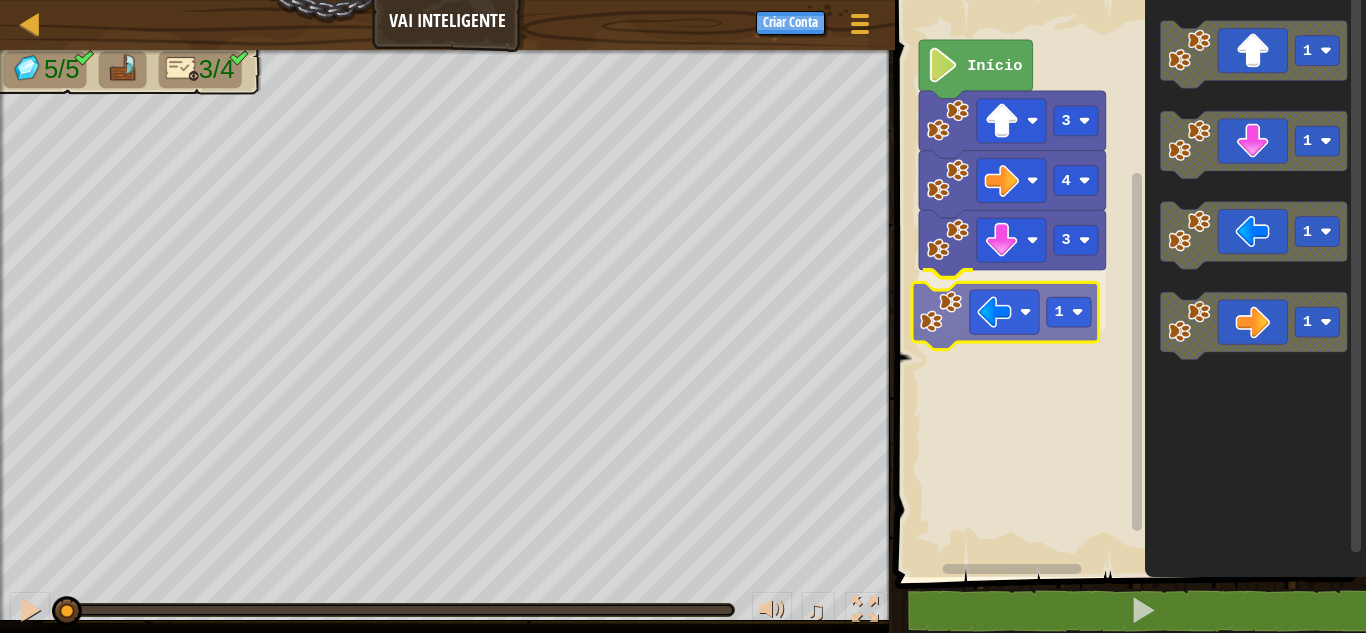 click on "3 1 4 3 Início 1 1 1 1 1" at bounding box center (1127, 283) 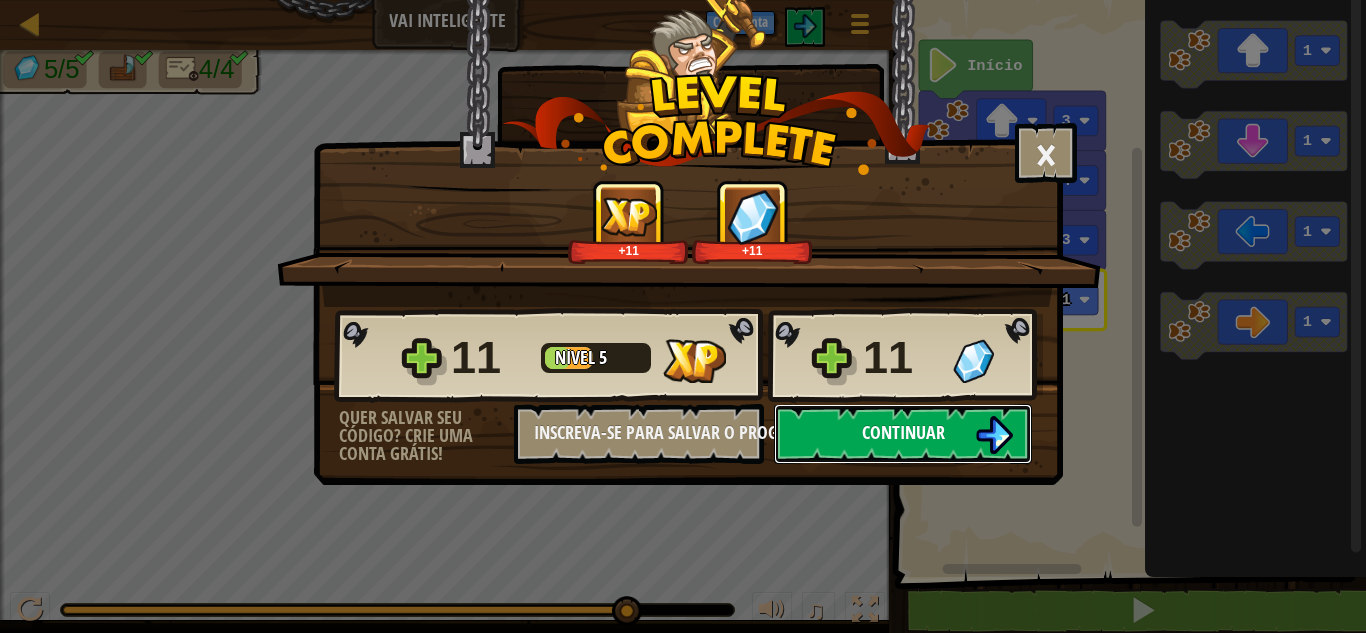 click at bounding box center (994, 435) 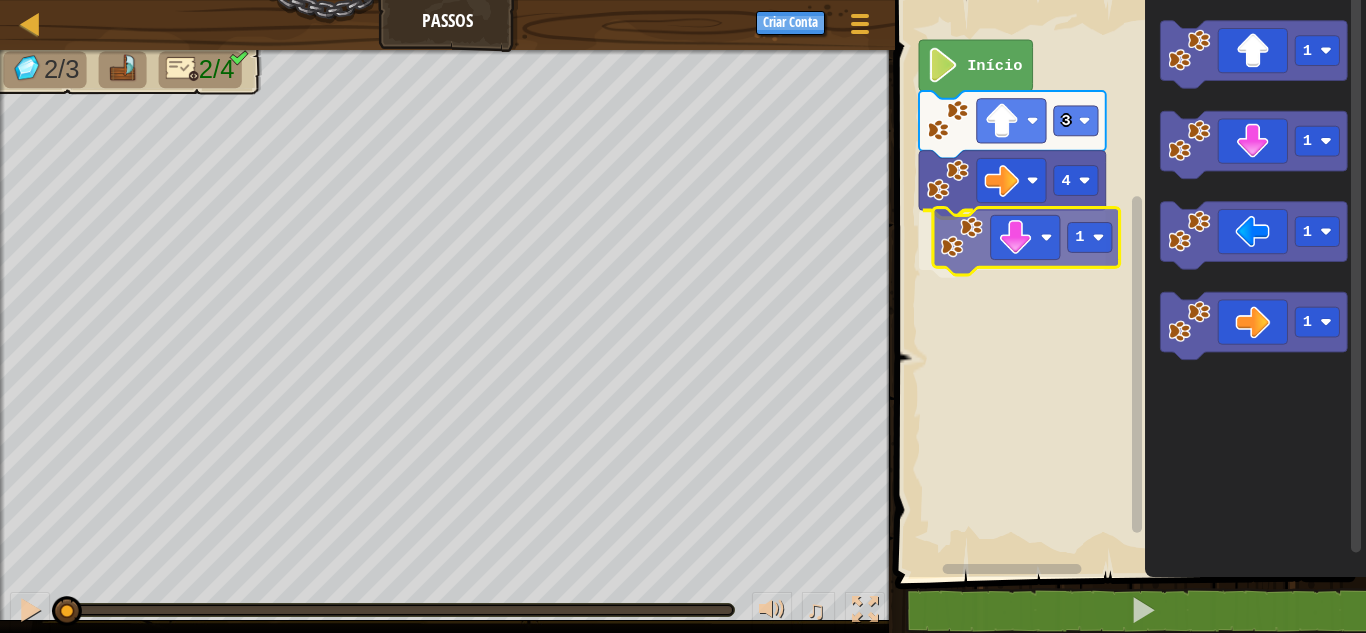 click on "4 1 3 Início 1 1 1 1 1" at bounding box center [1127, 283] 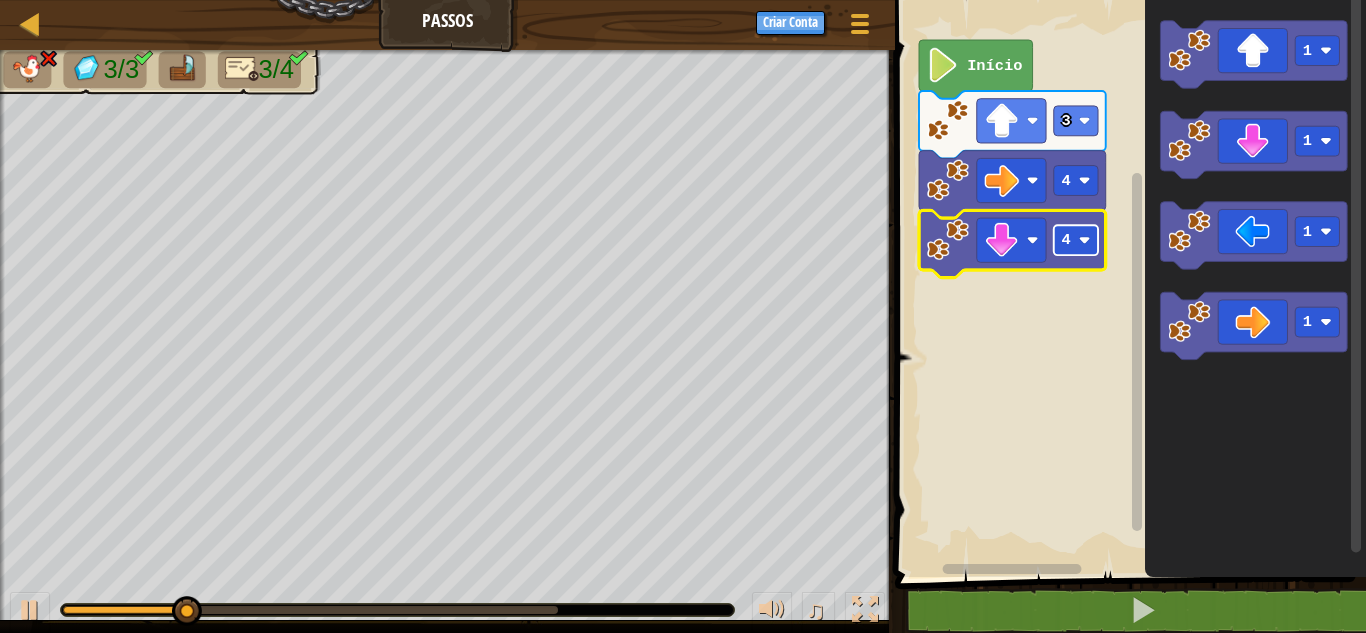click 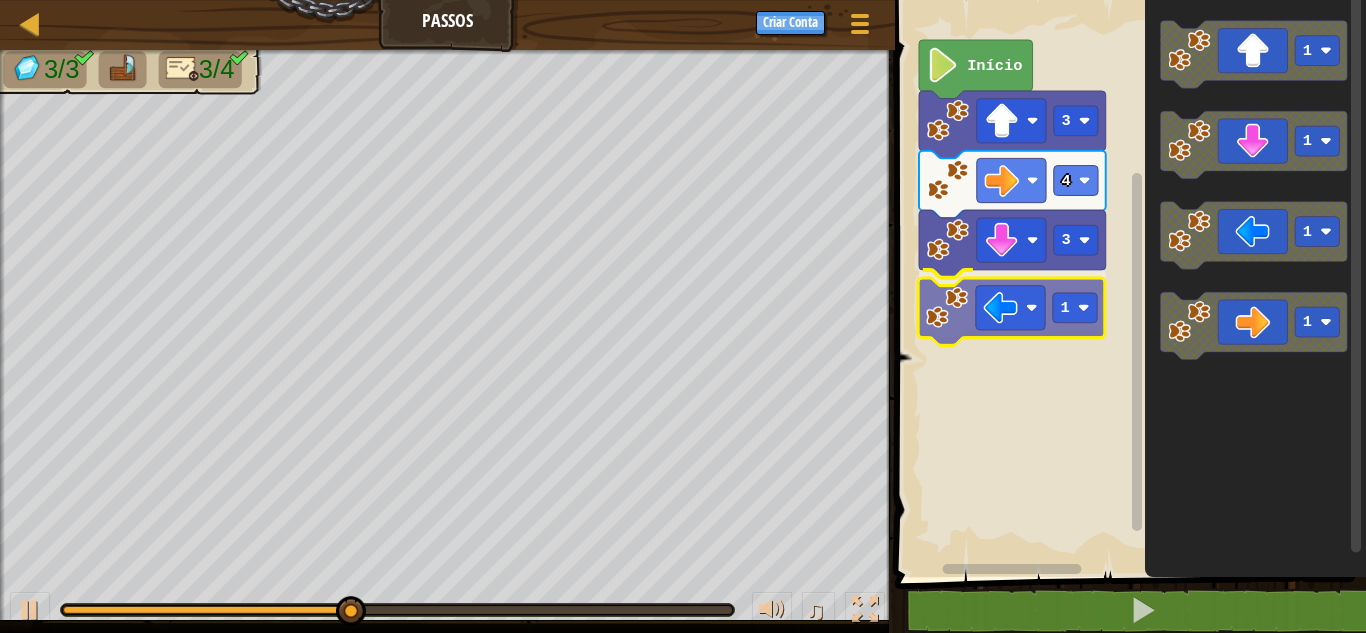 click on "Início 3 4 3 1 1 1 1 1 1" at bounding box center (1127, 283) 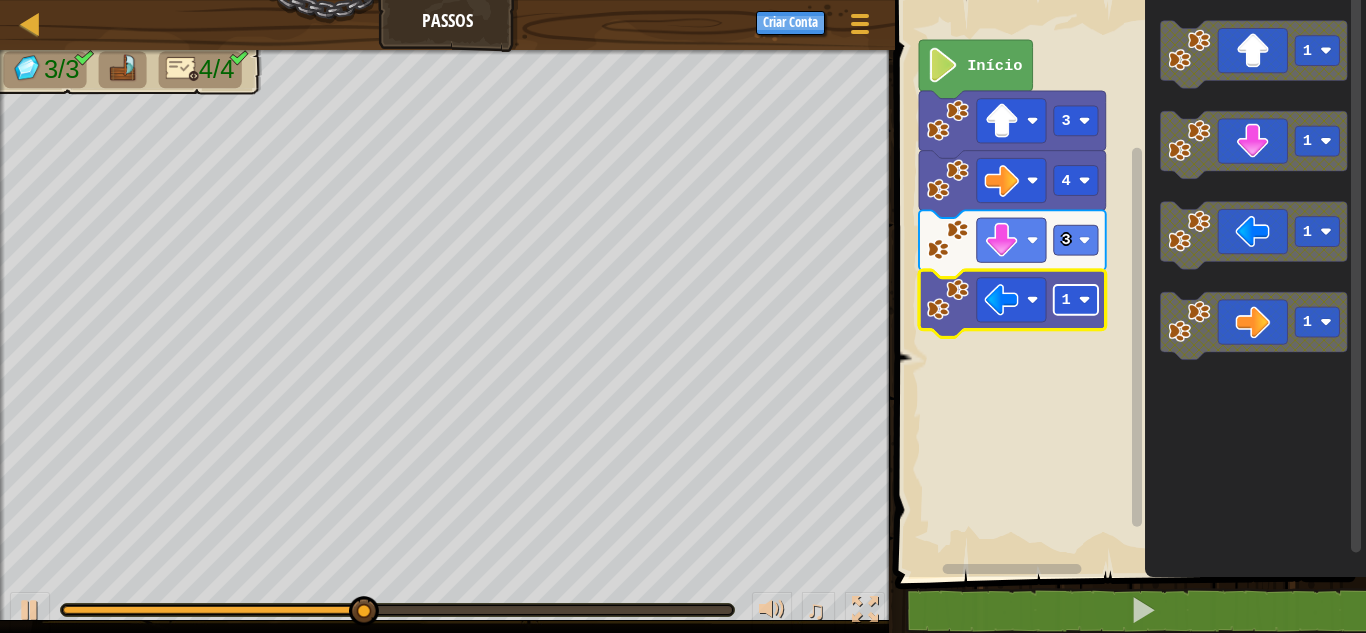 click 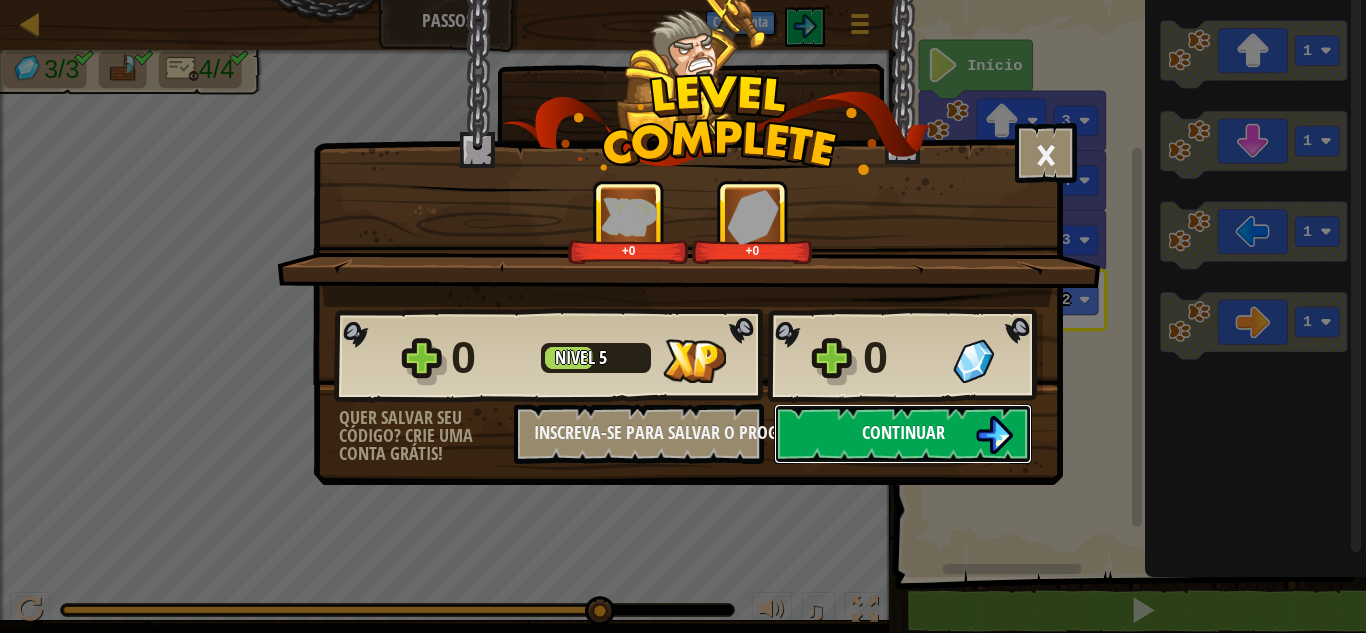 click on "Continuar" at bounding box center [903, 434] 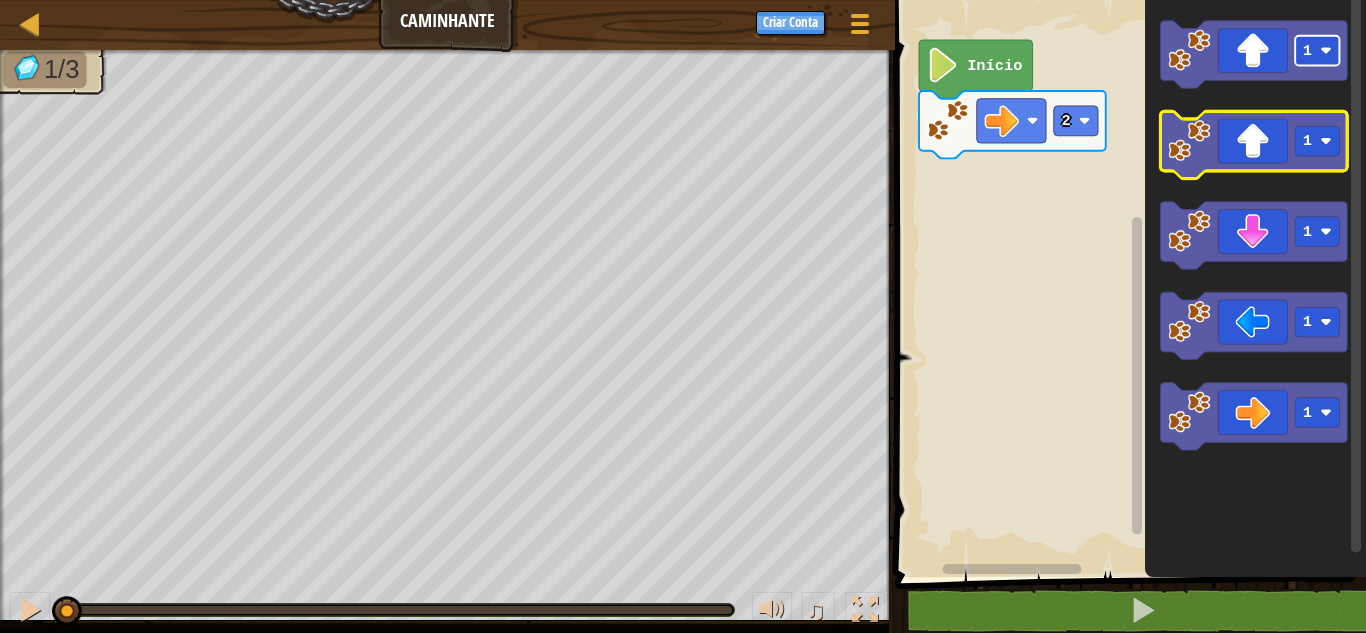 click on "1 1 1 1 1" 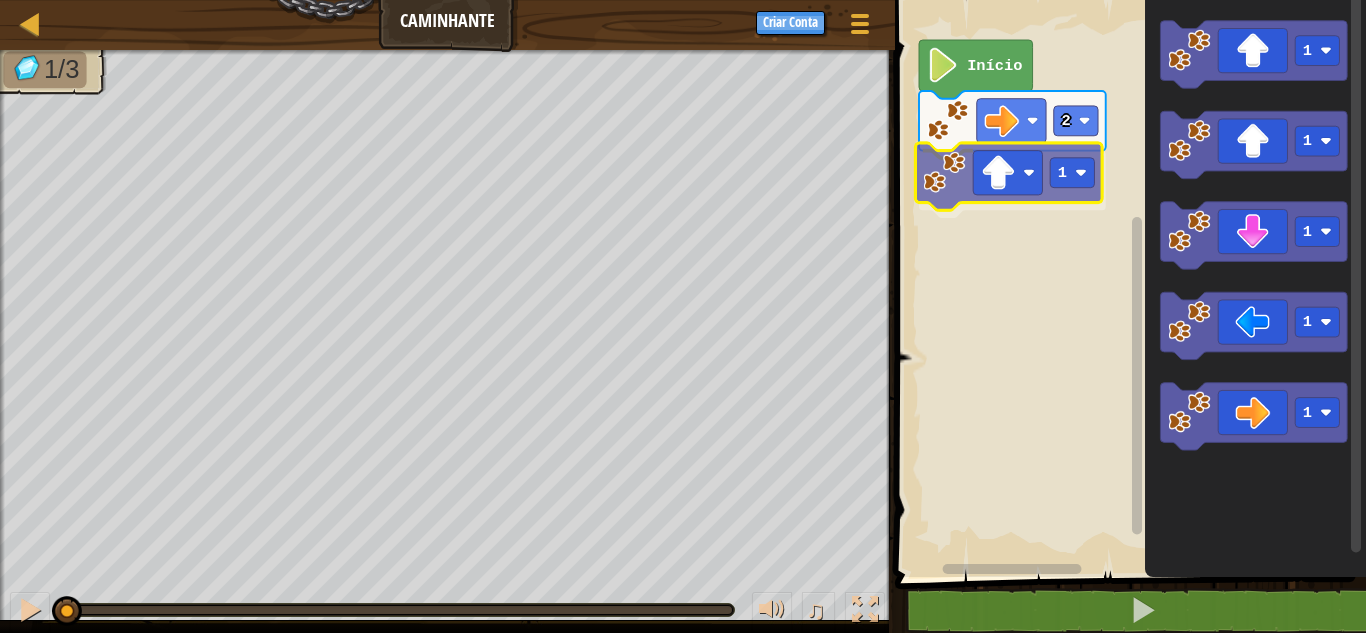 click on "2 1 Início 1 1 1 1 1 1" at bounding box center (1127, 283) 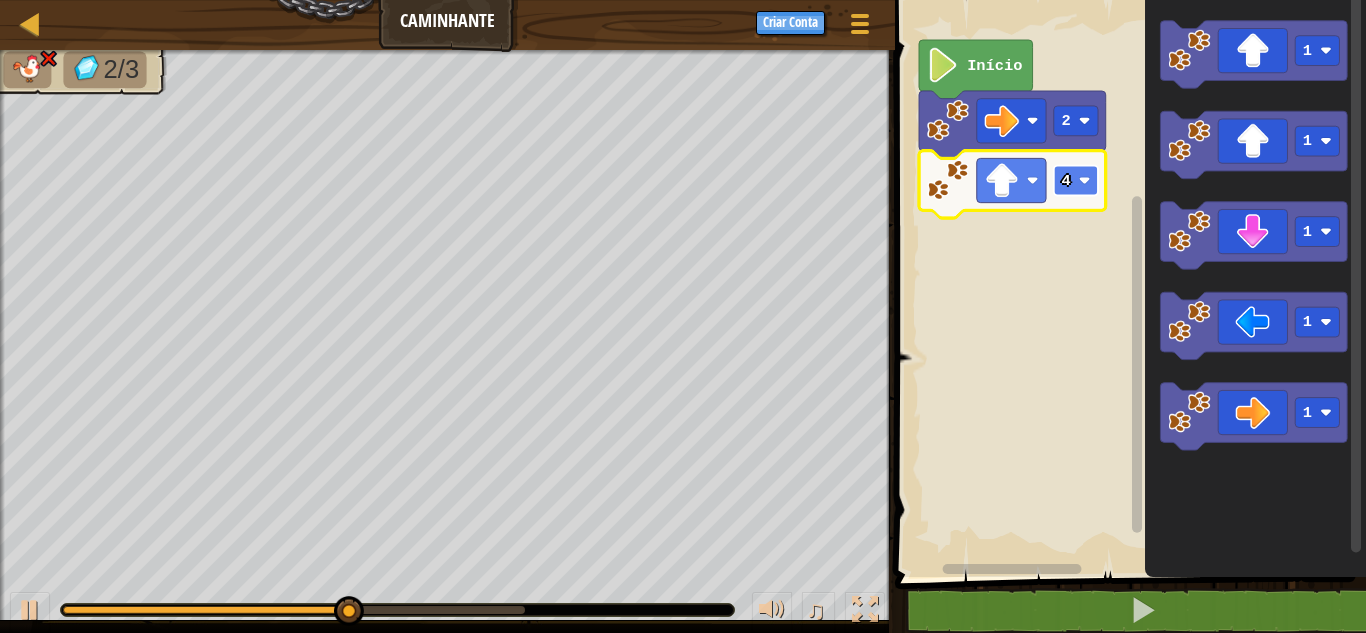 click 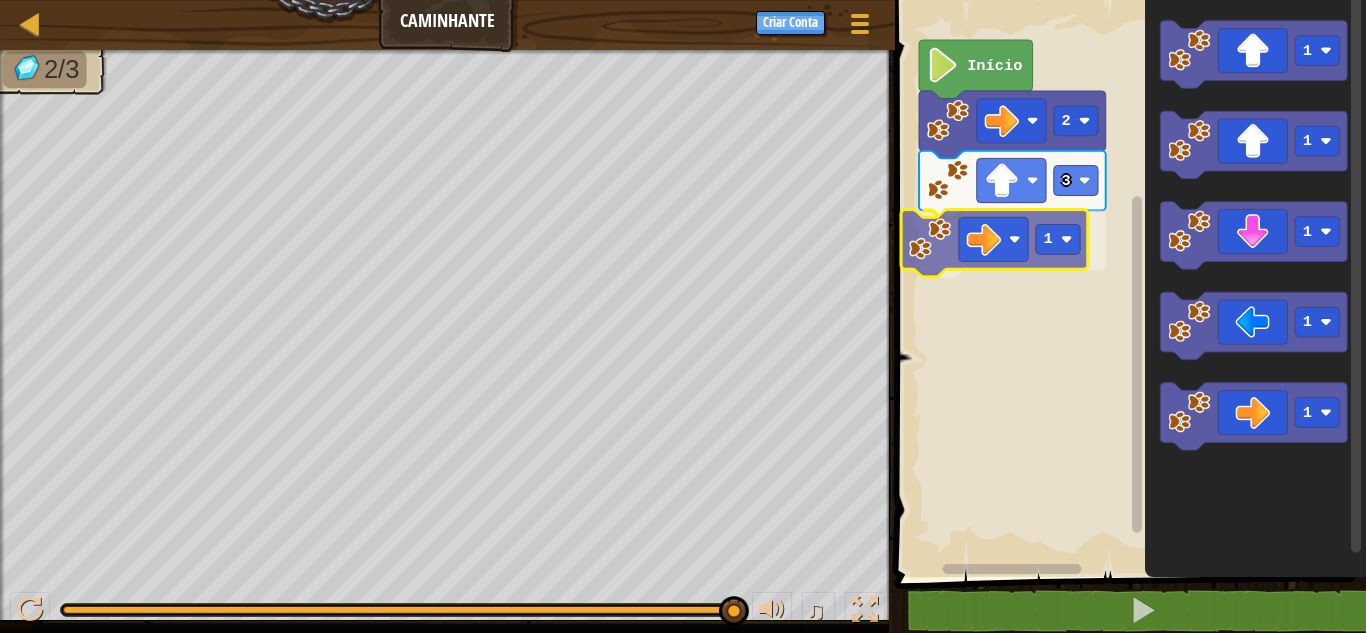 click on "Início 2 3 1 1 1 1 1 1 1" at bounding box center [1127, 283] 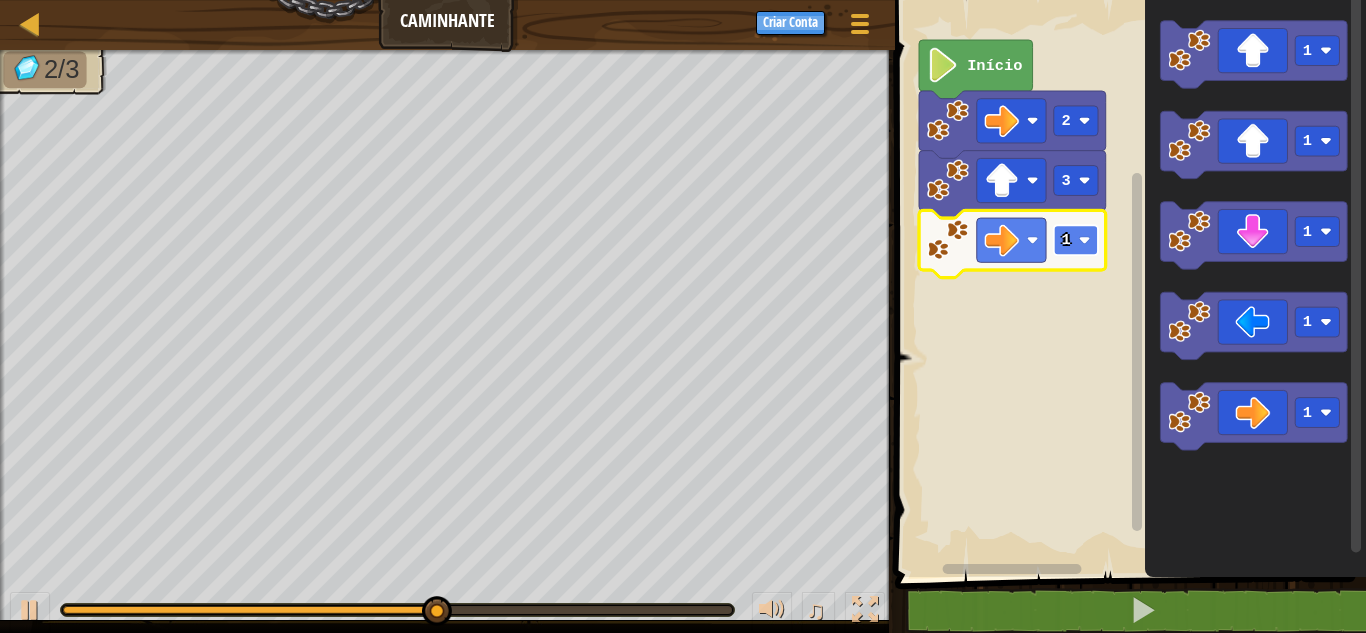 click 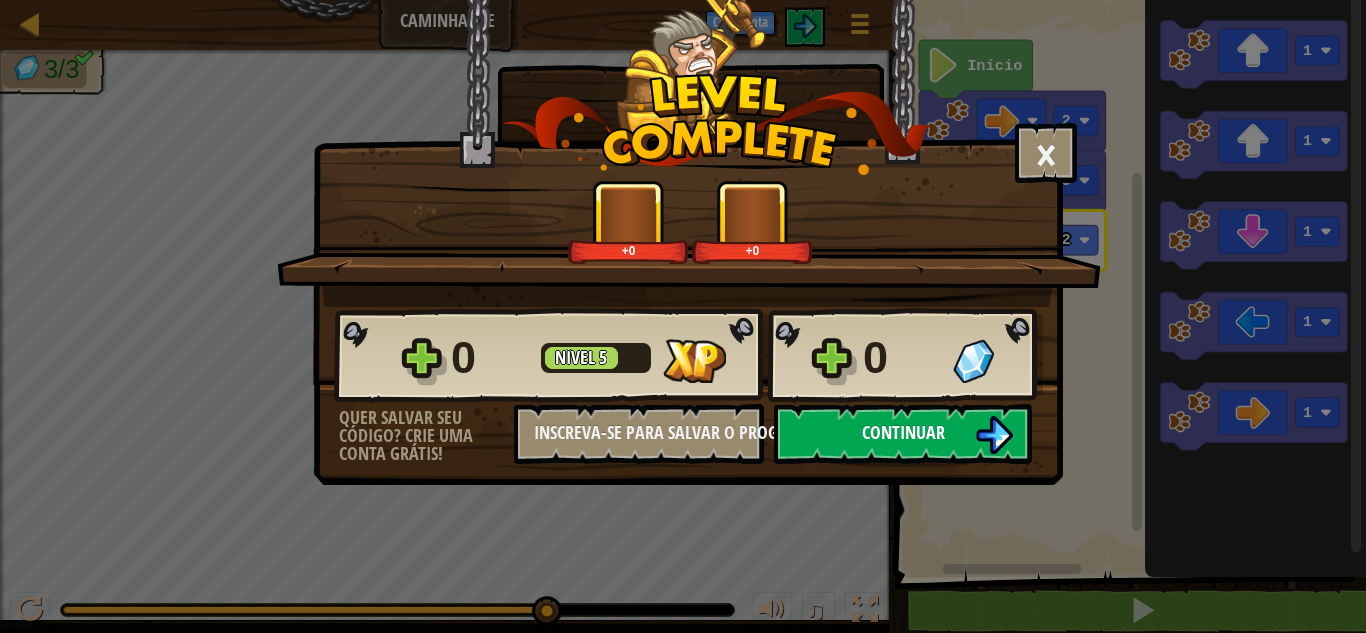 drag, startPoint x: 897, startPoint y: 479, endPoint x: 902, endPoint y: 463, distance: 16.763054 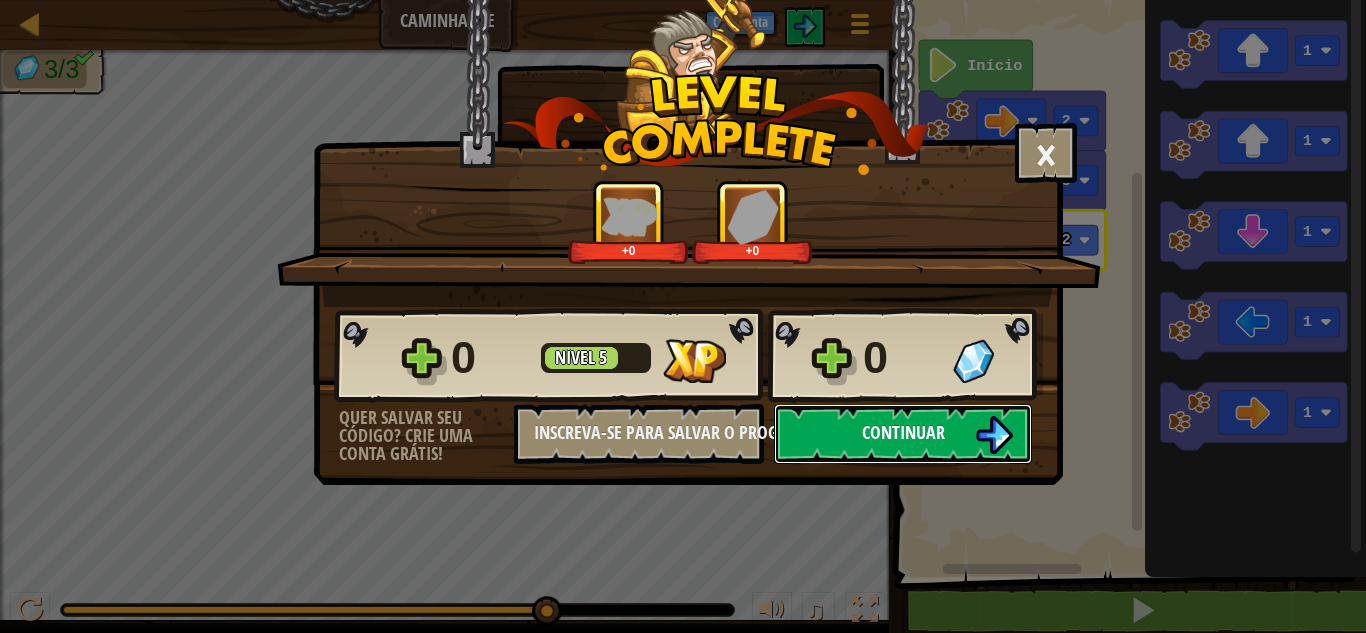 click on "Continuar" at bounding box center (903, 434) 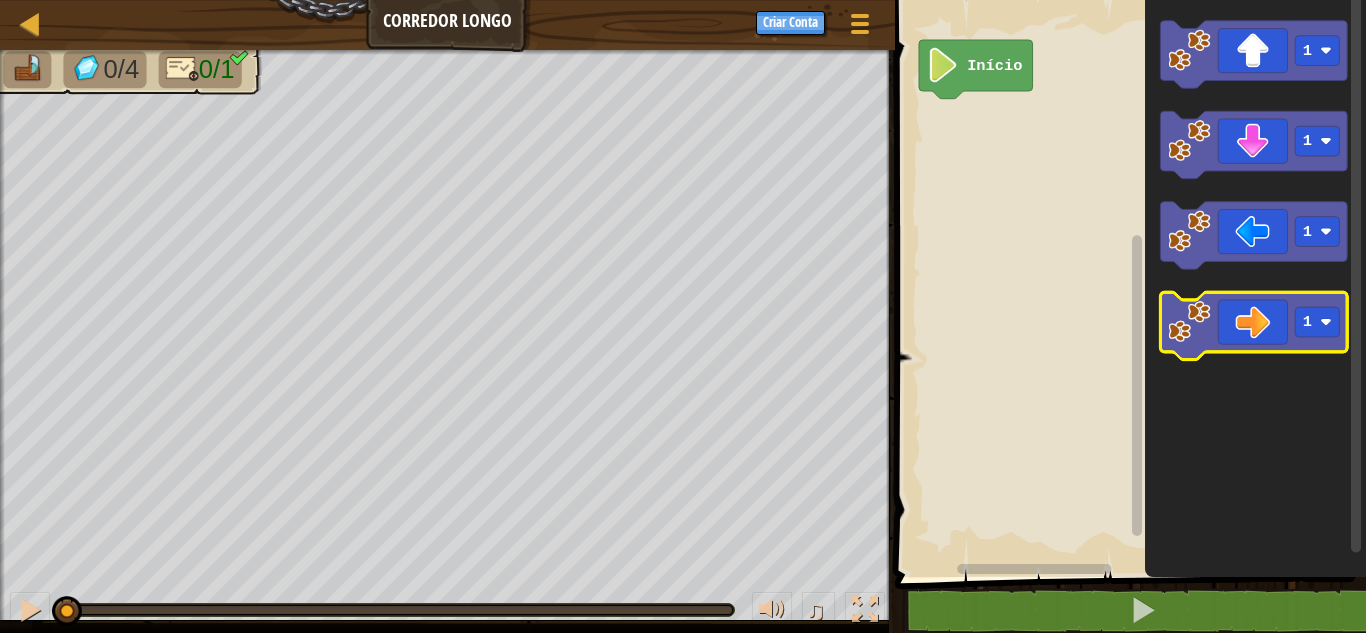 click 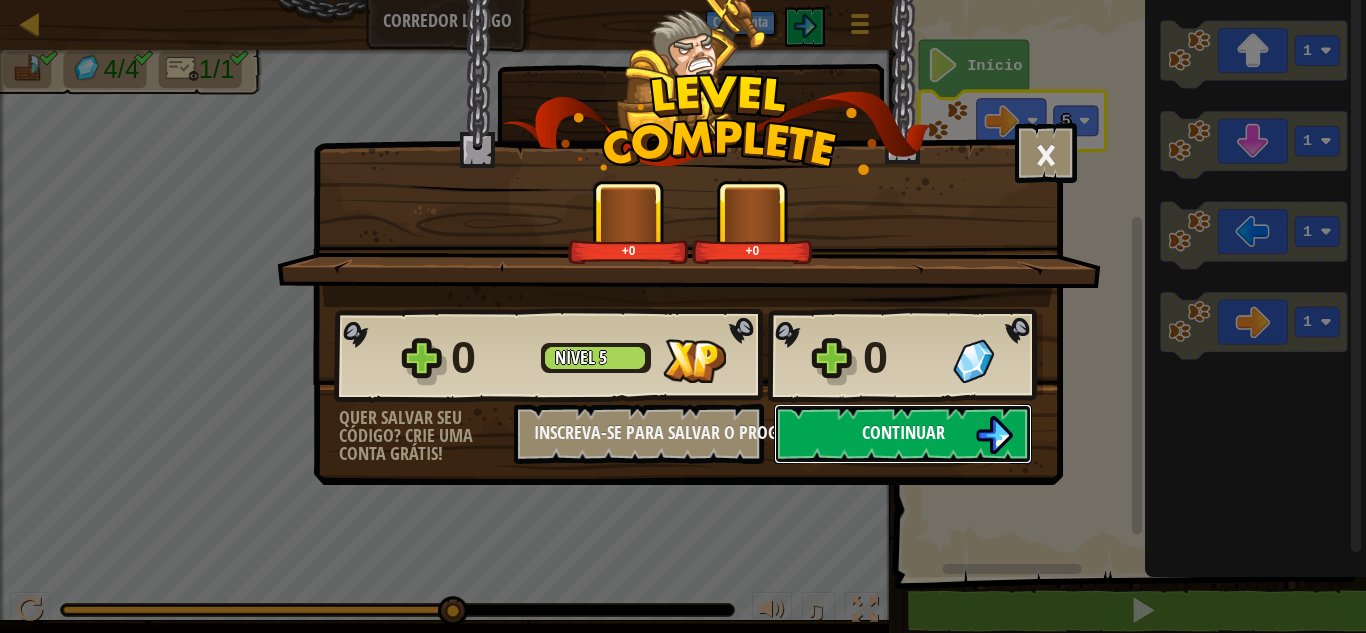 click on "Continuar" at bounding box center [903, 434] 